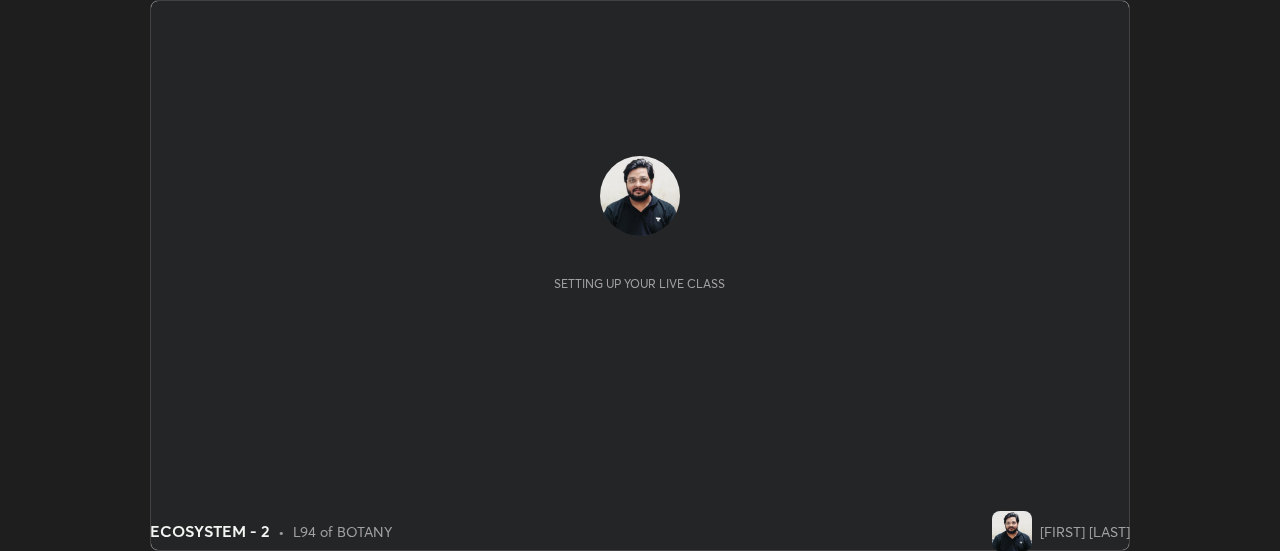 scroll, scrollTop: 0, scrollLeft: 0, axis: both 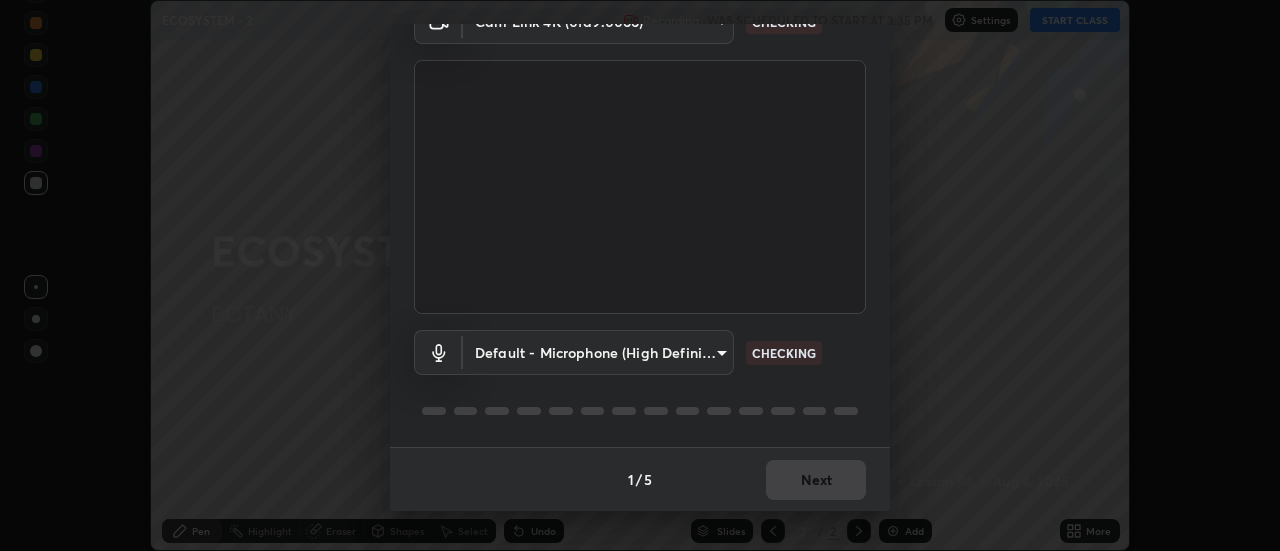 click on "1 / 5 Next" at bounding box center (640, 479) 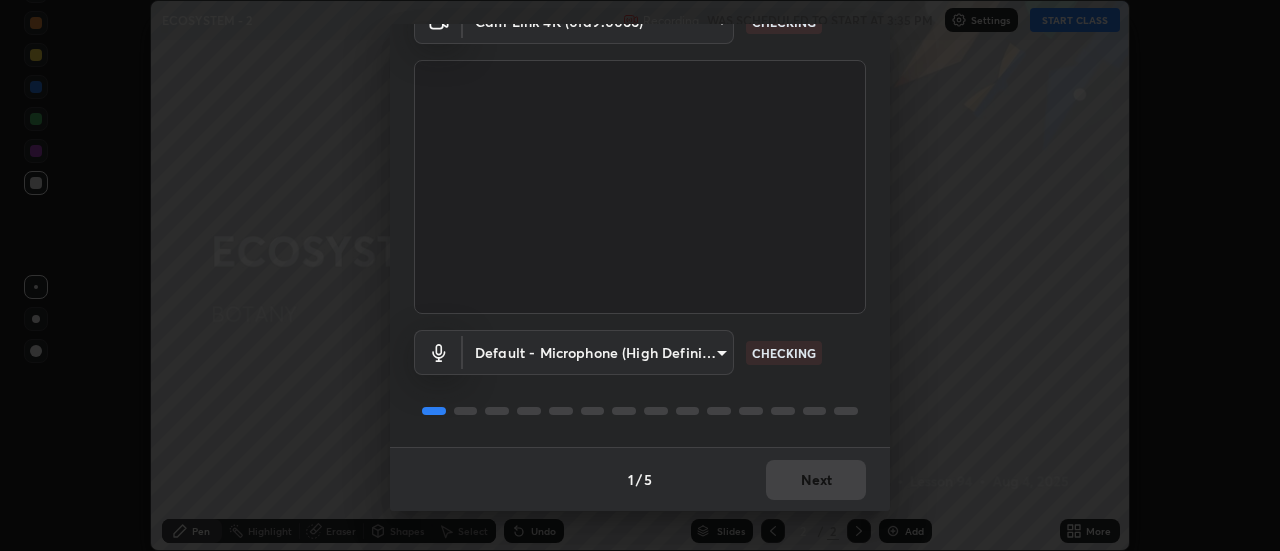 click on "1 / 5 Next" at bounding box center (640, 479) 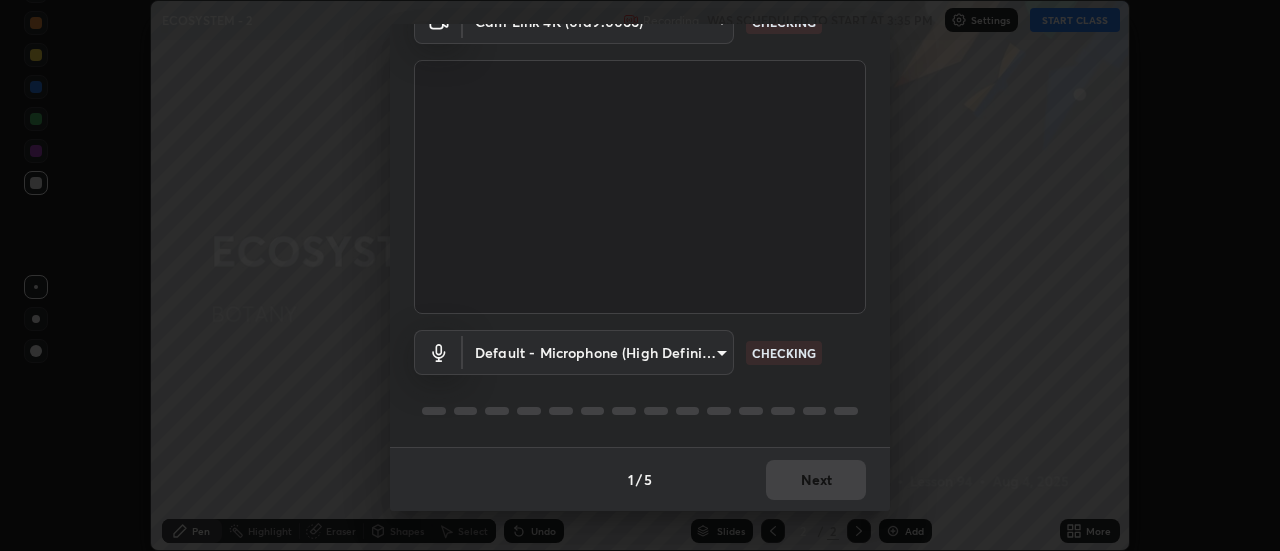 click on "1 / 5 Next" at bounding box center (640, 479) 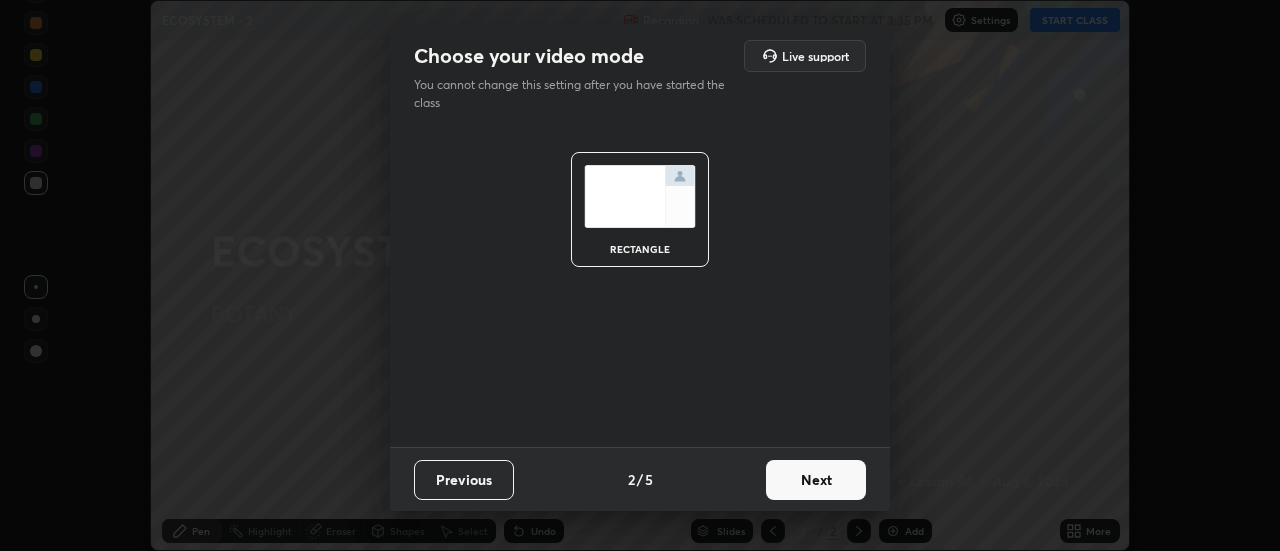 scroll, scrollTop: 0, scrollLeft: 0, axis: both 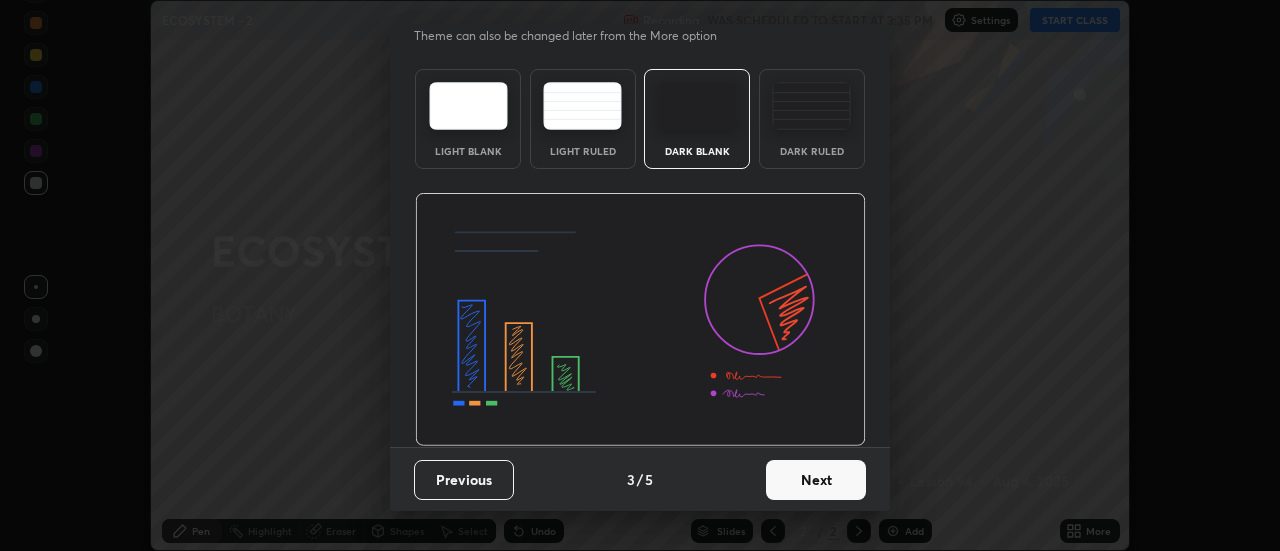 click on "Next" at bounding box center [816, 480] 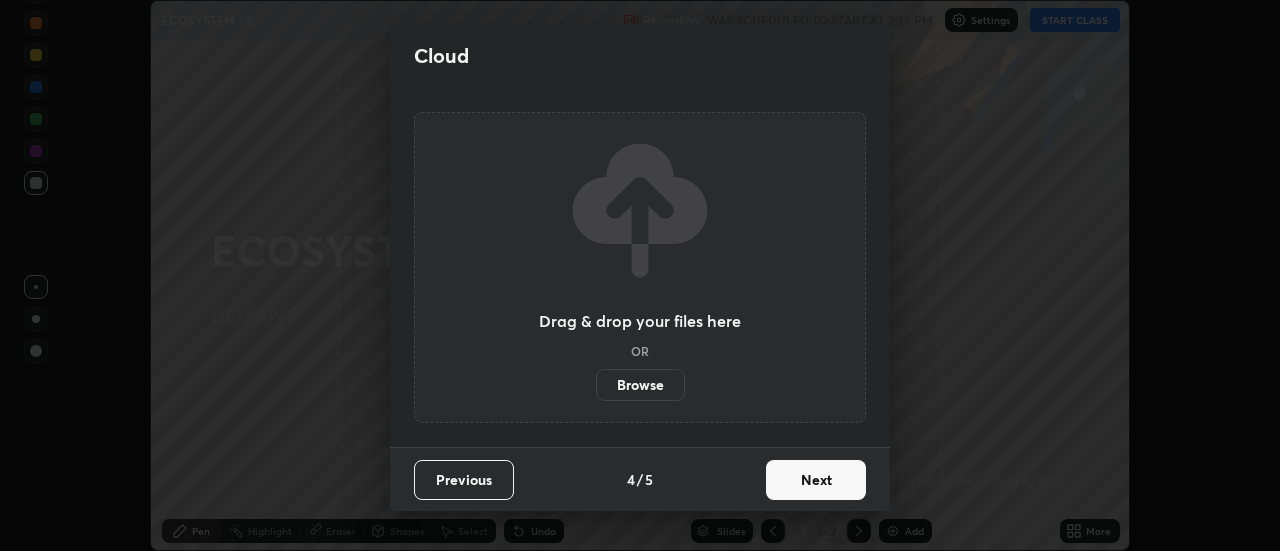 scroll, scrollTop: 0, scrollLeft: 0, axis: both 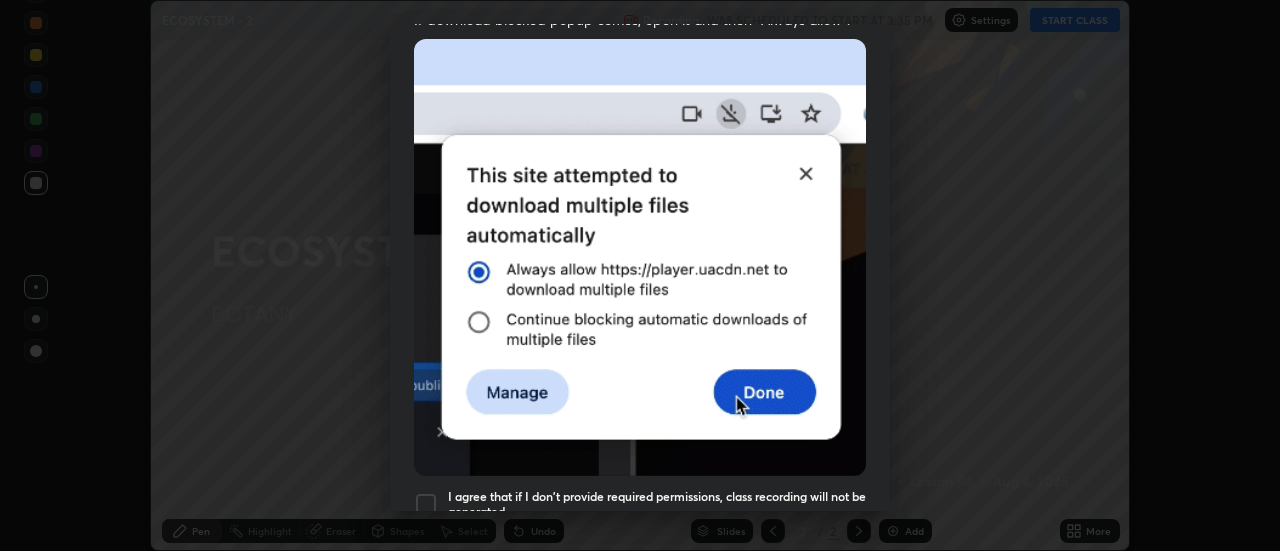 click at bounding box center (426, 504) 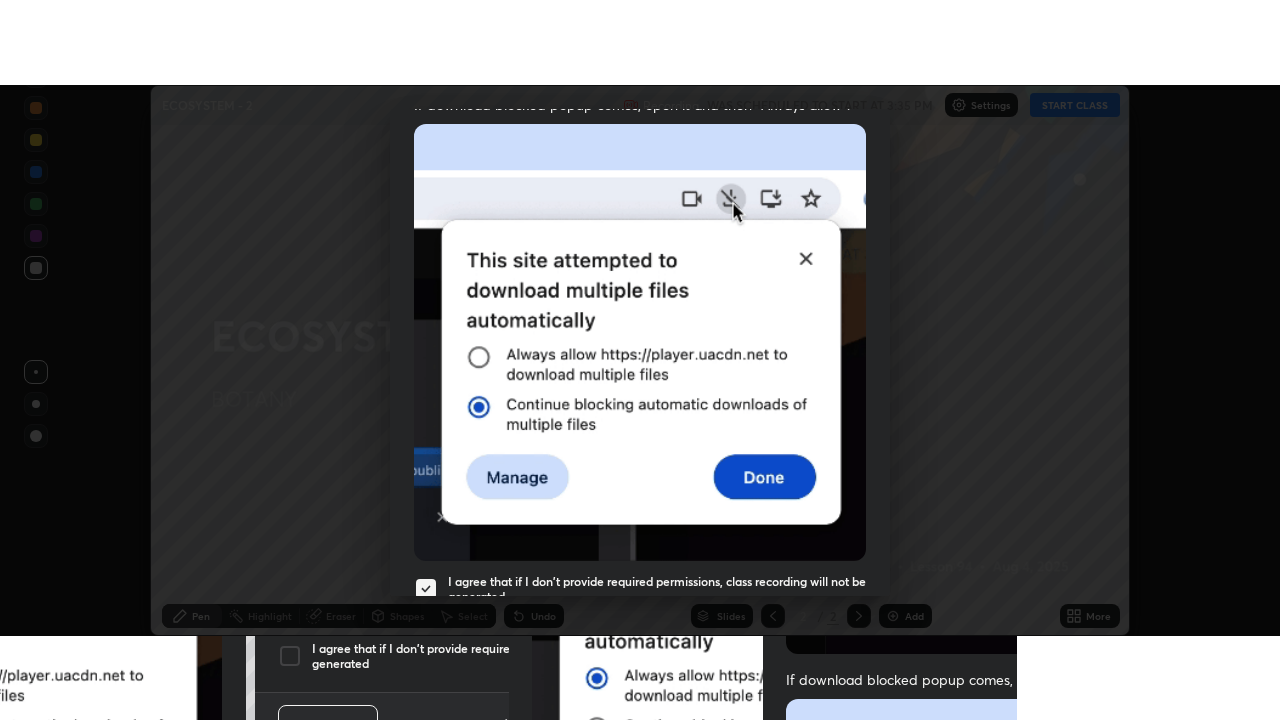 scroll, scrollTop: 513, scrollLeft: 0, axis: vertical 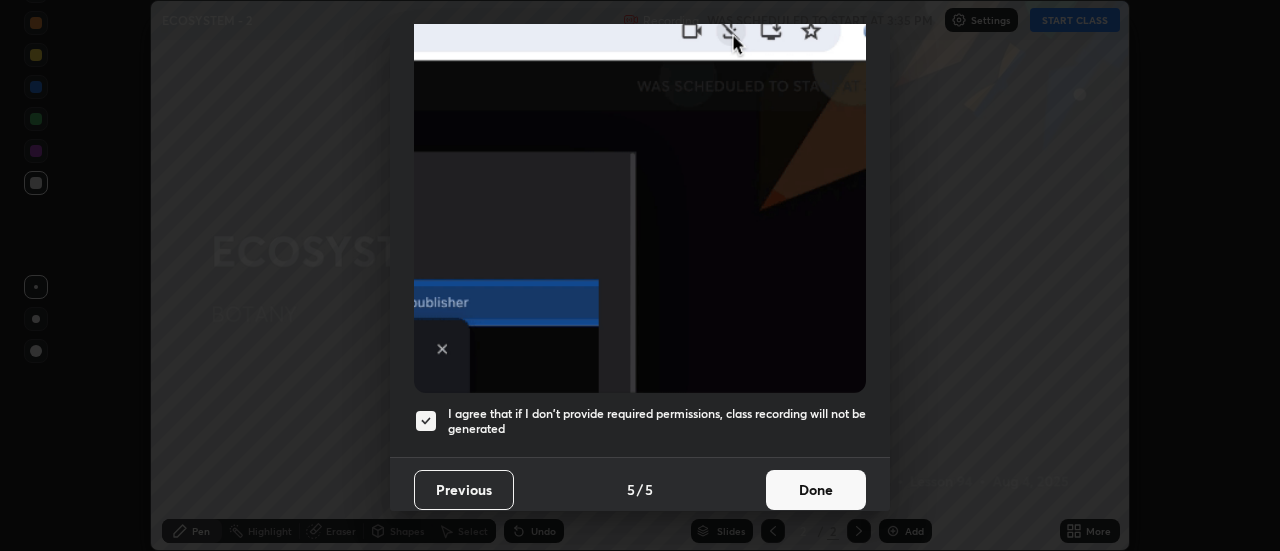 click on "Done" at bounding box center [816, 490] 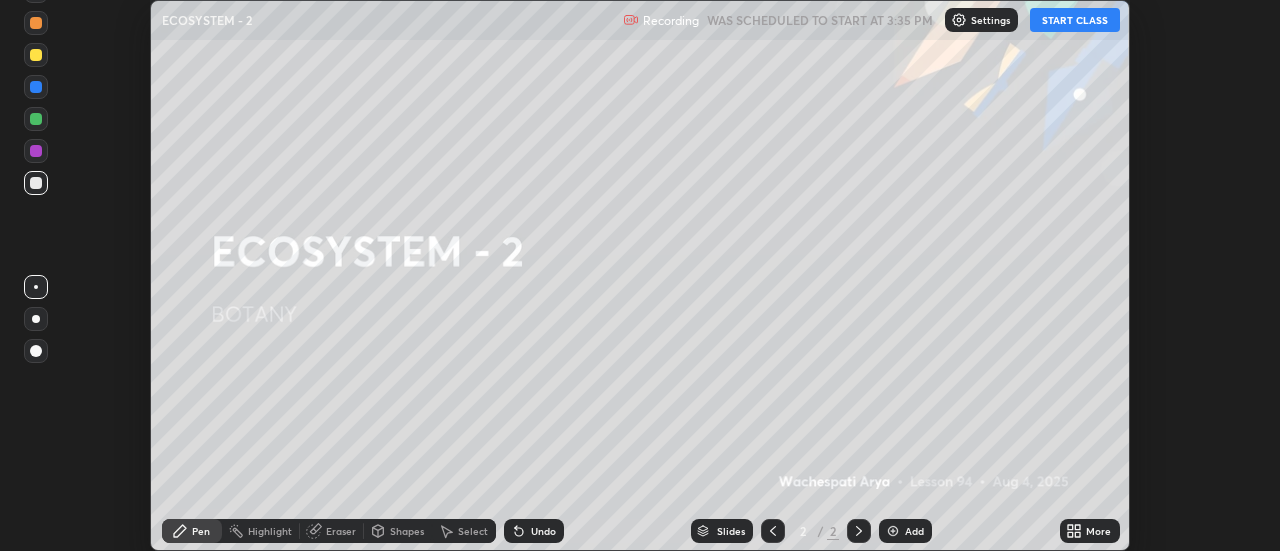 click on "START CLASS" at bounding box center (1075, 20) 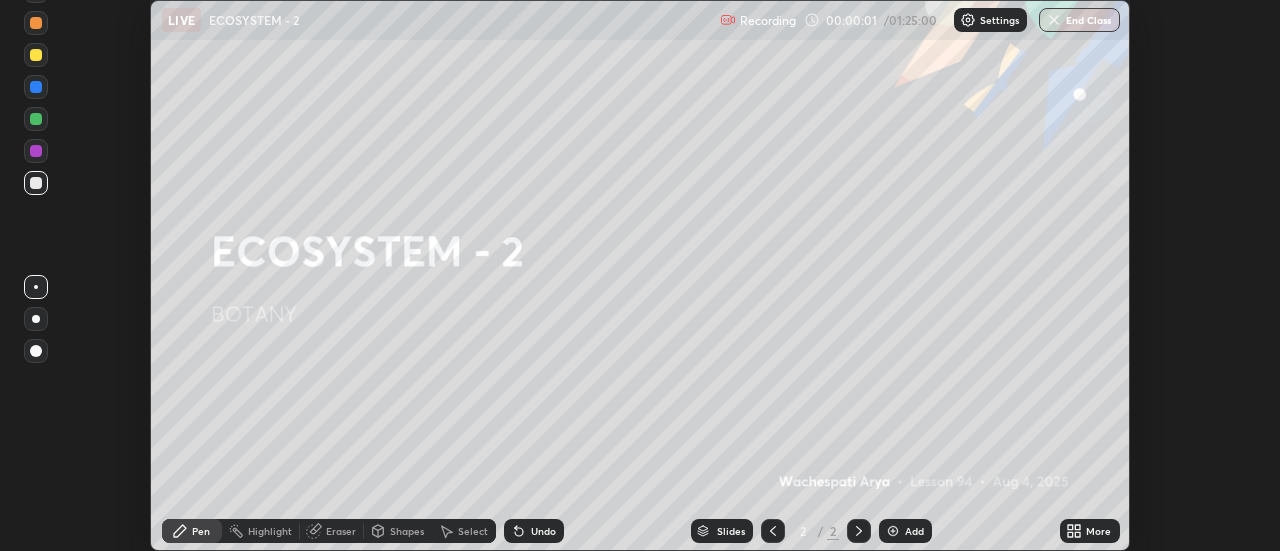 click on "More" at bounding box center [1098, 531] 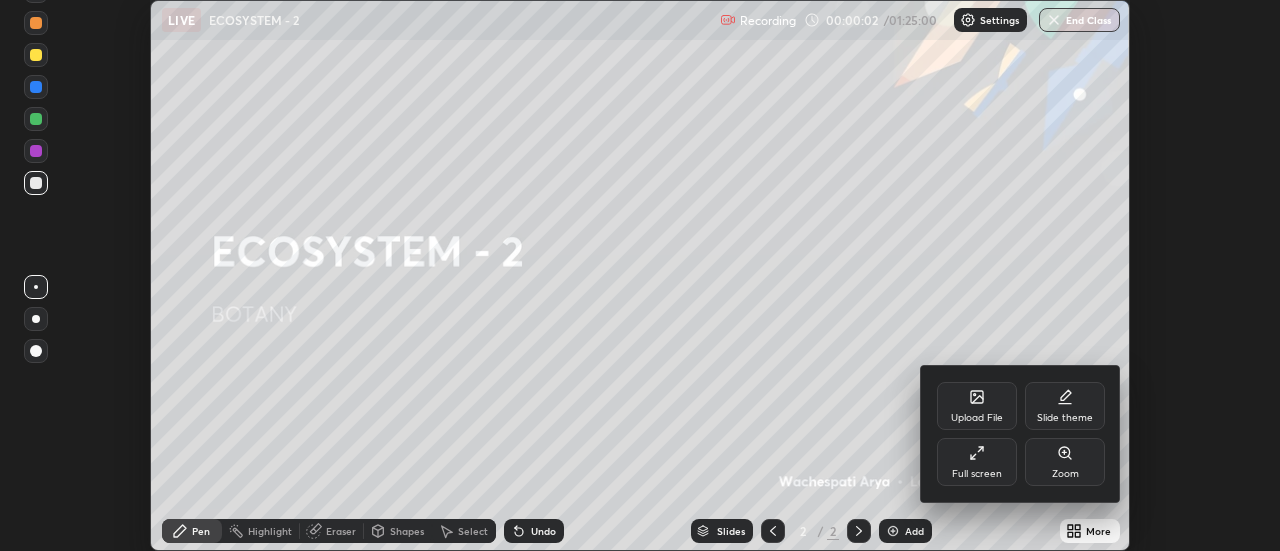 click on "Full screen" at bounding box center (977, 474) 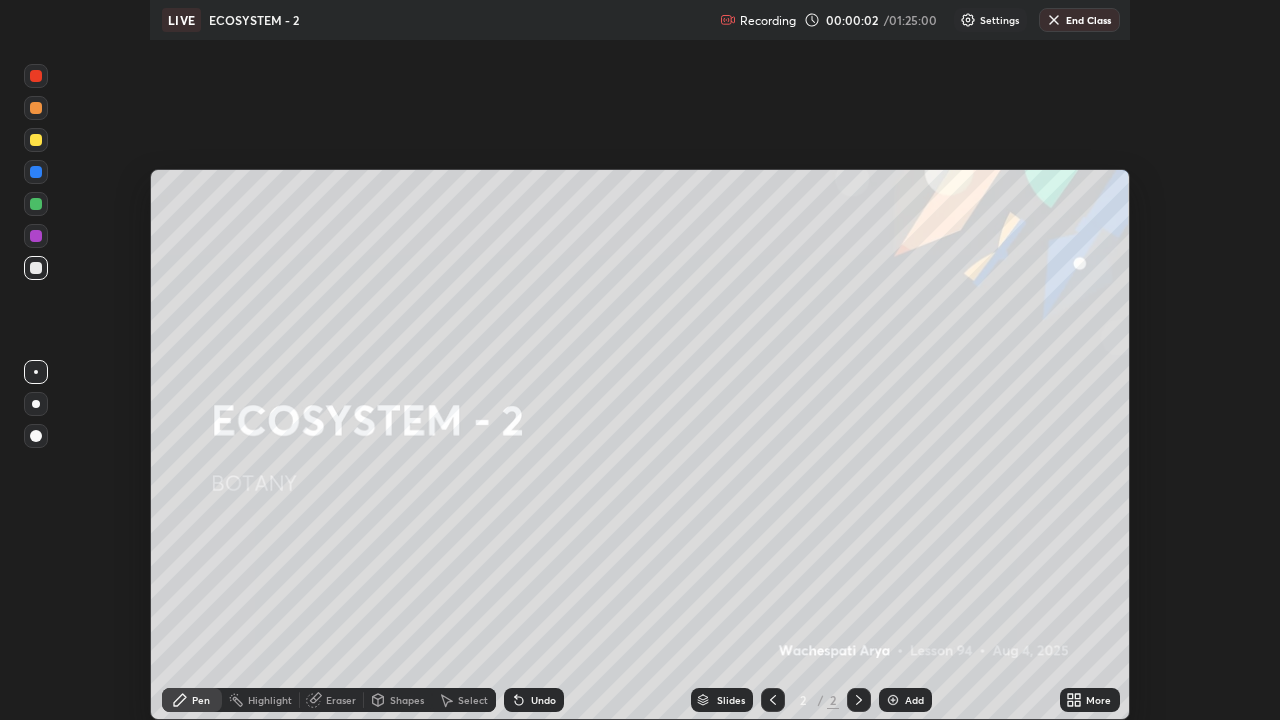 scroll, scrollTop: 99280, scrollLeft: 98720, axis: both 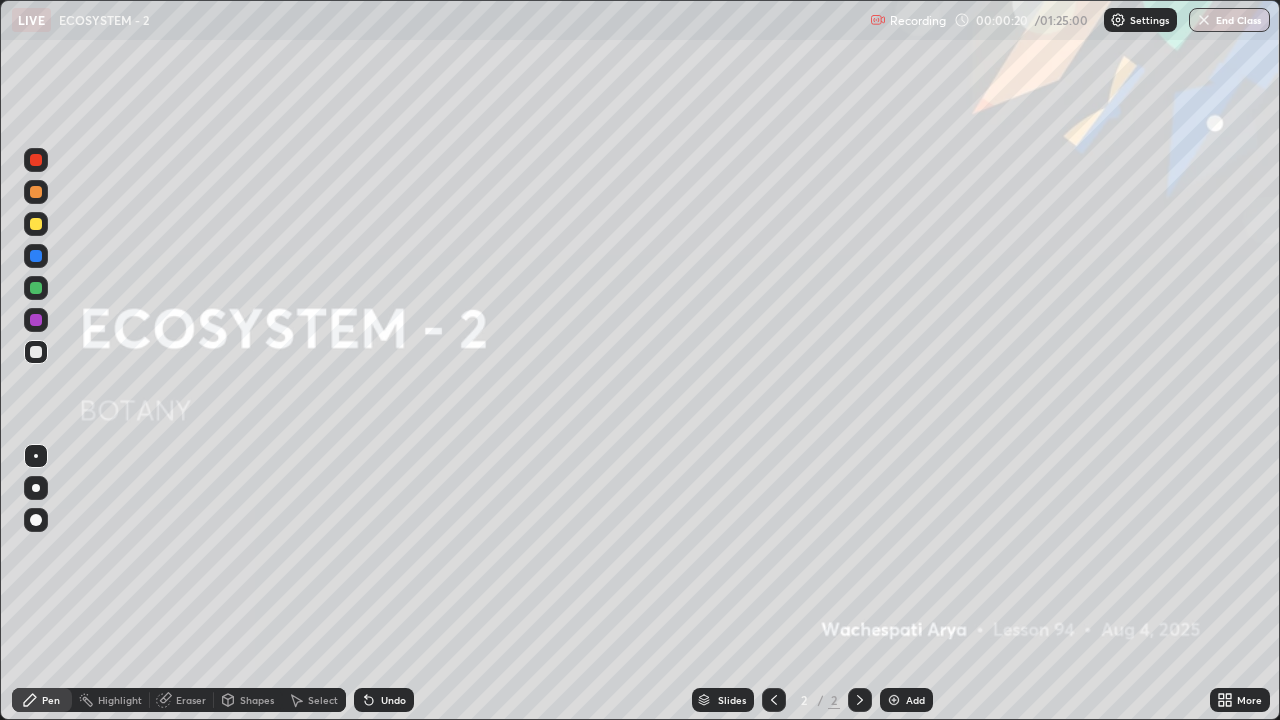 click at bounding box center (36, 488) 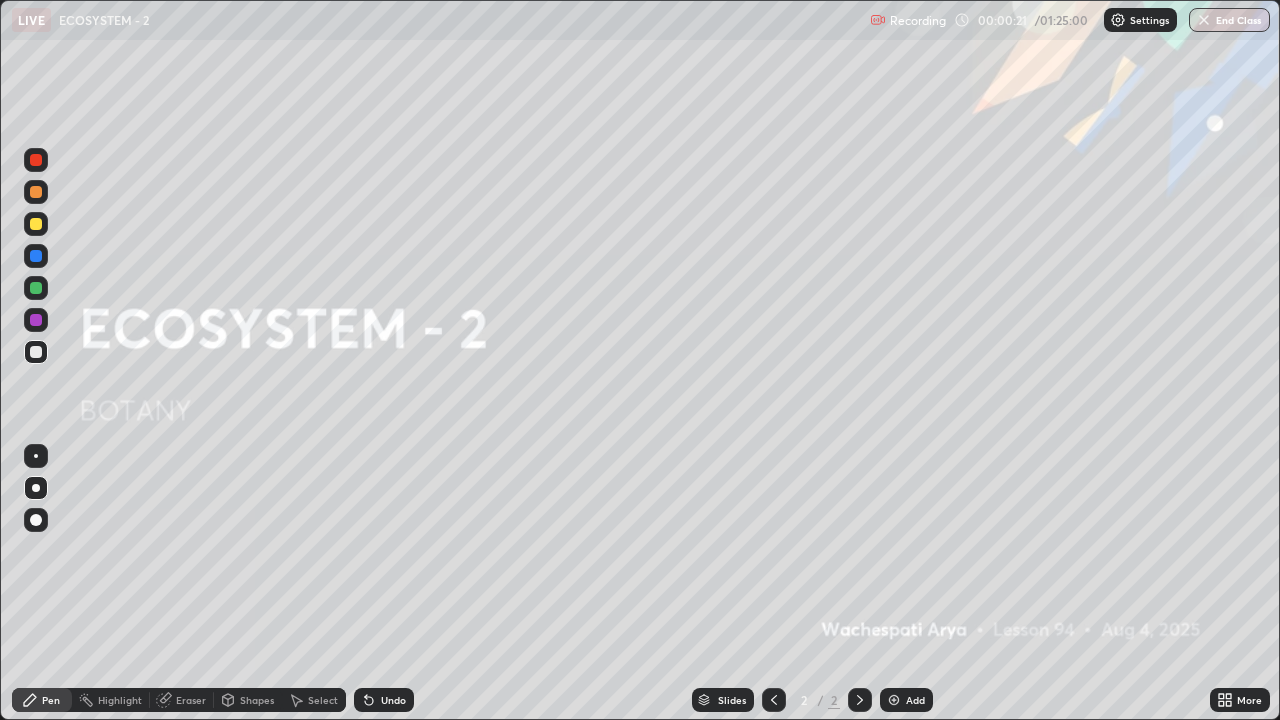 click at bounding box center [36, 192] 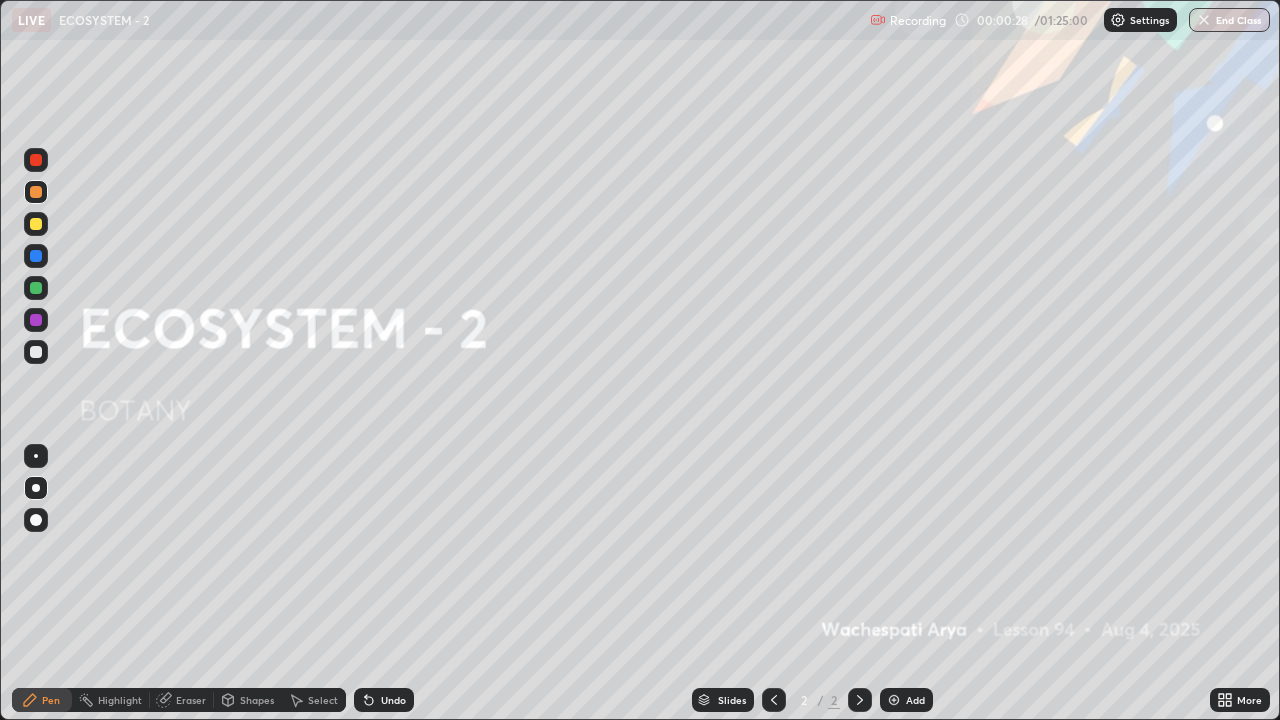 click at bounding box center [36, 520] 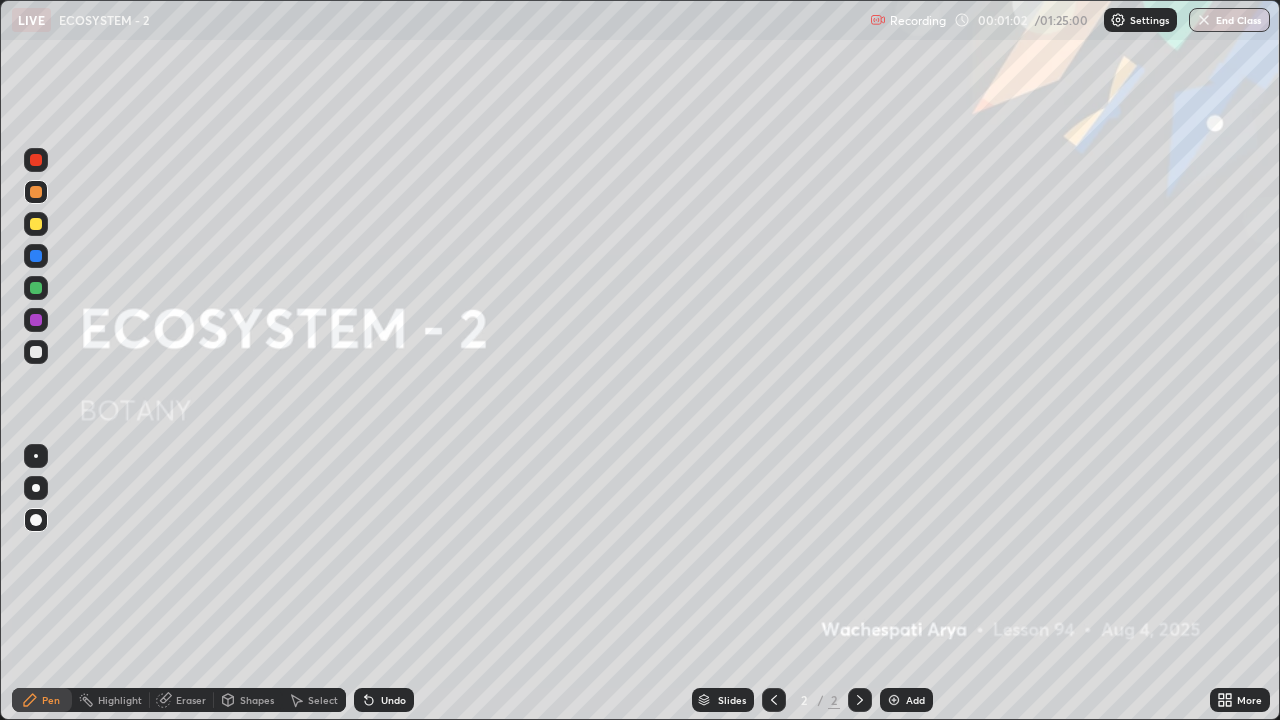 click on "Add" at bounding box center [915, 700] 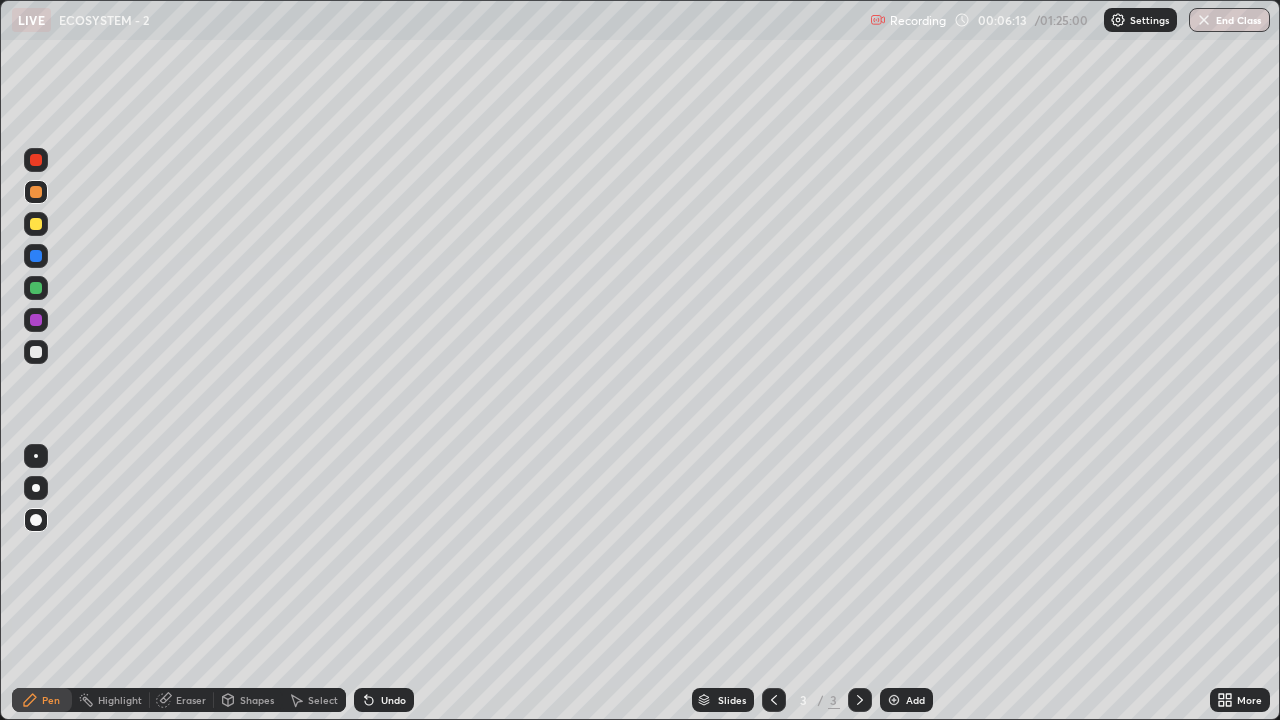 click at bounding box center (36, 192) 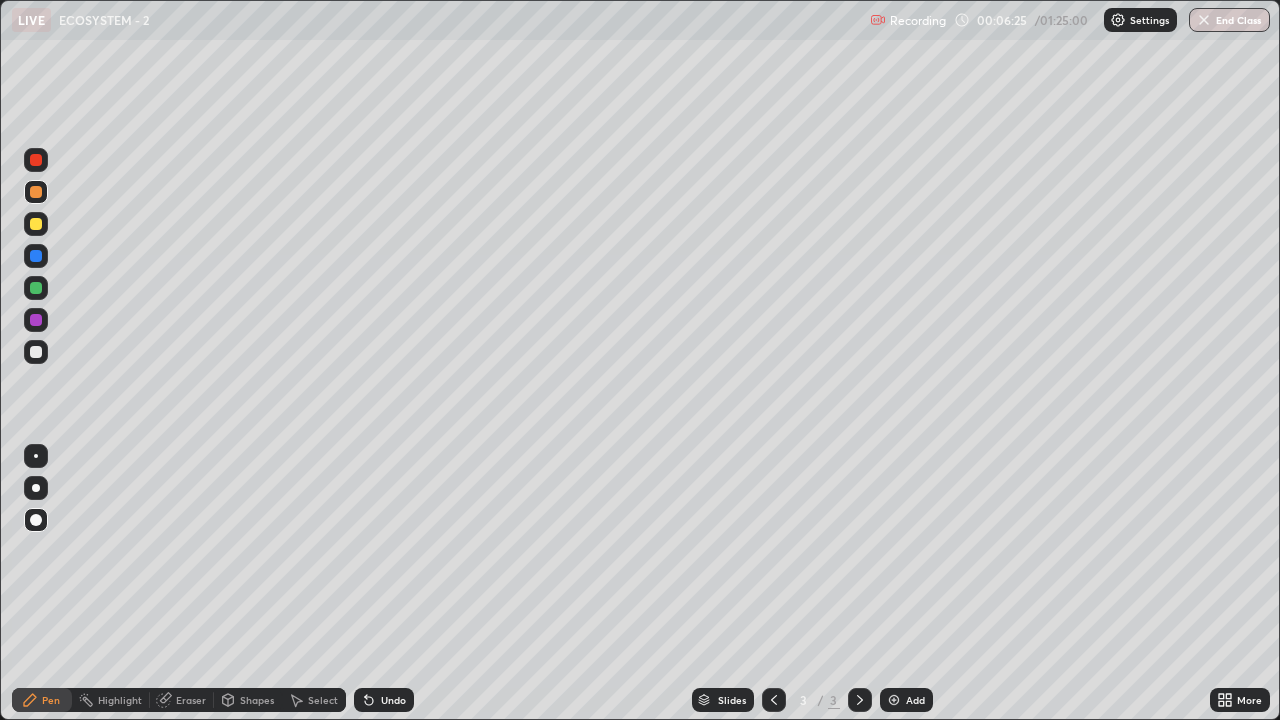 click 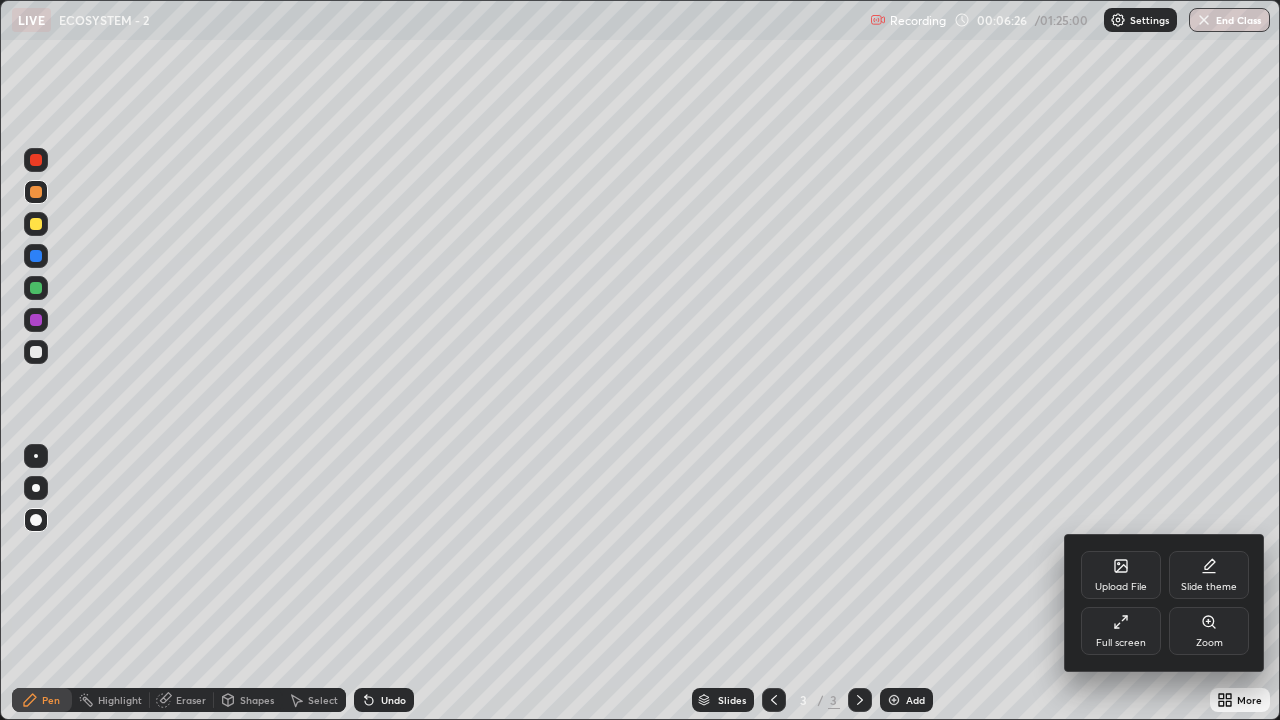 click on "Full screen" at bounding box center [1121, 631] 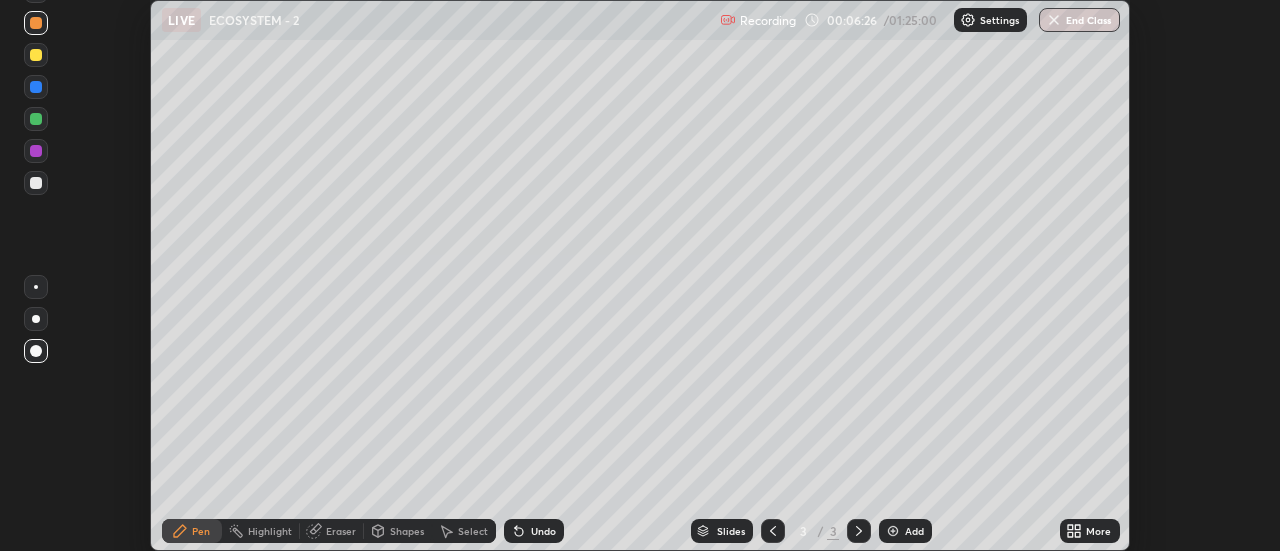 scroll, scrollTop: 551, scrollLeft: 1280, axis: both 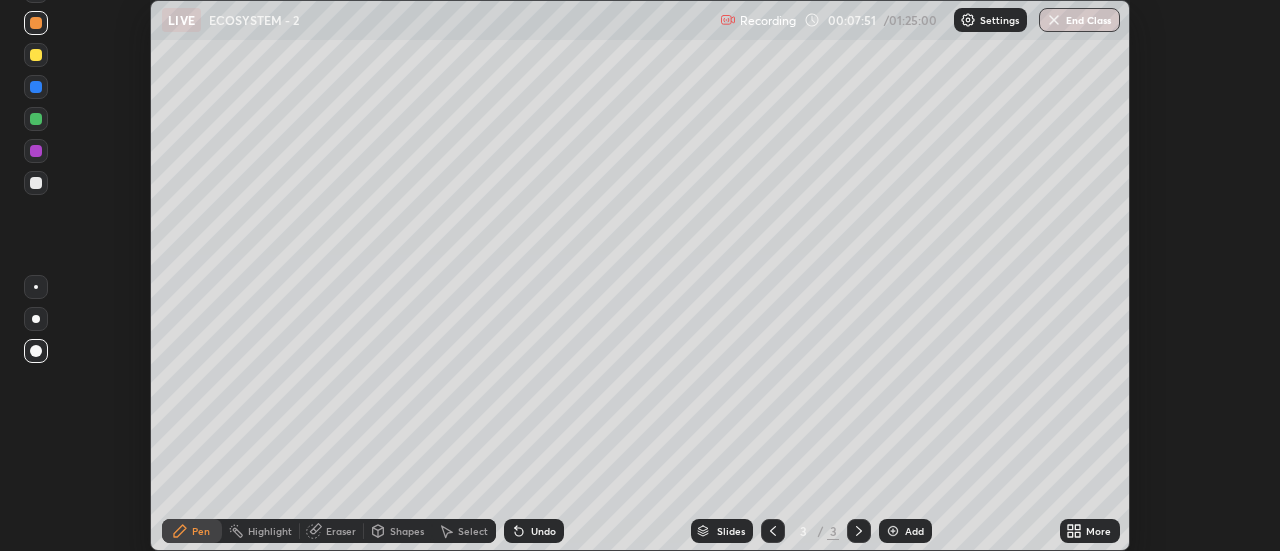 click on "More" at bounding box center [1098, 531] 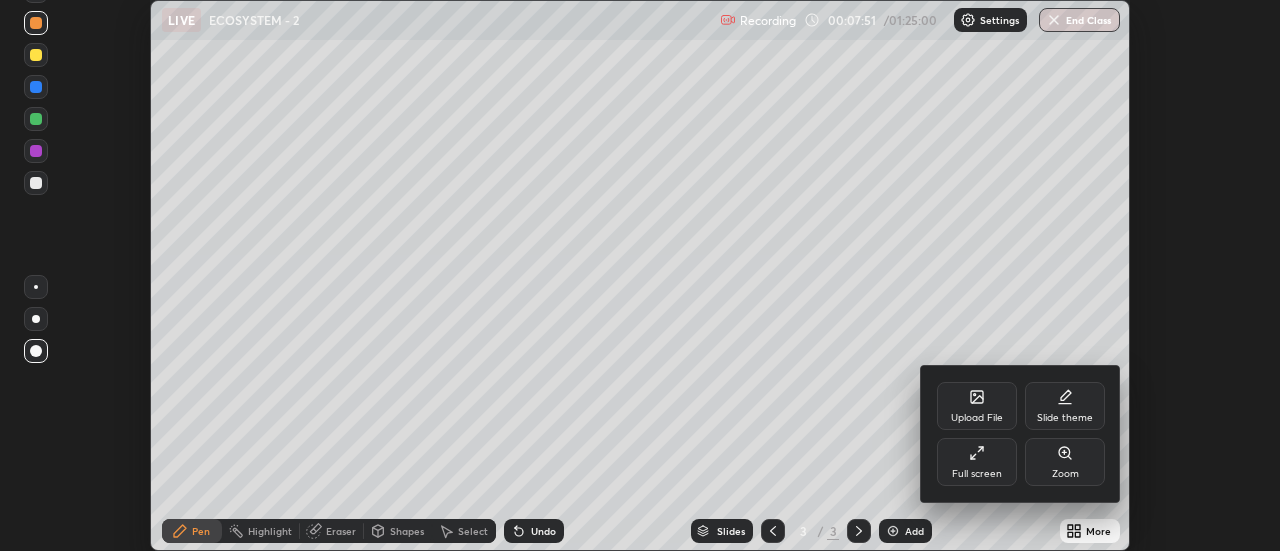 click 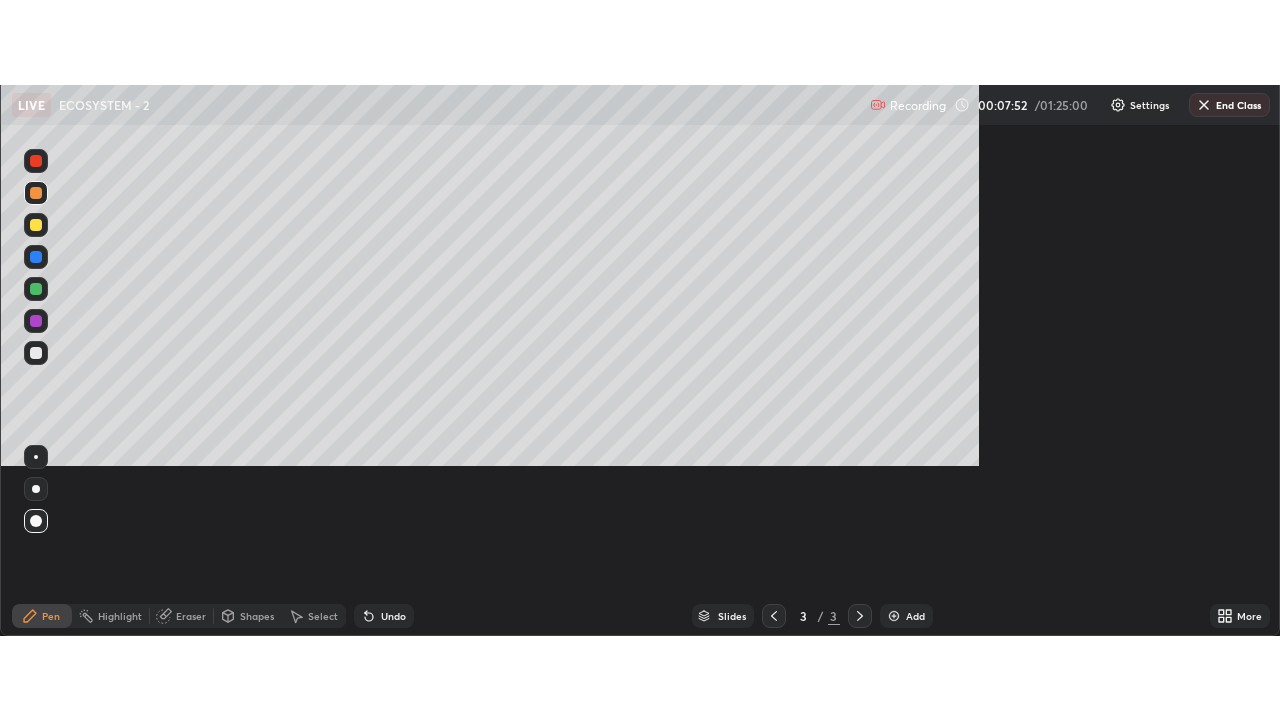 scroll, scrollTop: 99280, scrollLeft: 98720, axis: both 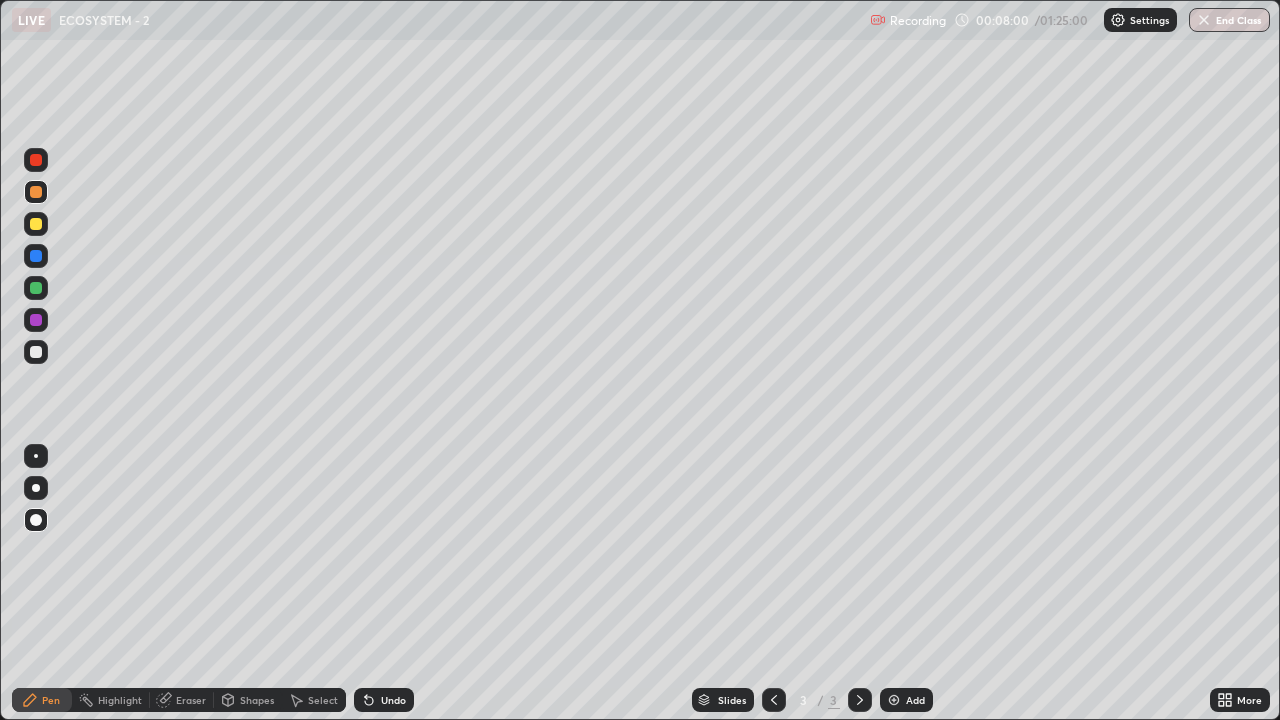 click at bounding box center [36, 192] 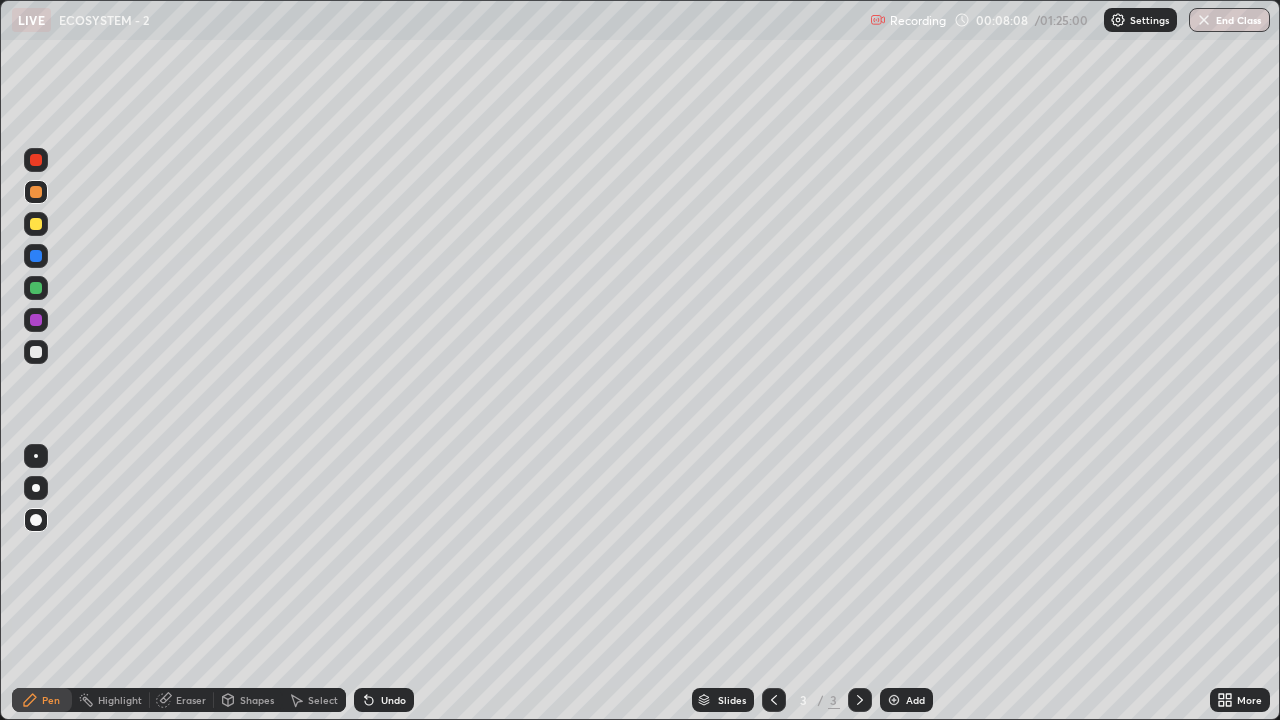 click on "Undo" at bounding box center [384, 700] 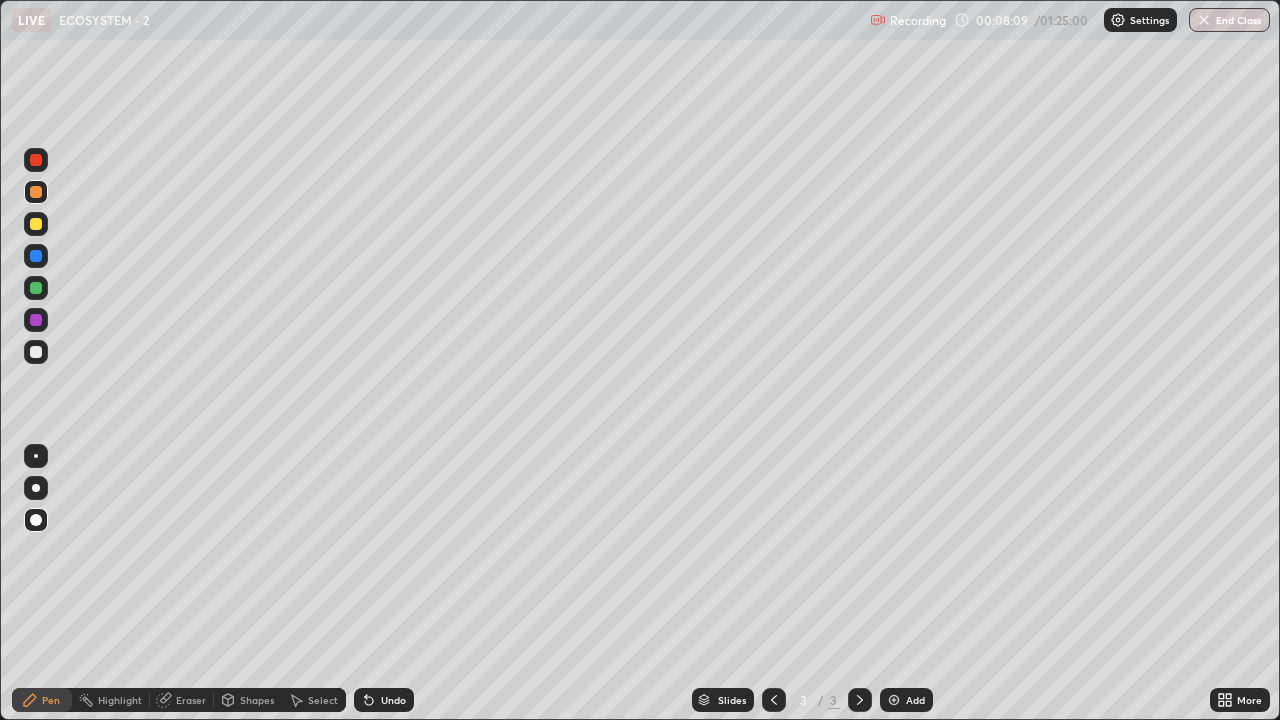click on "Undo" at bounding box center (393, 700) 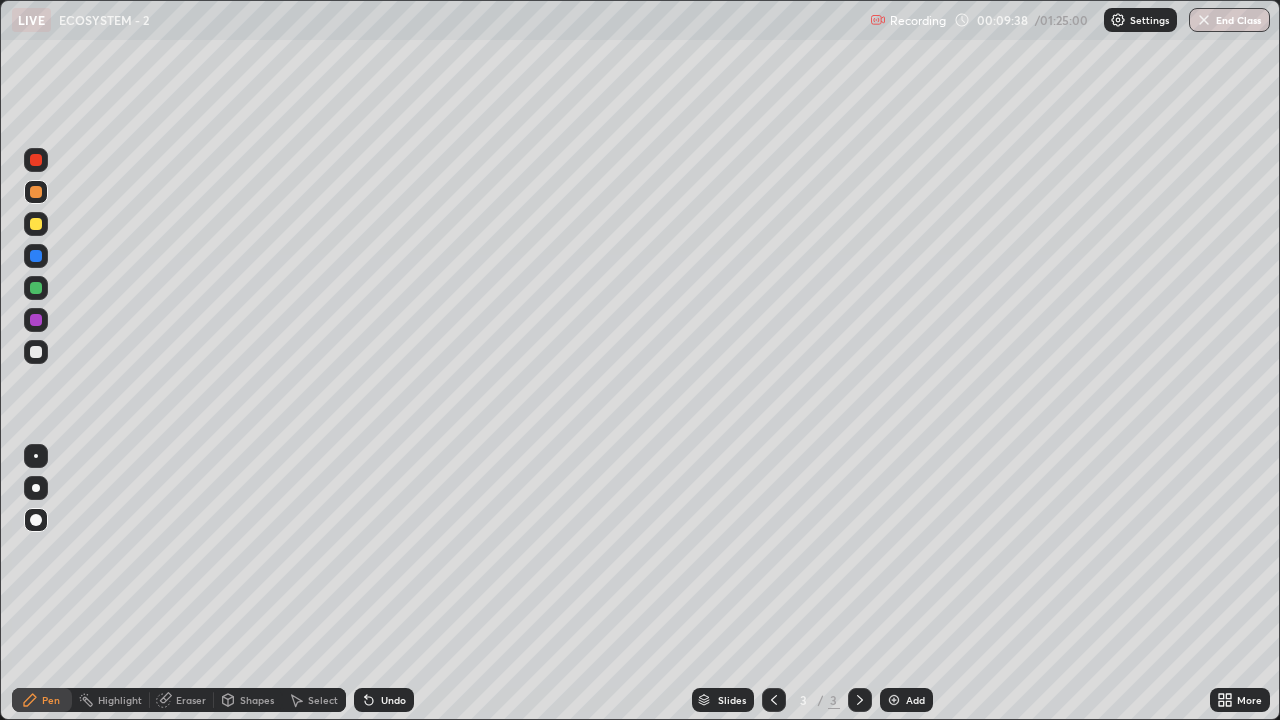 click on "More" at bounding box center [1249, 700] 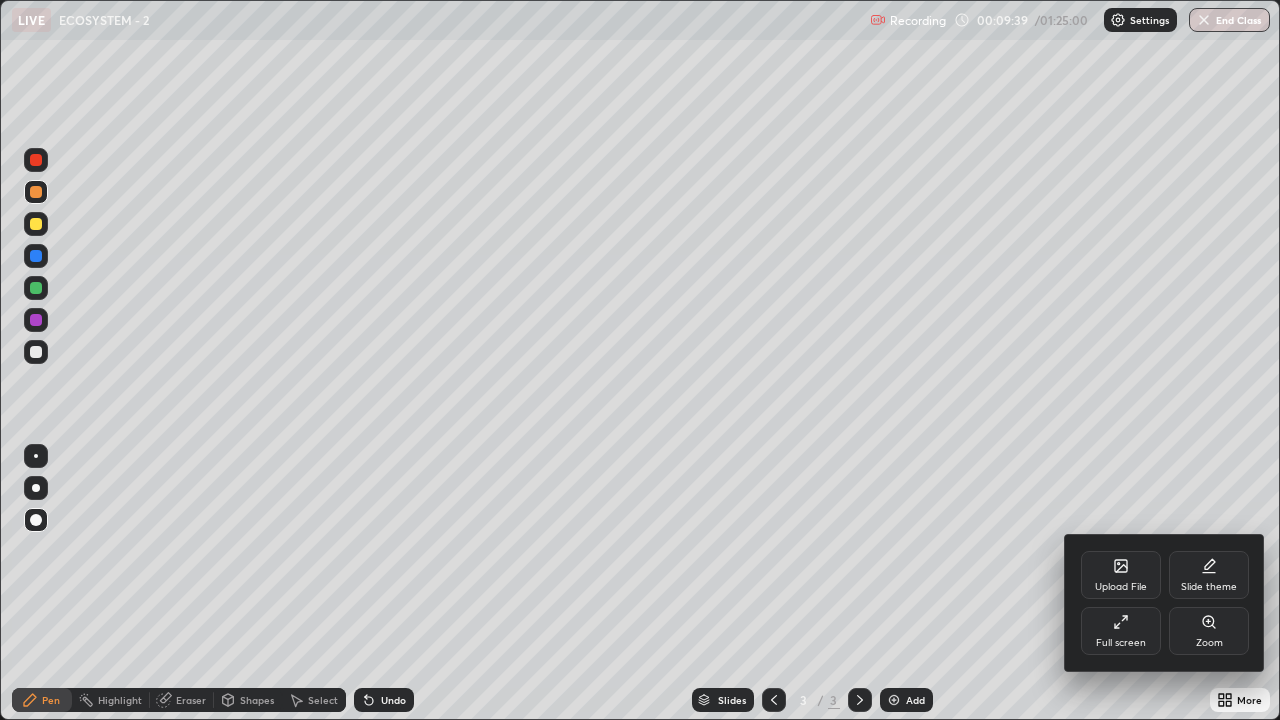 click on "Full screen" at bounding box center [1121, 631] 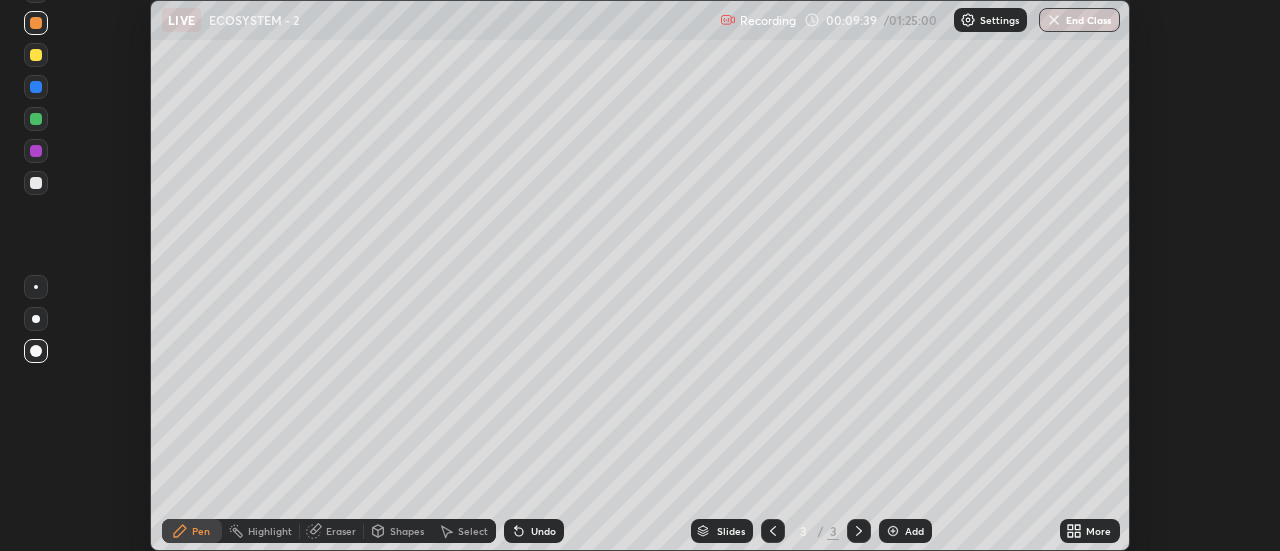 scroll, scrollTop: 551, scrollLeft: 1280, axis: both 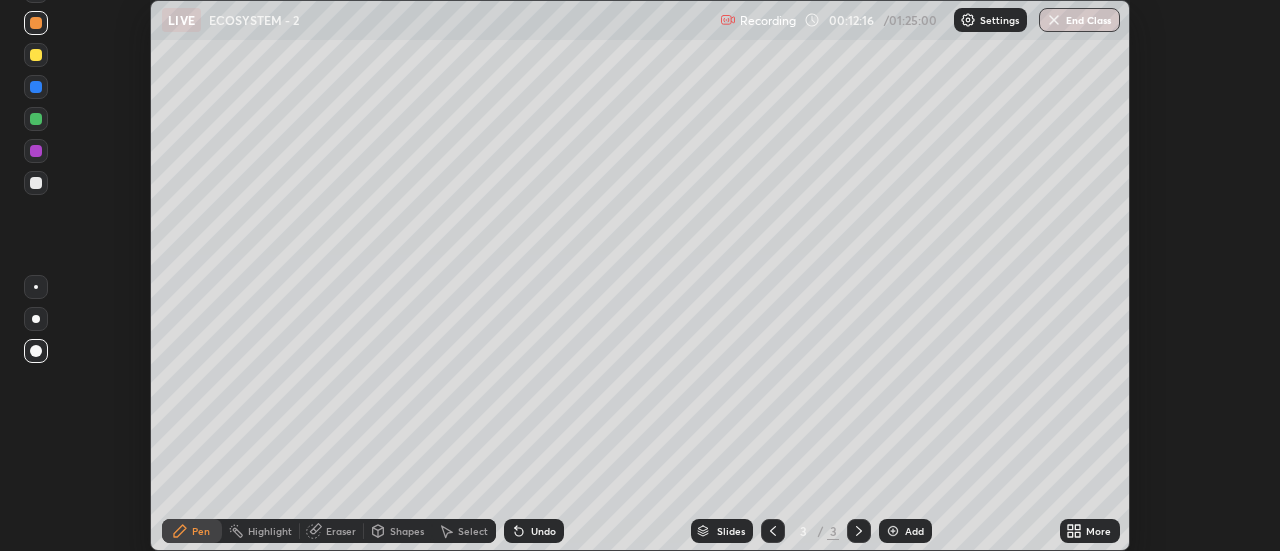 click on "More" at bounding box center [1090, 531] 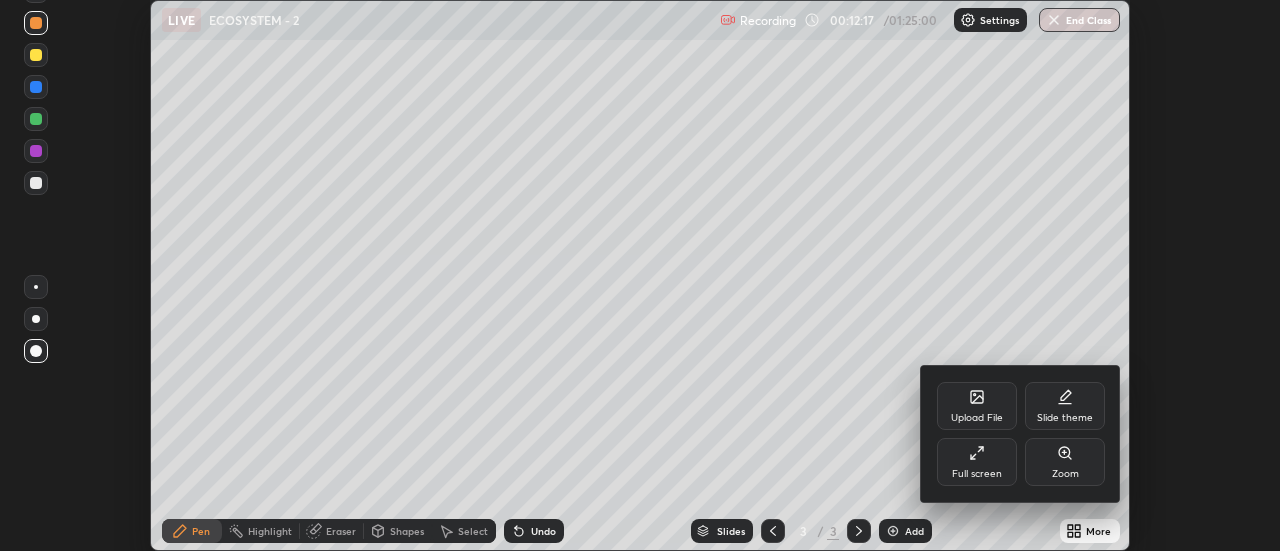 click on "Full screen" at bounding box center (977, 474) 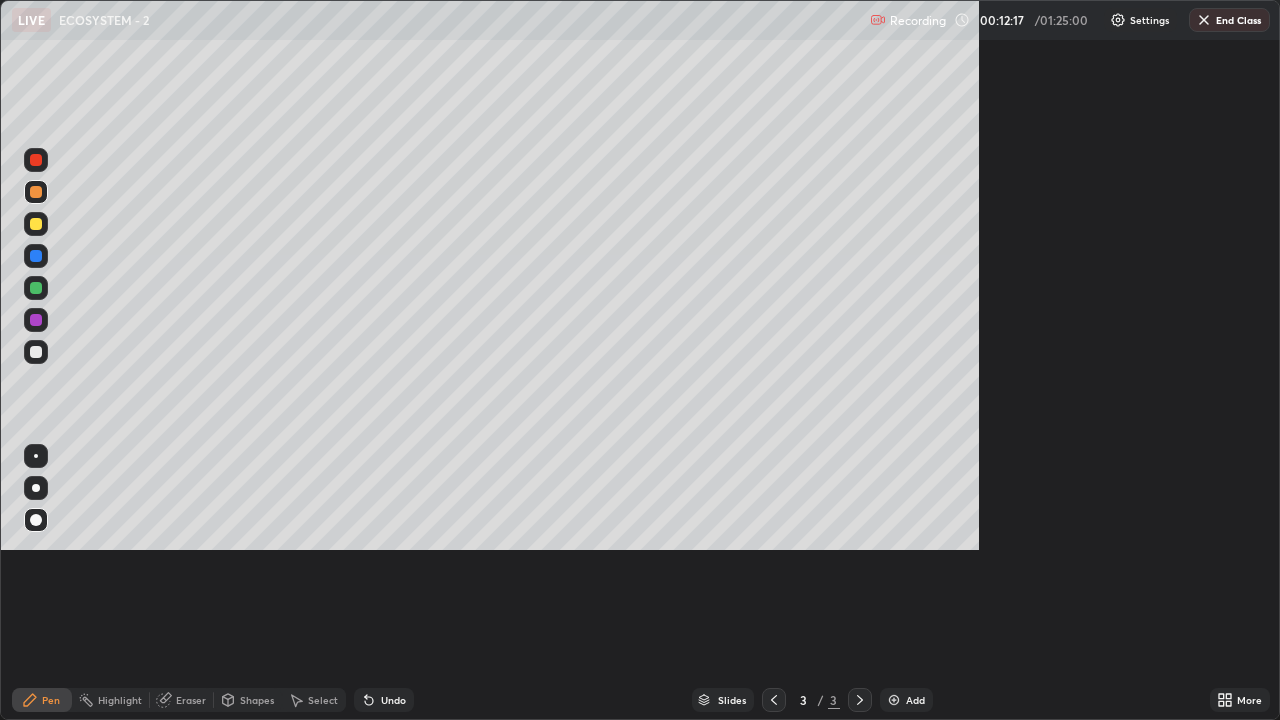 scroll, scrollTop: 99280, scrollLeft: 98720, axis: both 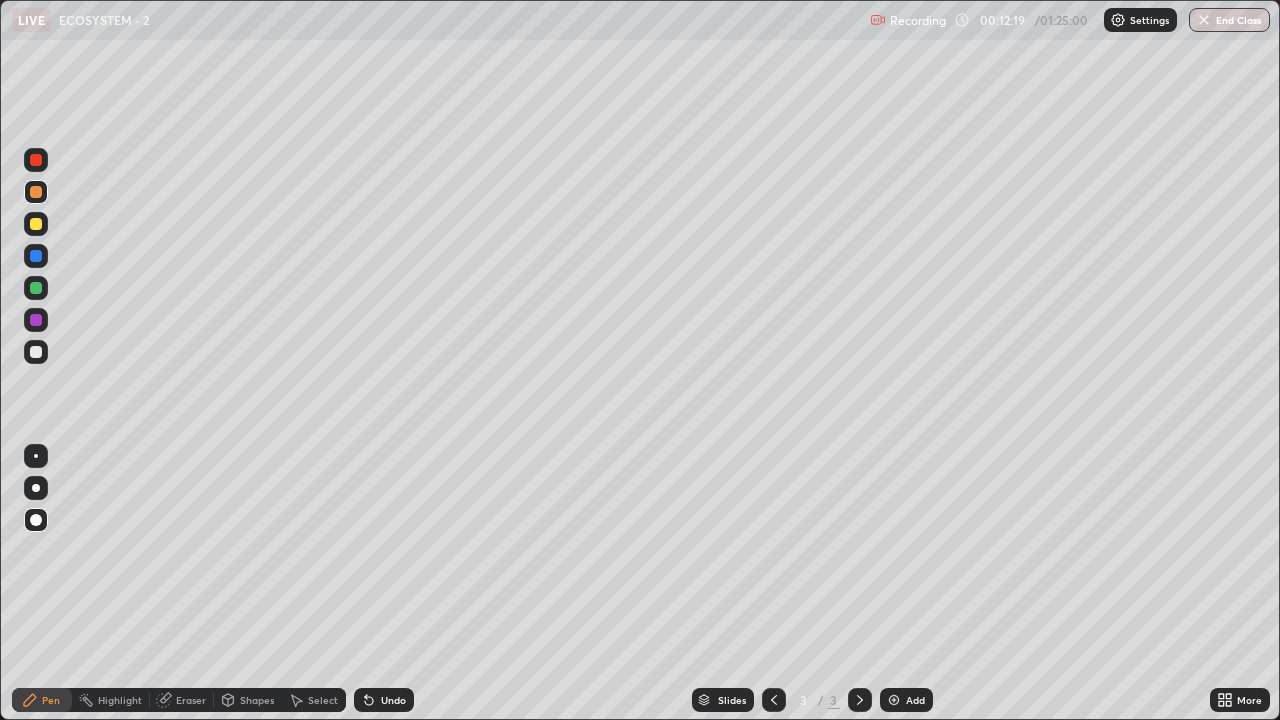click at bounding box center [36, 352] 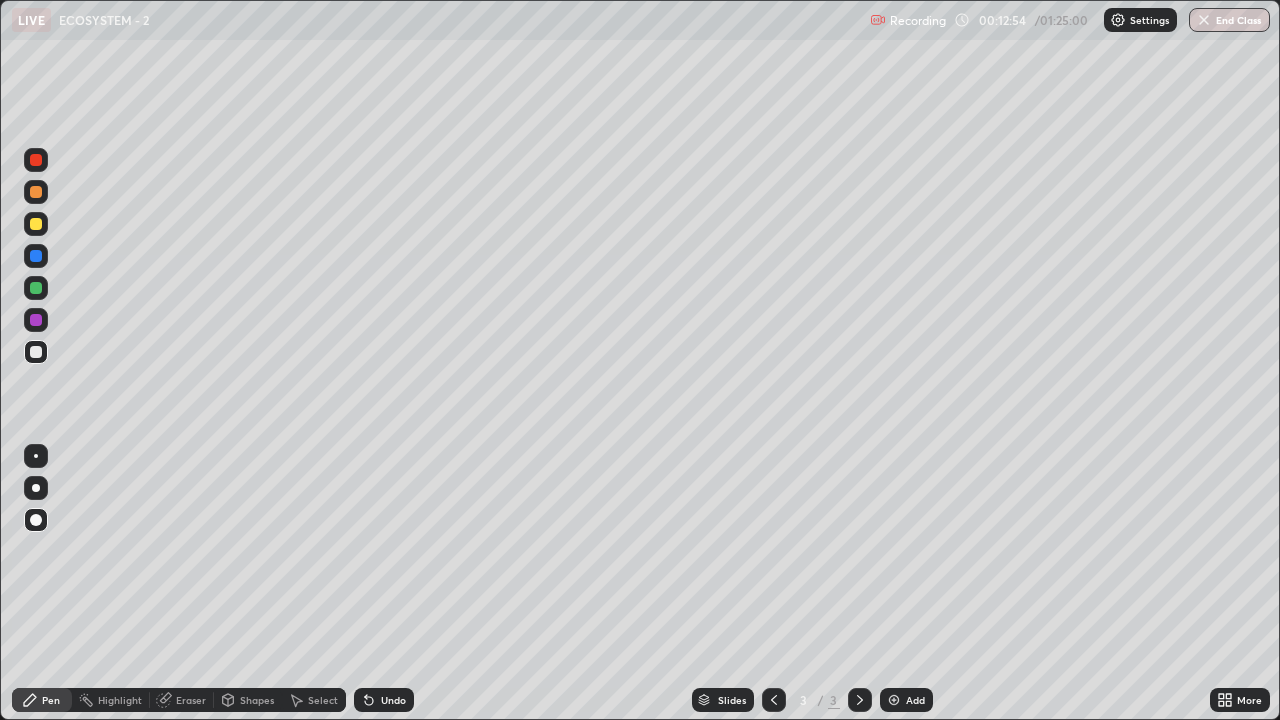click at bounding box center (36, 192) 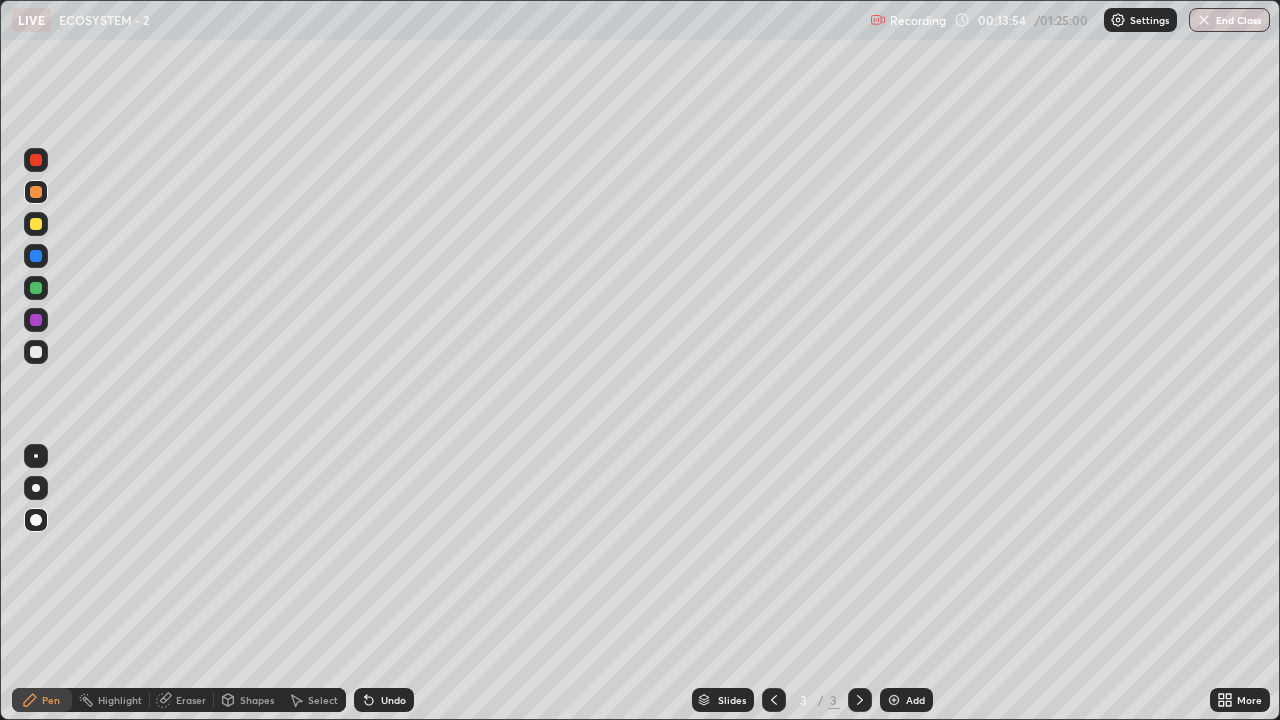 click at bounding box center [36, 488] 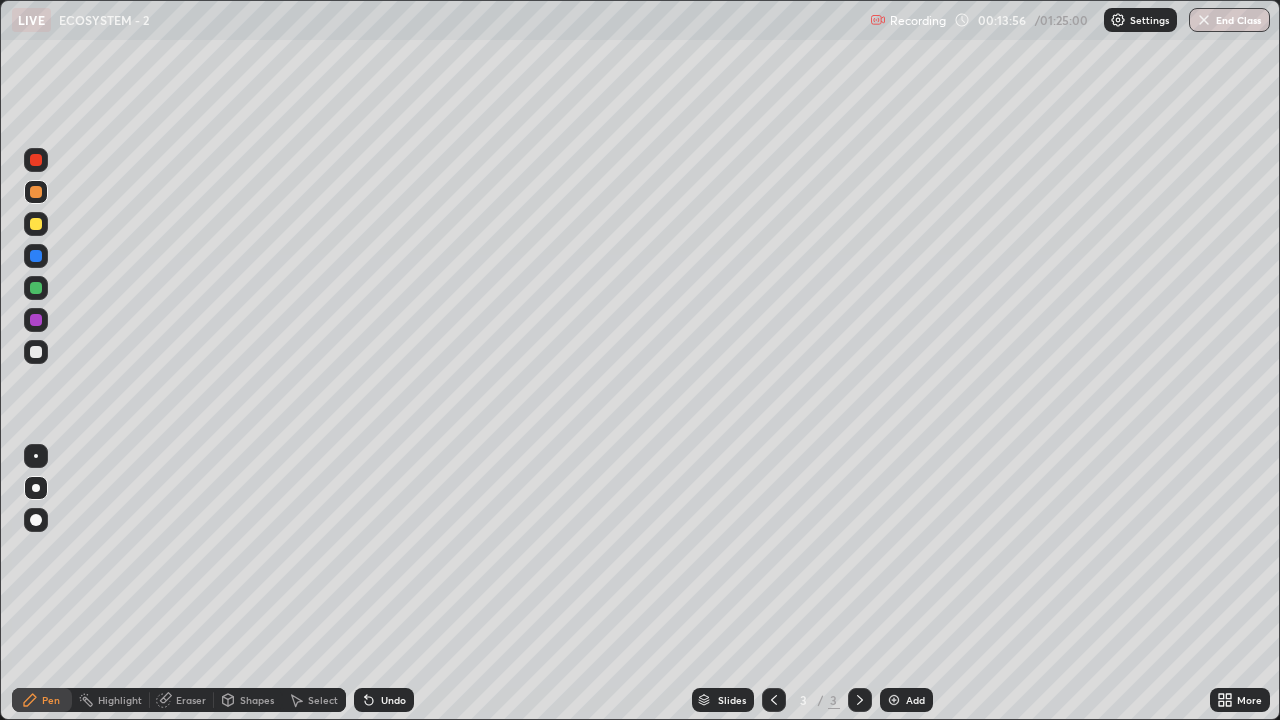 click at bounding box center [36, 352] 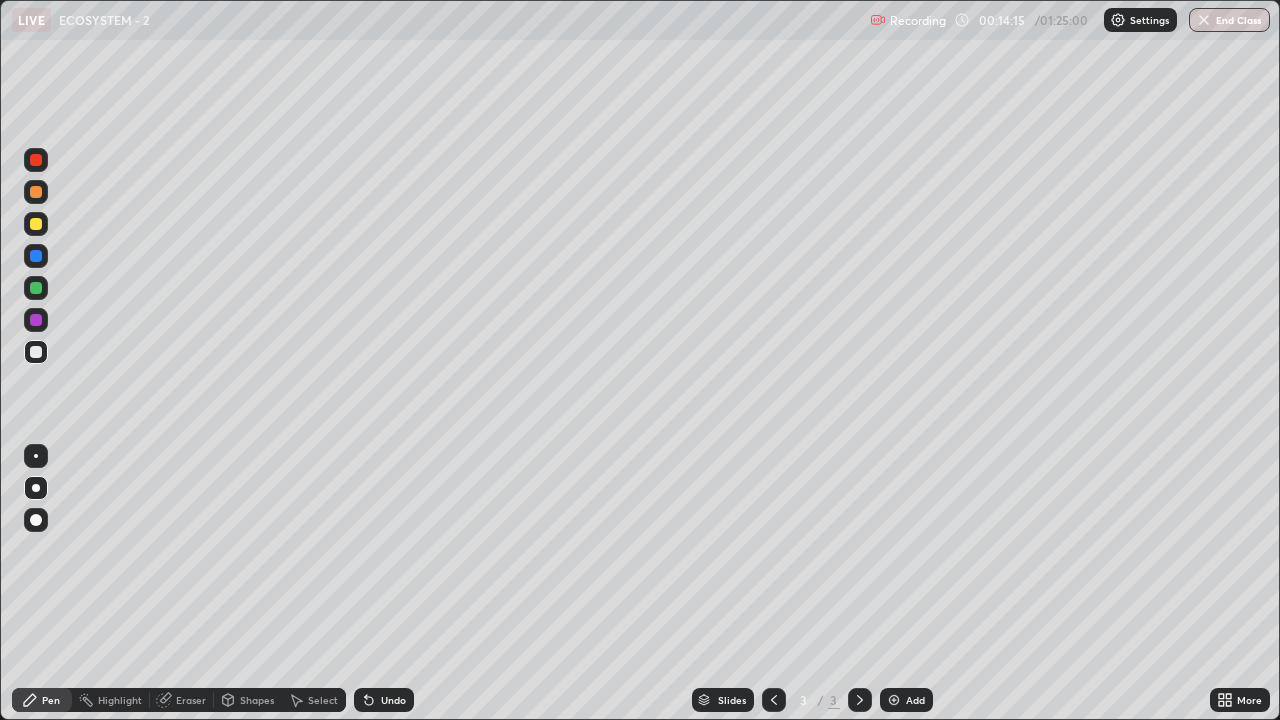 click on "More" at bounding box center (1249, 700) 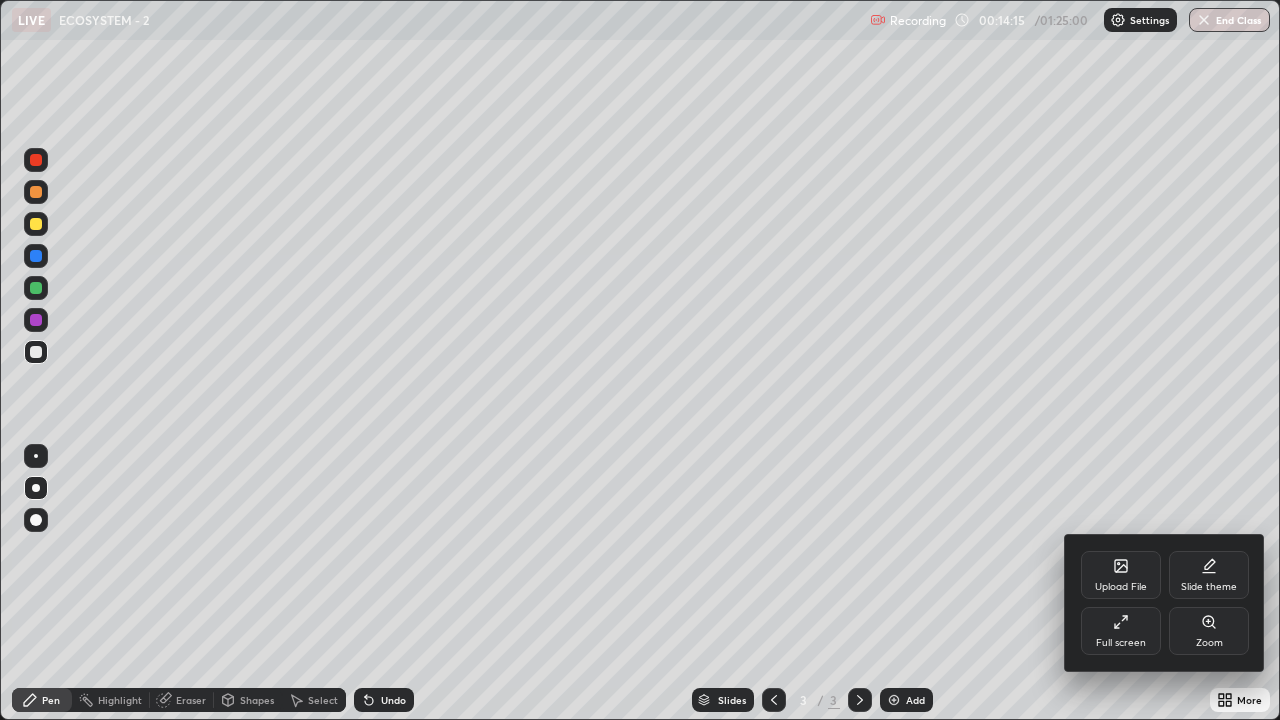 click on "Full screen" at bounding box center (1121, 631) 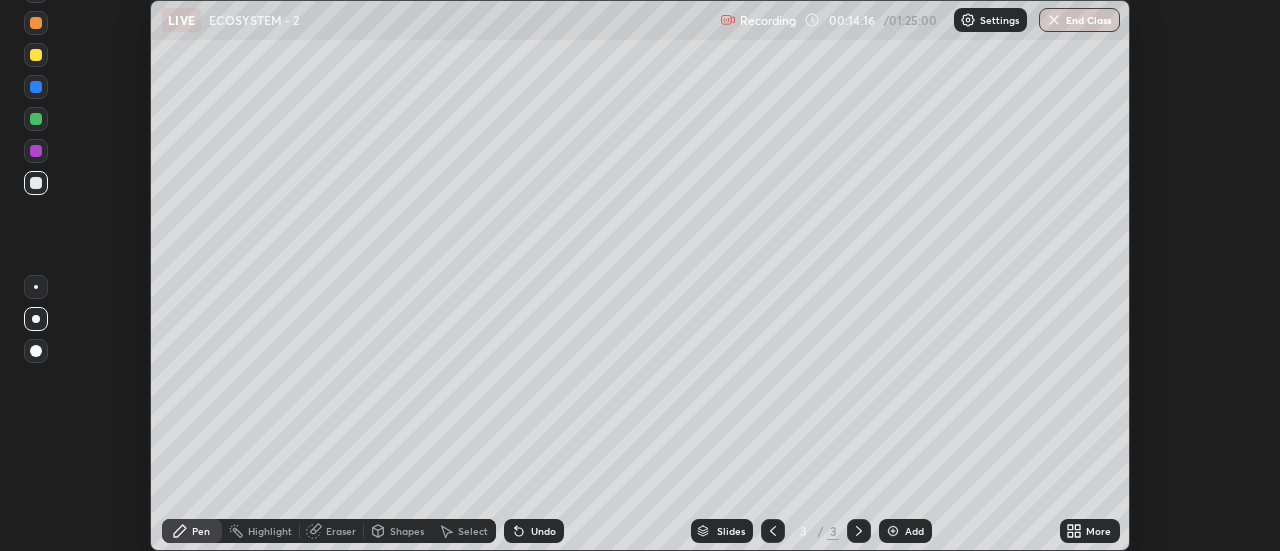 scroll, scrollTop: 551, scrollLeft: 1280, axis: both 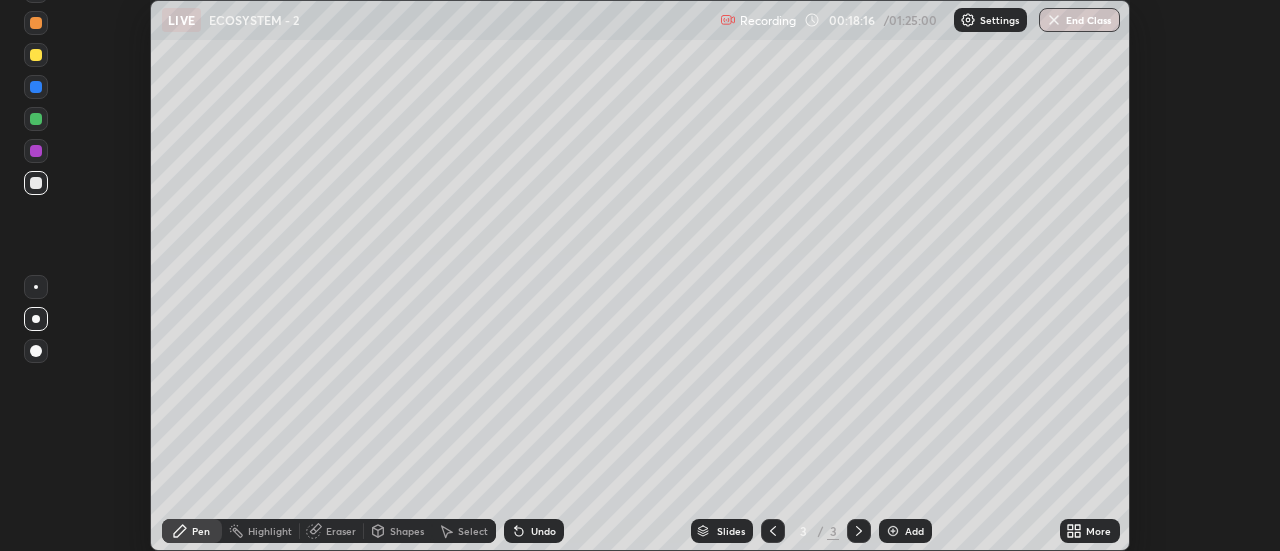 click 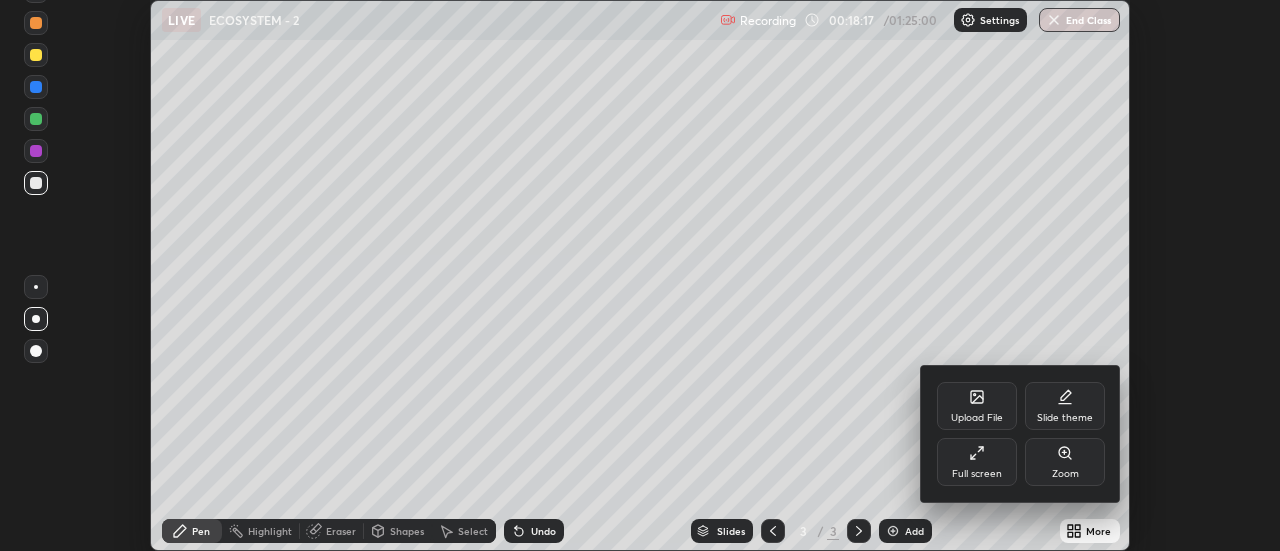 click on "Full screen" at bounding box center [977, 474] 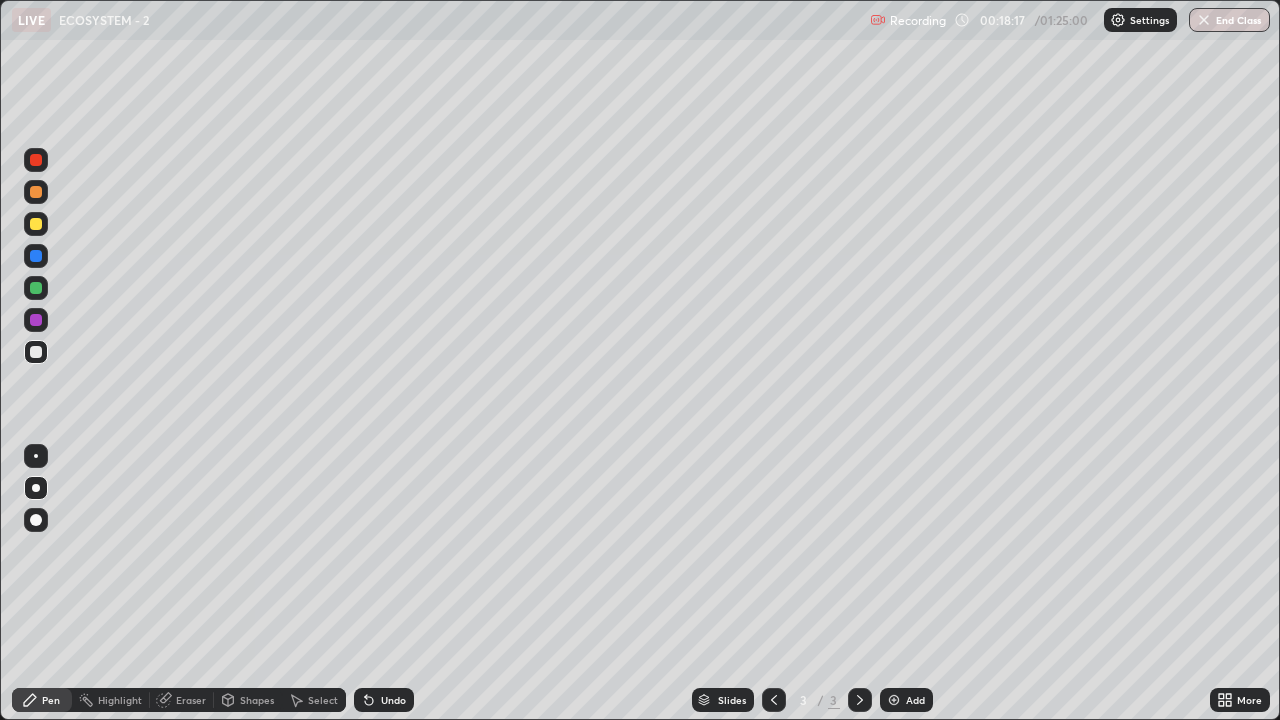 scroll, scrollTop: 99280, scrollLeft: 98720, axis: both 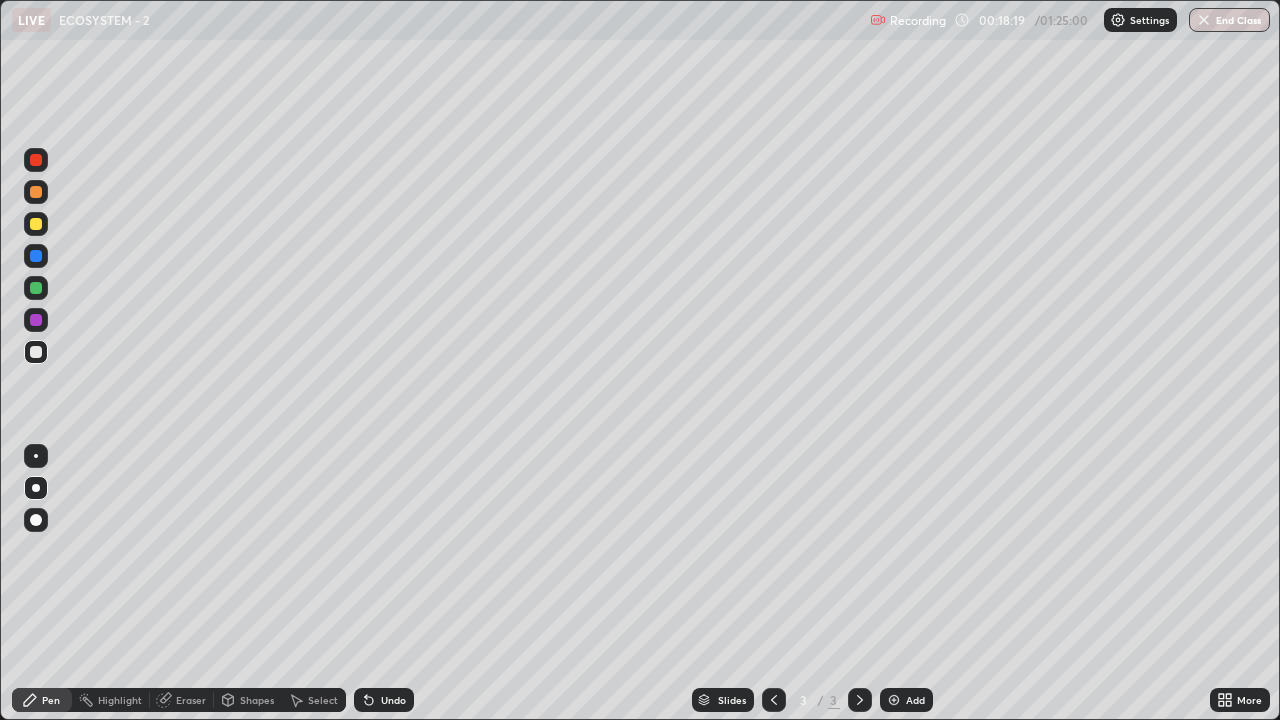 click on "Add" at bounding box center [915, 700] 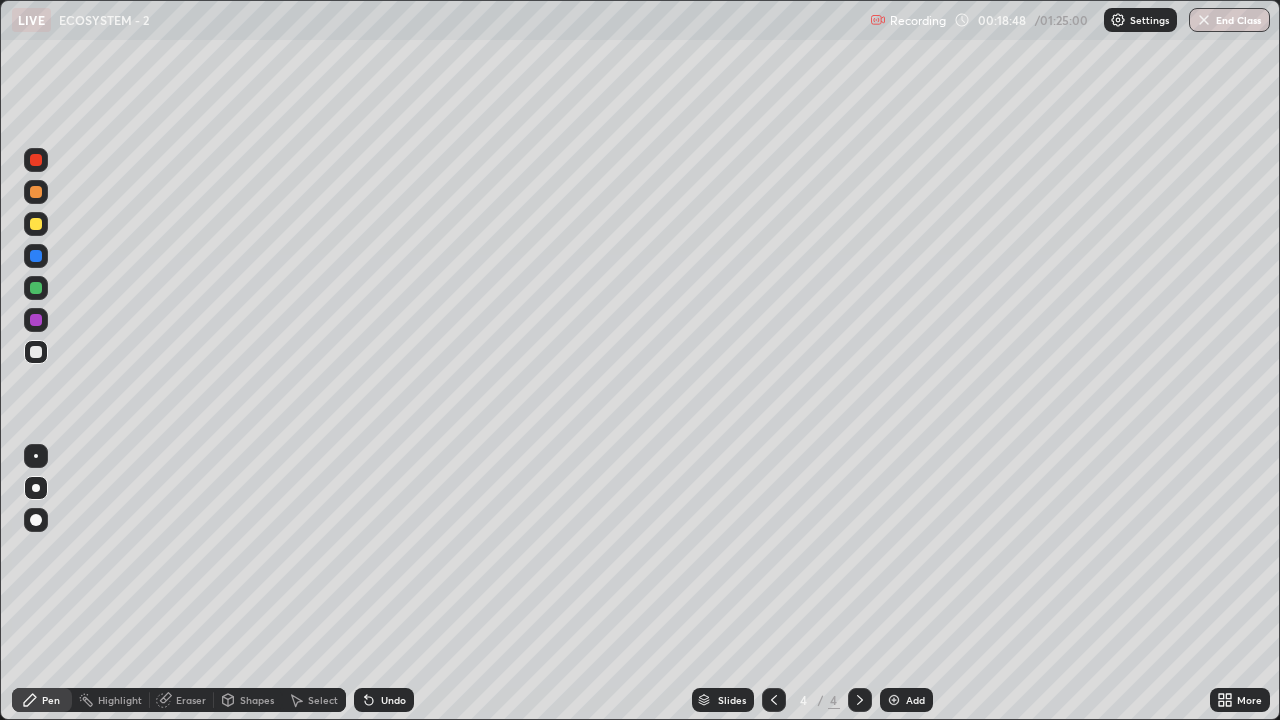 click at bounding box center [36, 192] 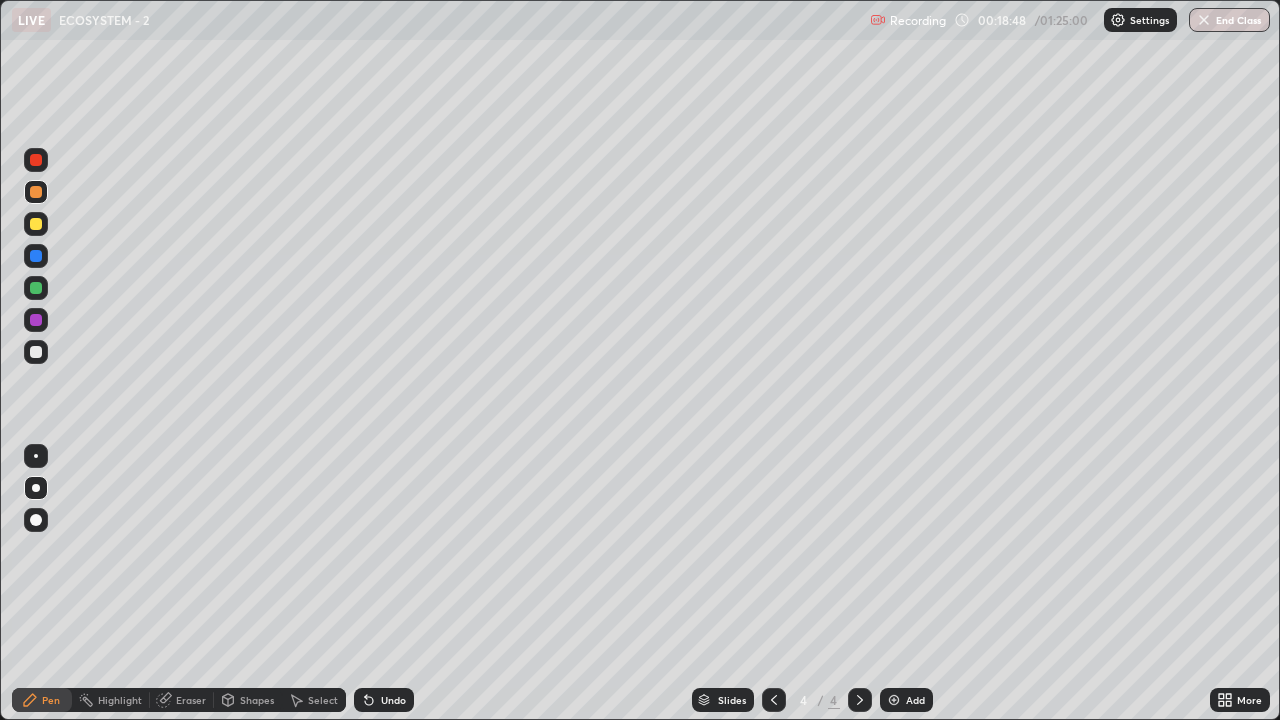 click at bounding box center [36, 488] 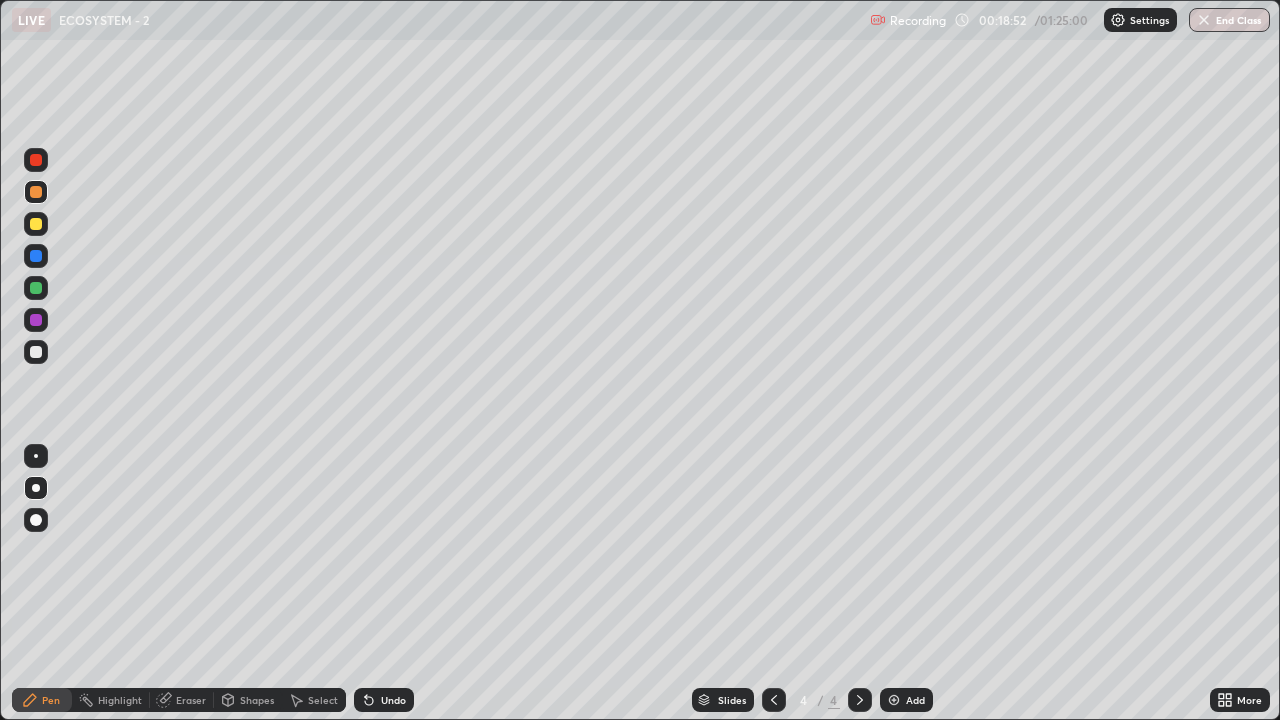 click on "Undo" at bounding box center [393, 700] 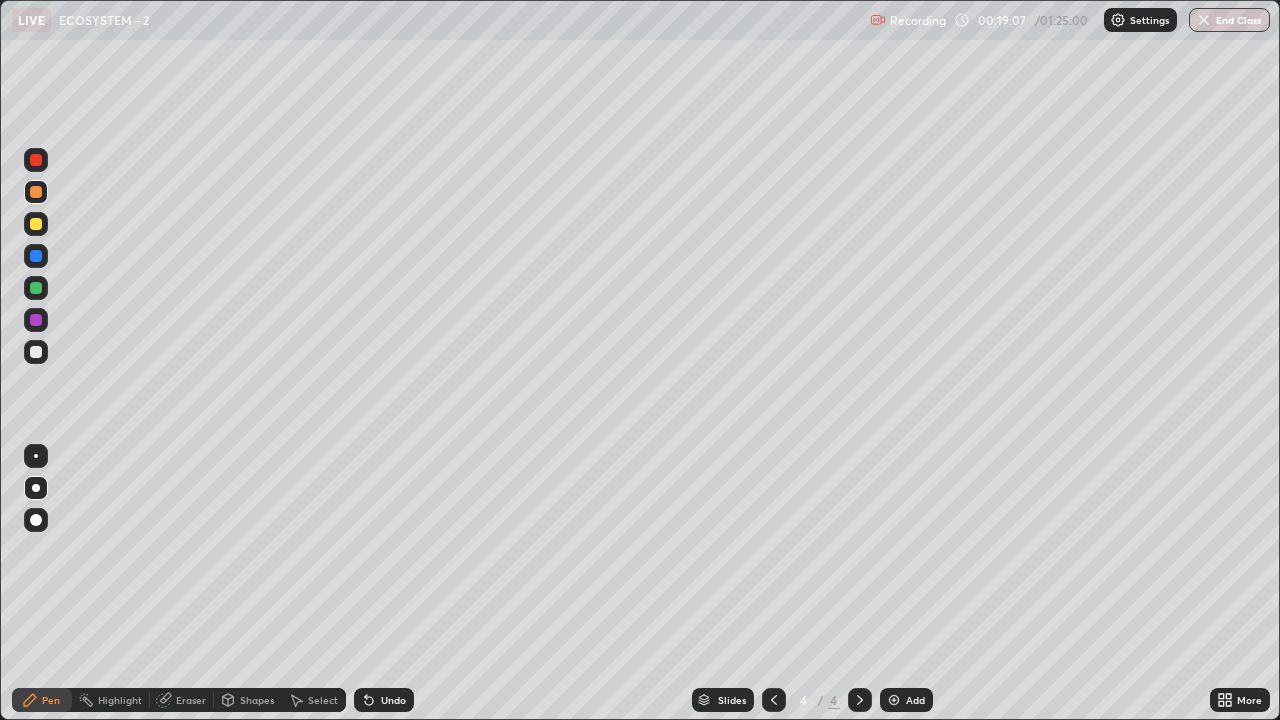 click at bounding box center (36, 192) 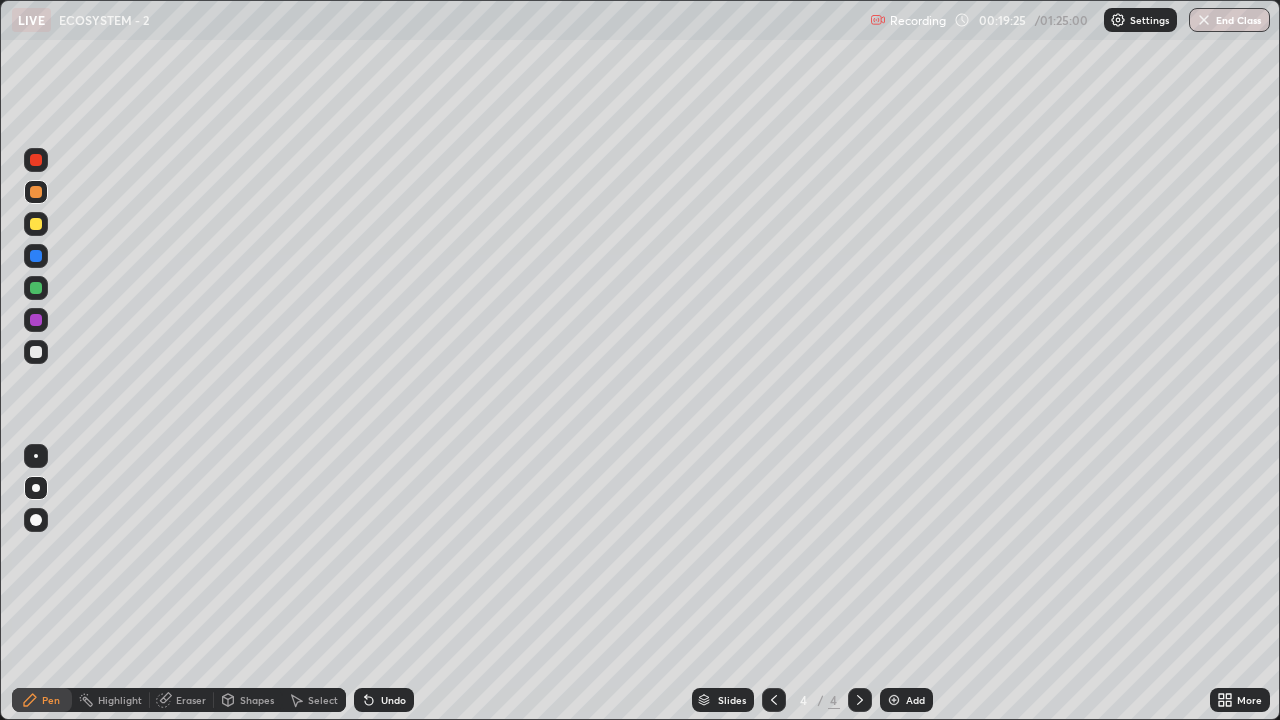 click at bounding box center (36, 488) 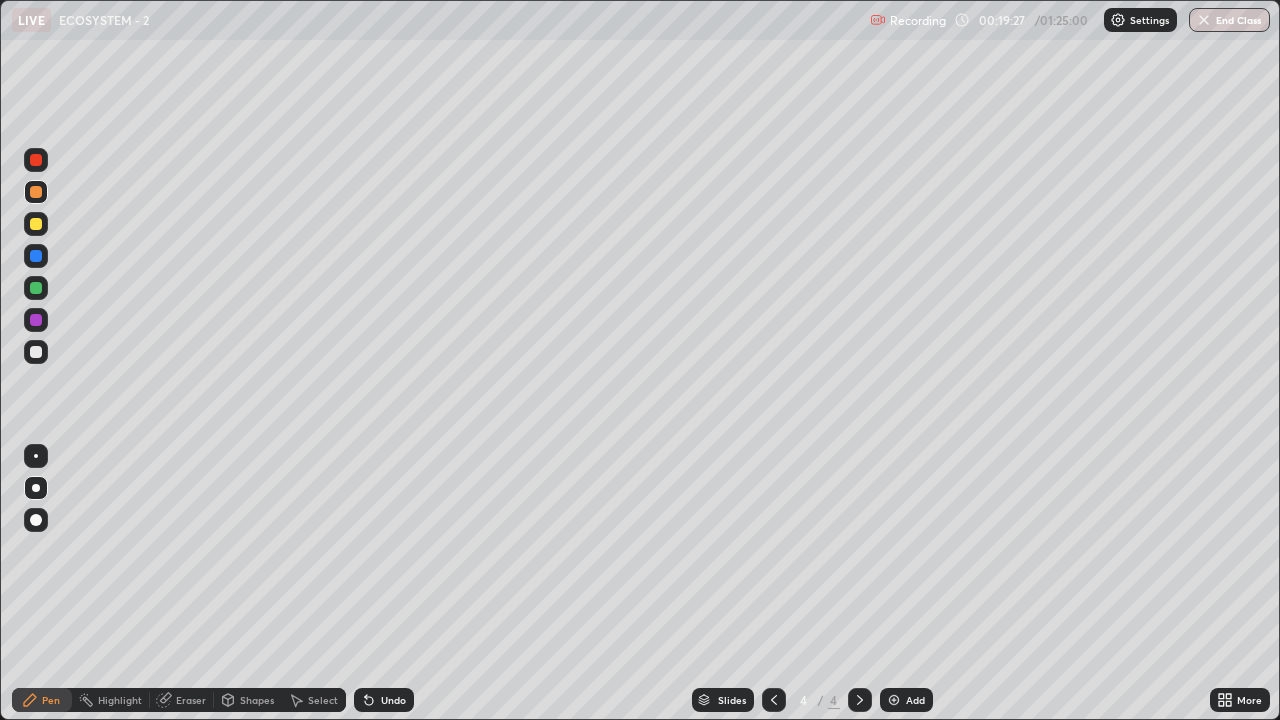 click at bounding box center (36, 224) 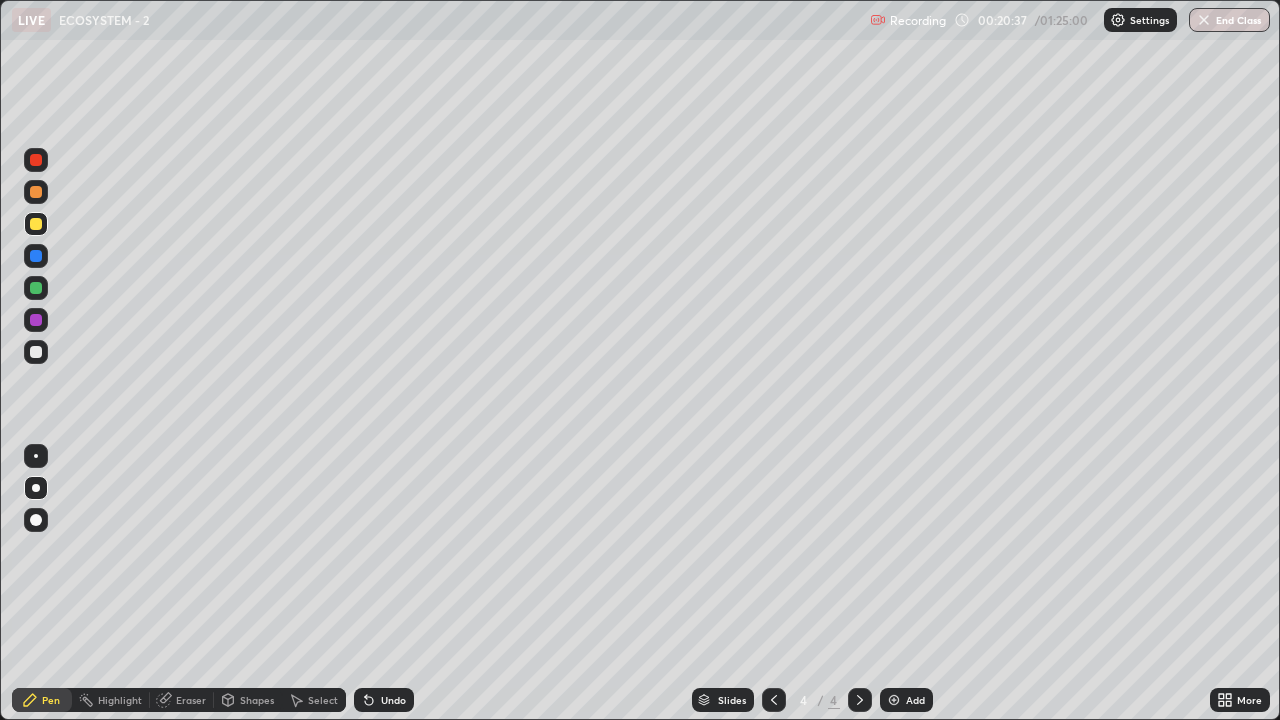 click at bounding box center (36, 352) 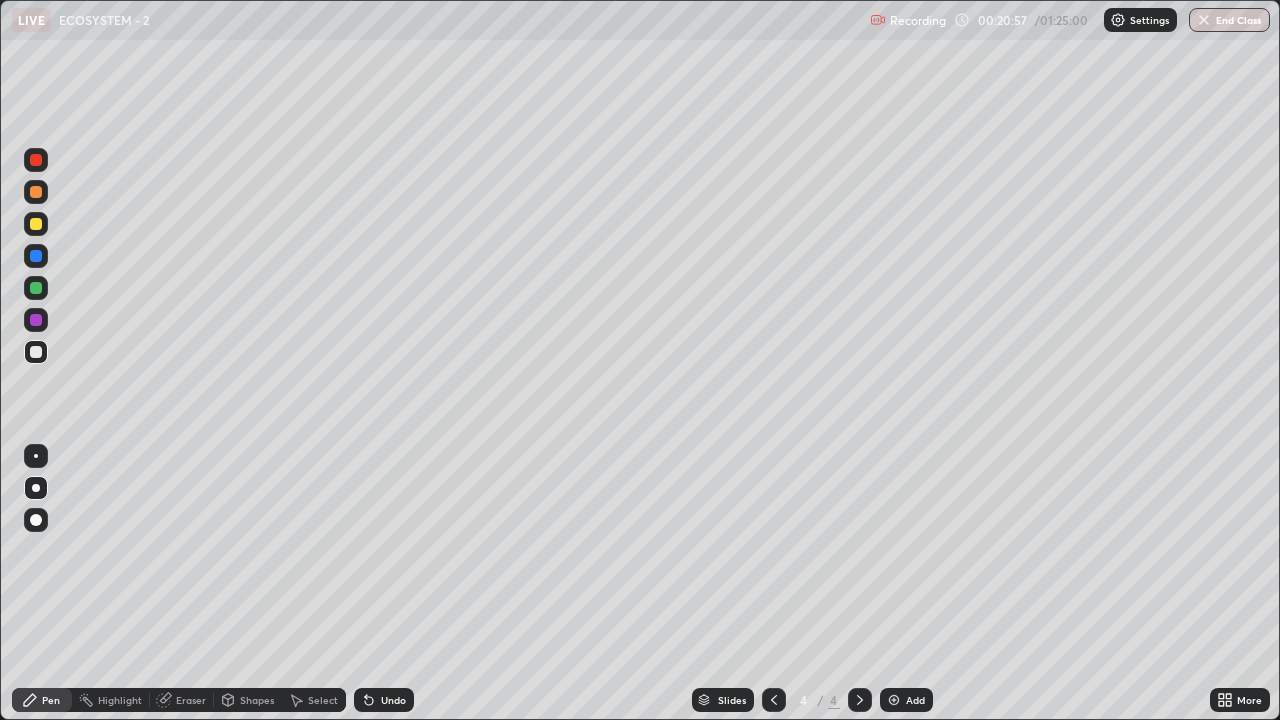click at bounding box center (36, 320) 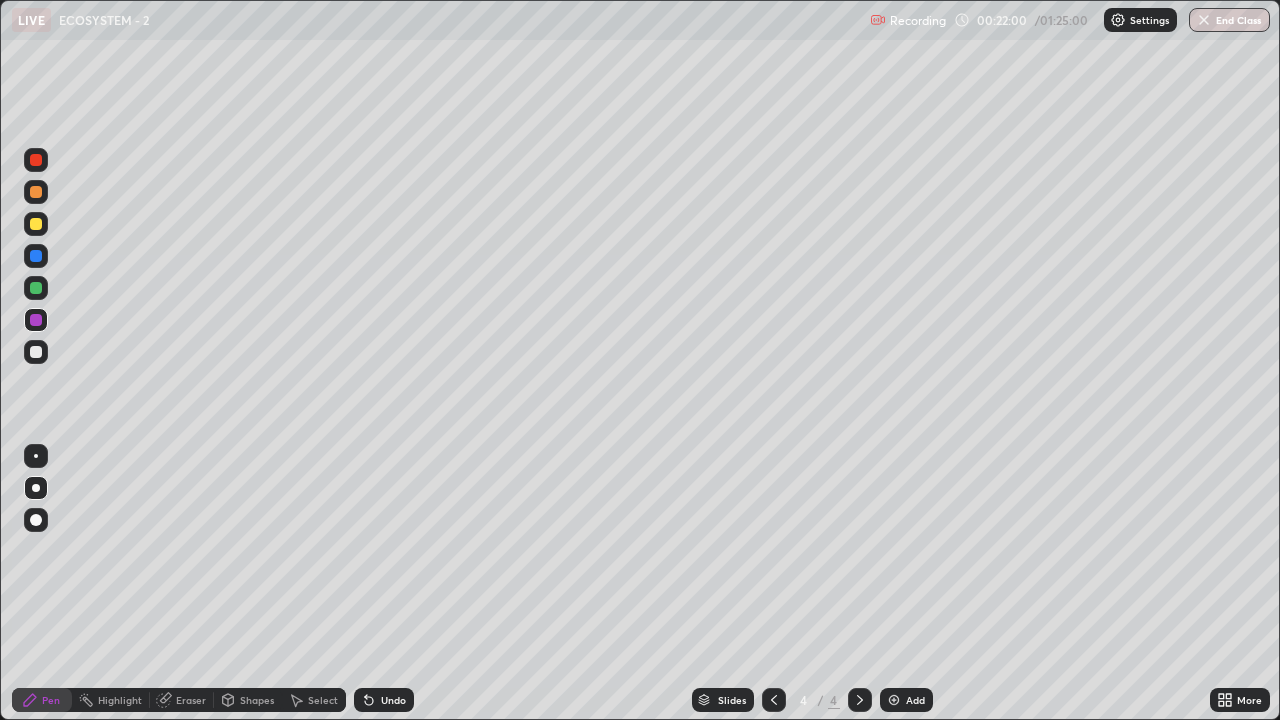 click at bounding box center (36, 352) 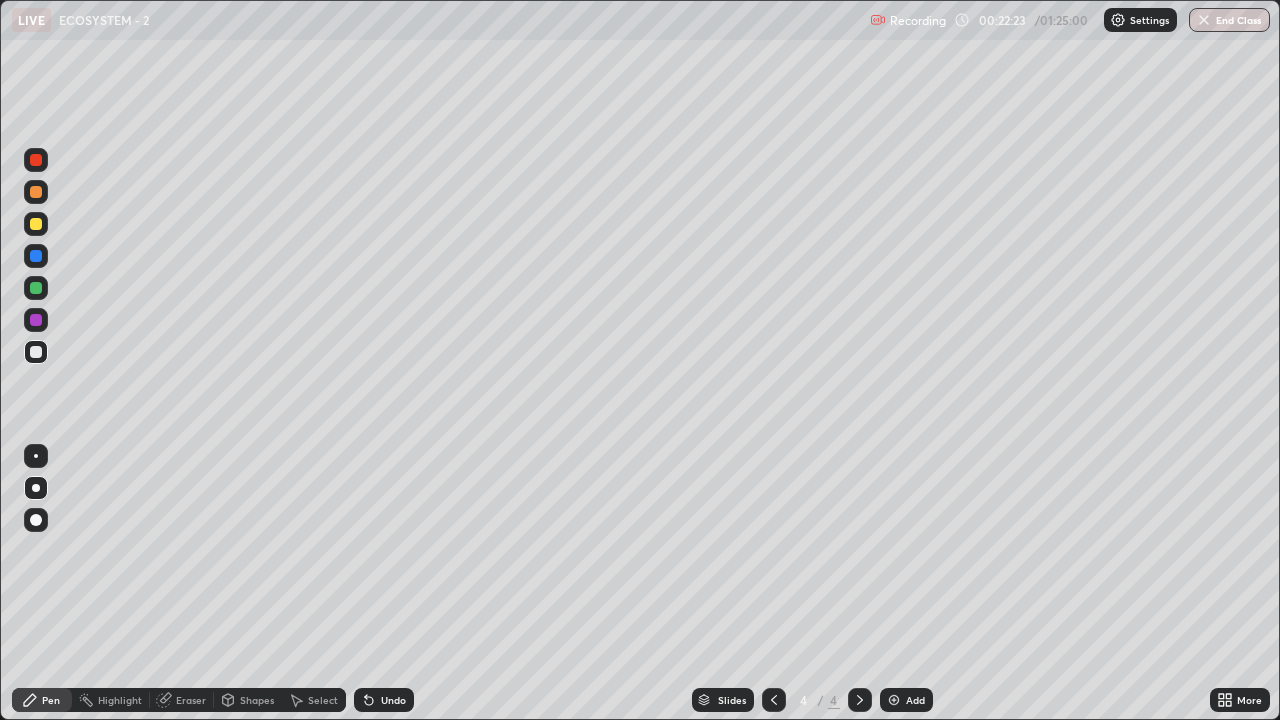 click at bounding box center [36, 352] 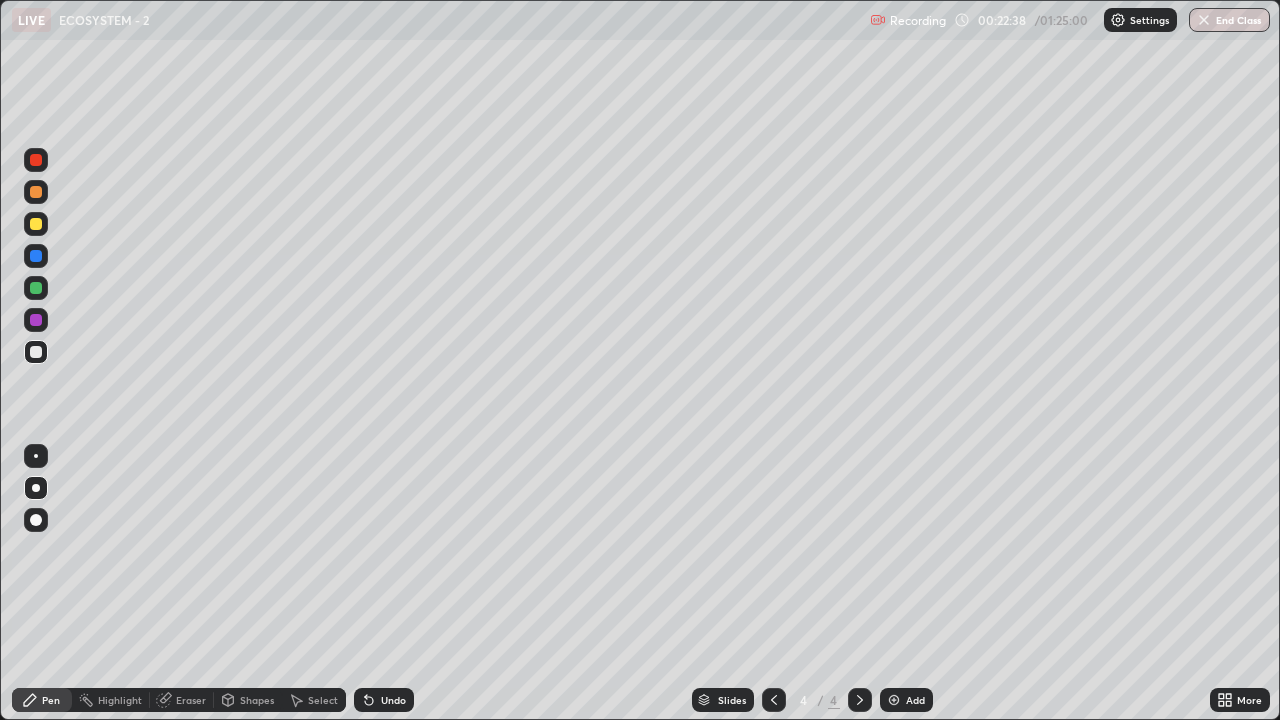 click at bounding box center [36, 256] 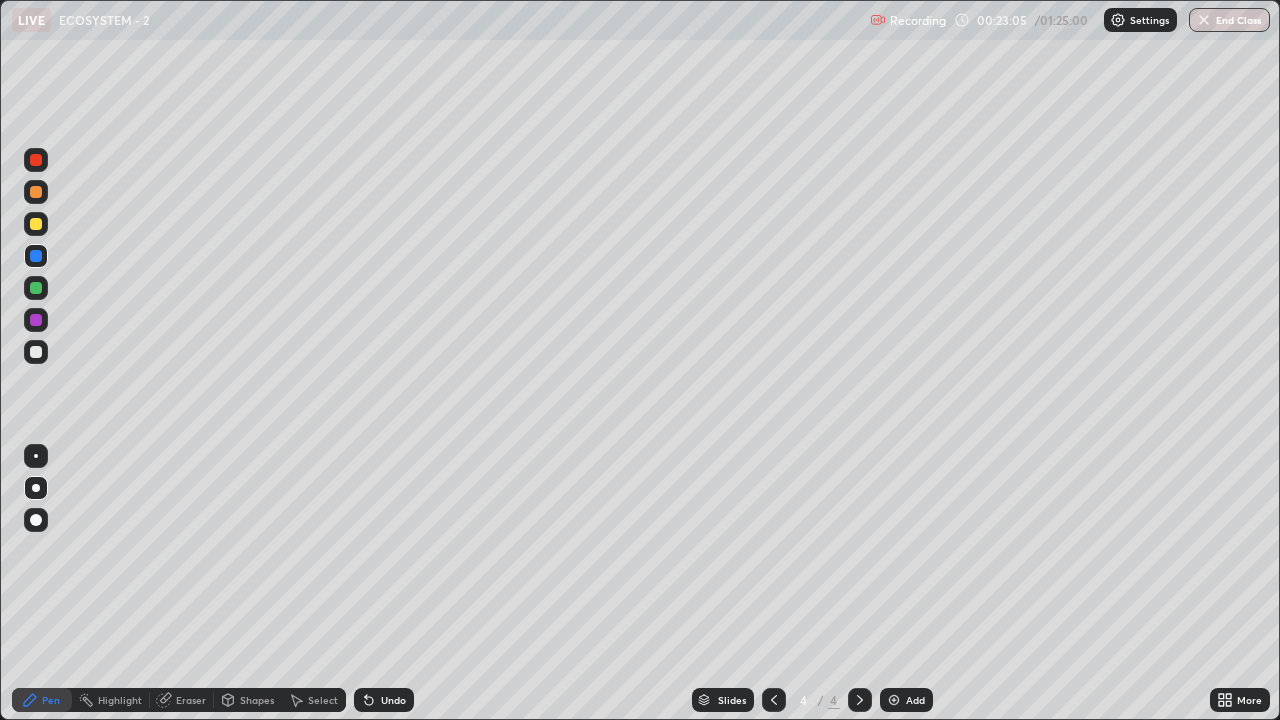 click at bounding box center [36, 352] 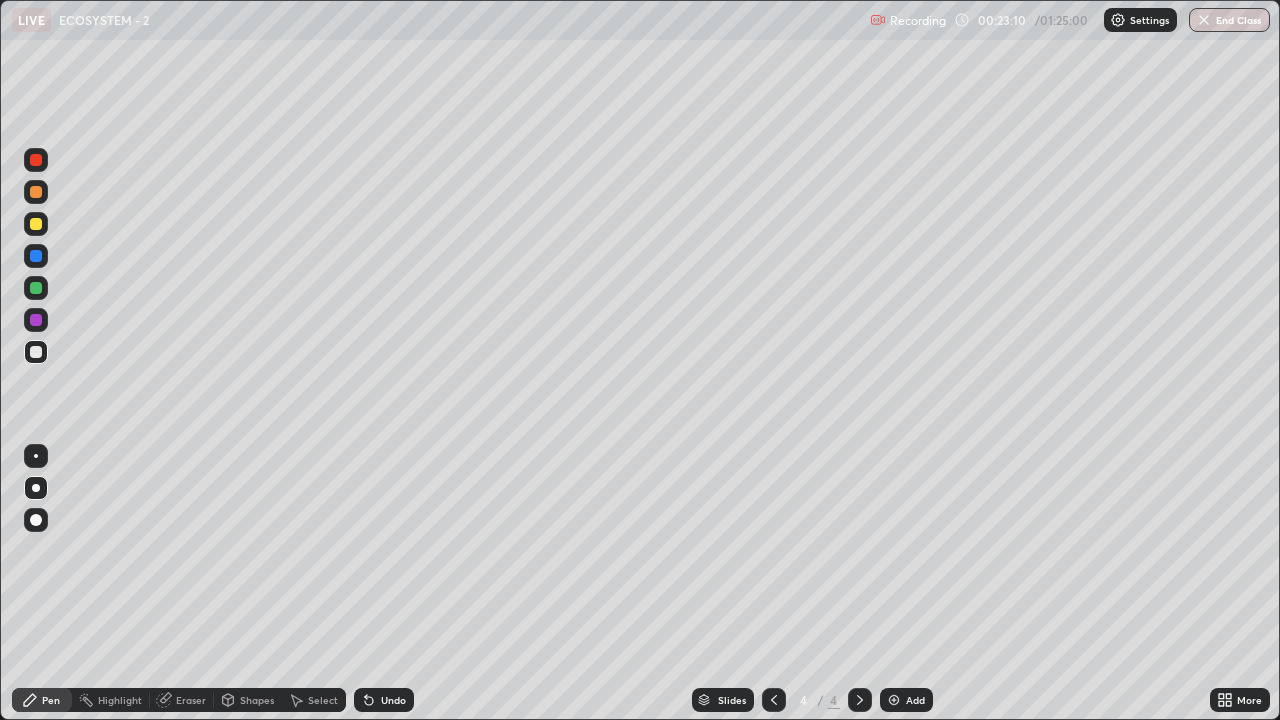 click at bounding box center [36, 160] 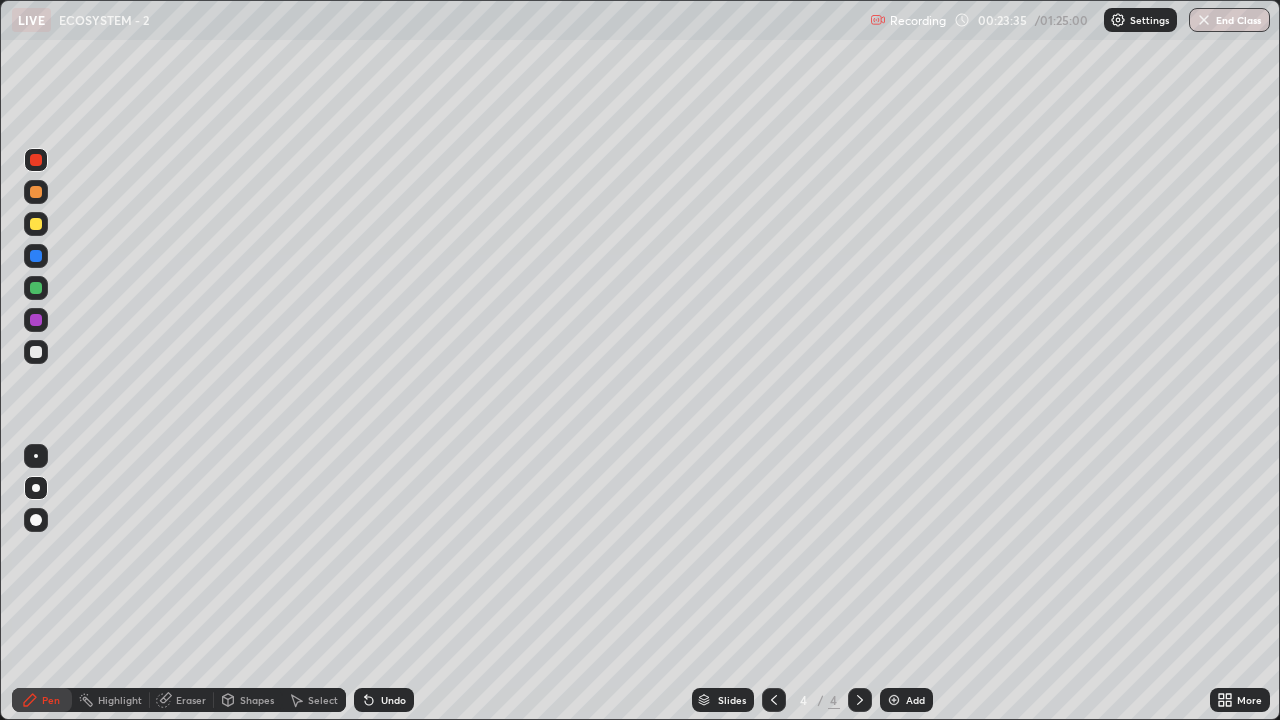 click at bounding box center [36, 352] 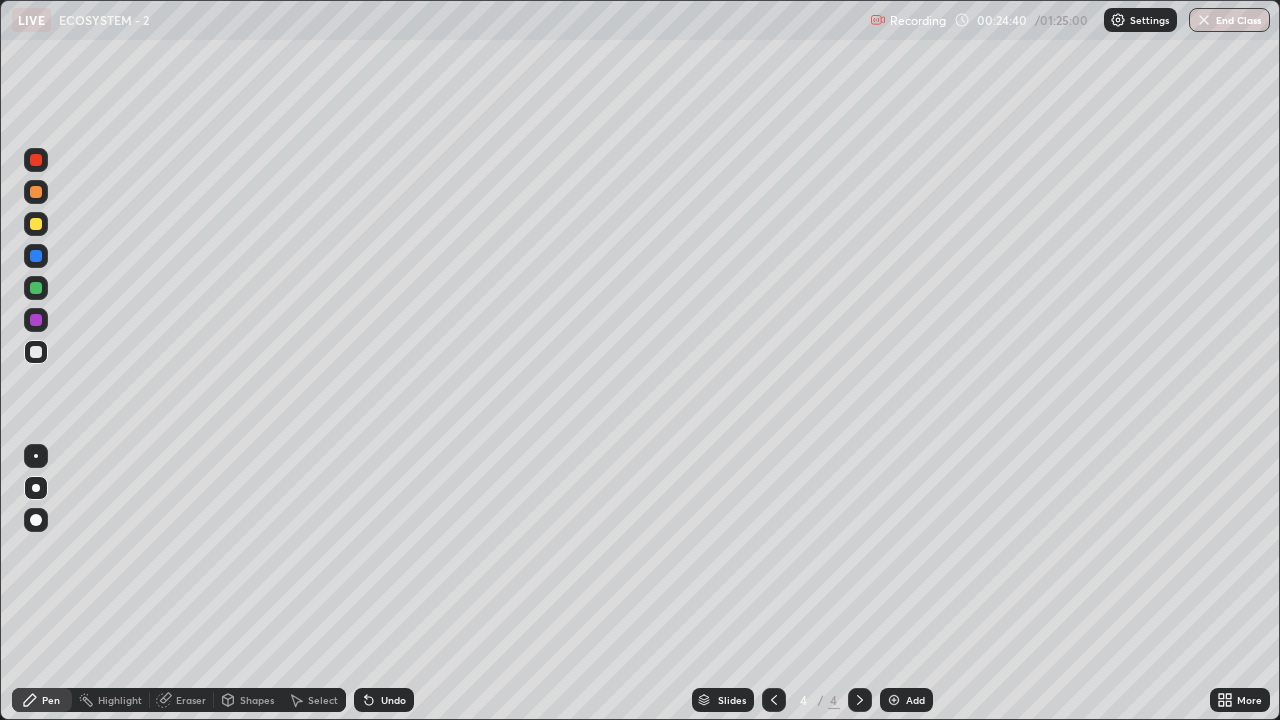 click at bounding box center [36, 320] 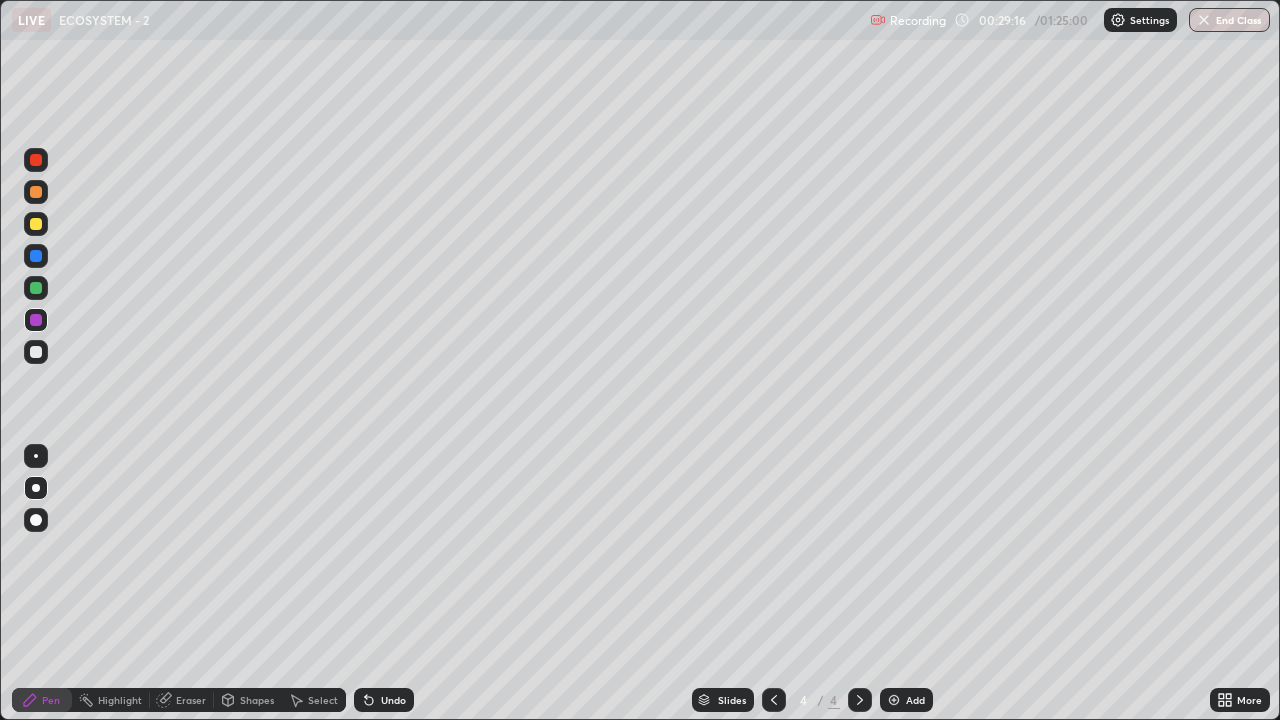 click at bounding box center [894, 700] 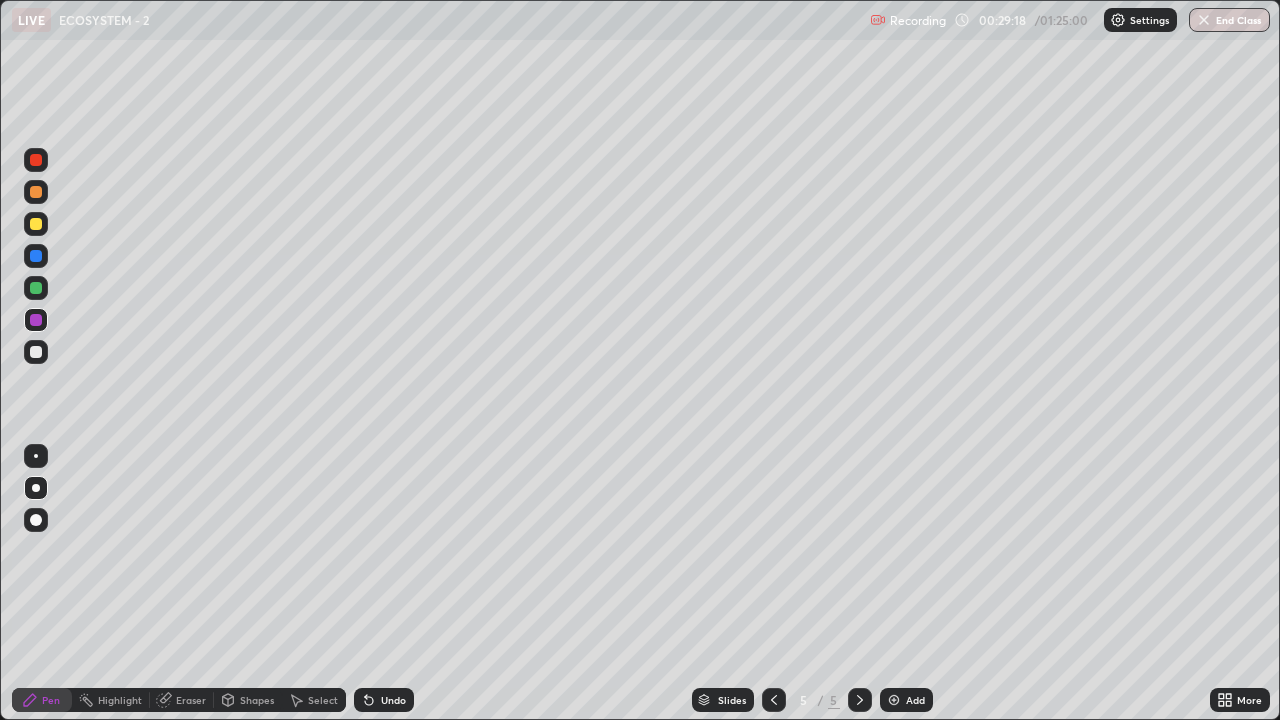 click at bounding box center [36, 224] 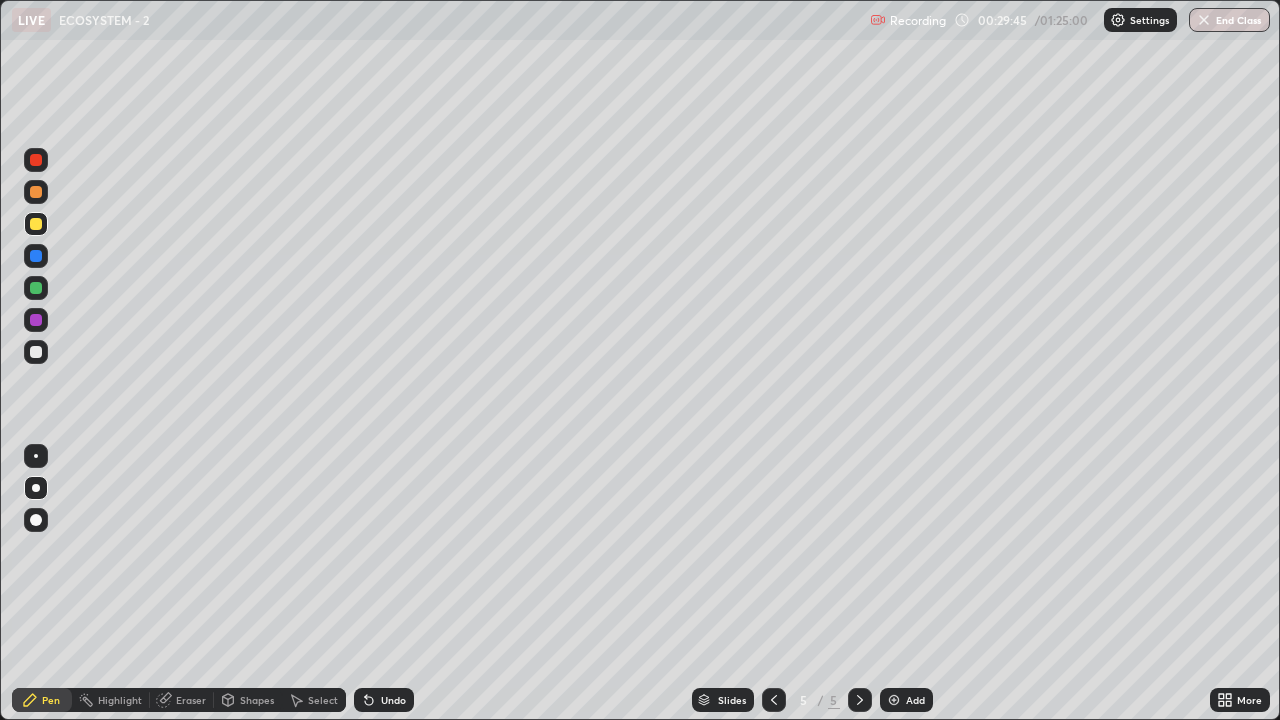 click at bounding box center (36, 352) 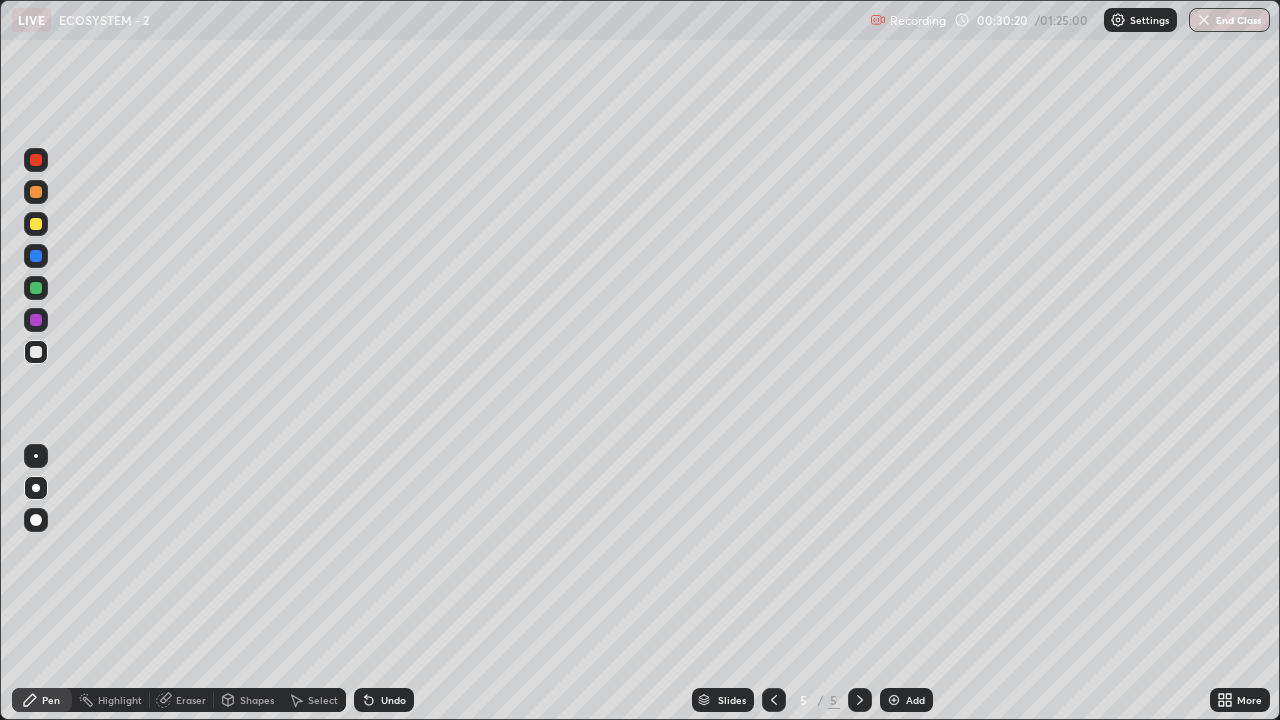 click at bounding box center [36, 192] 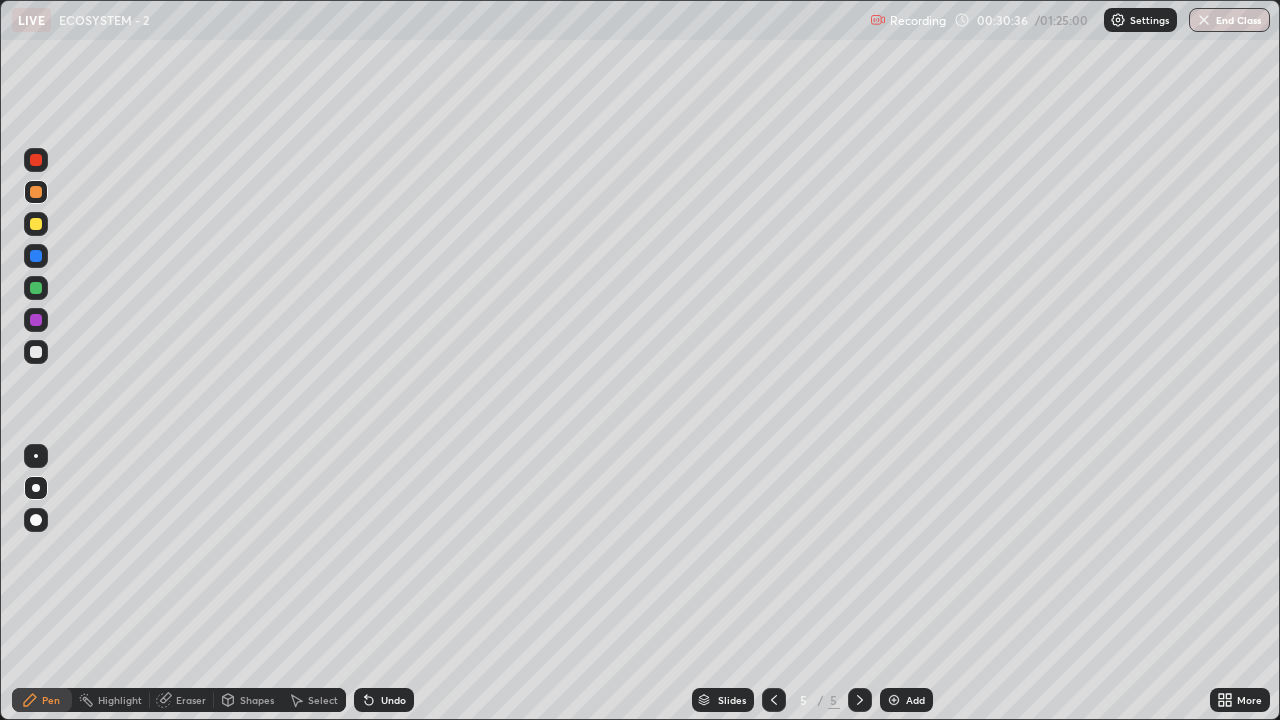 click on "Undo" at bounding box center [393, 700] 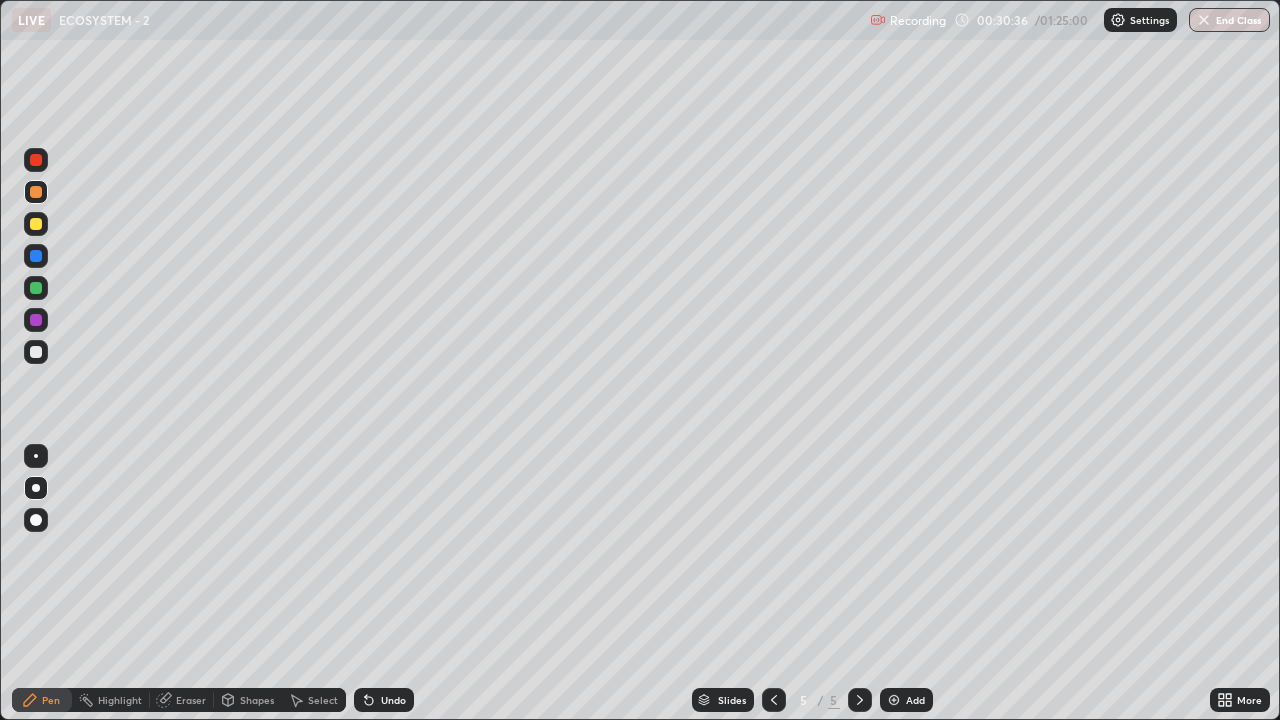 click on "Undo" at bounding box center [393, 700] 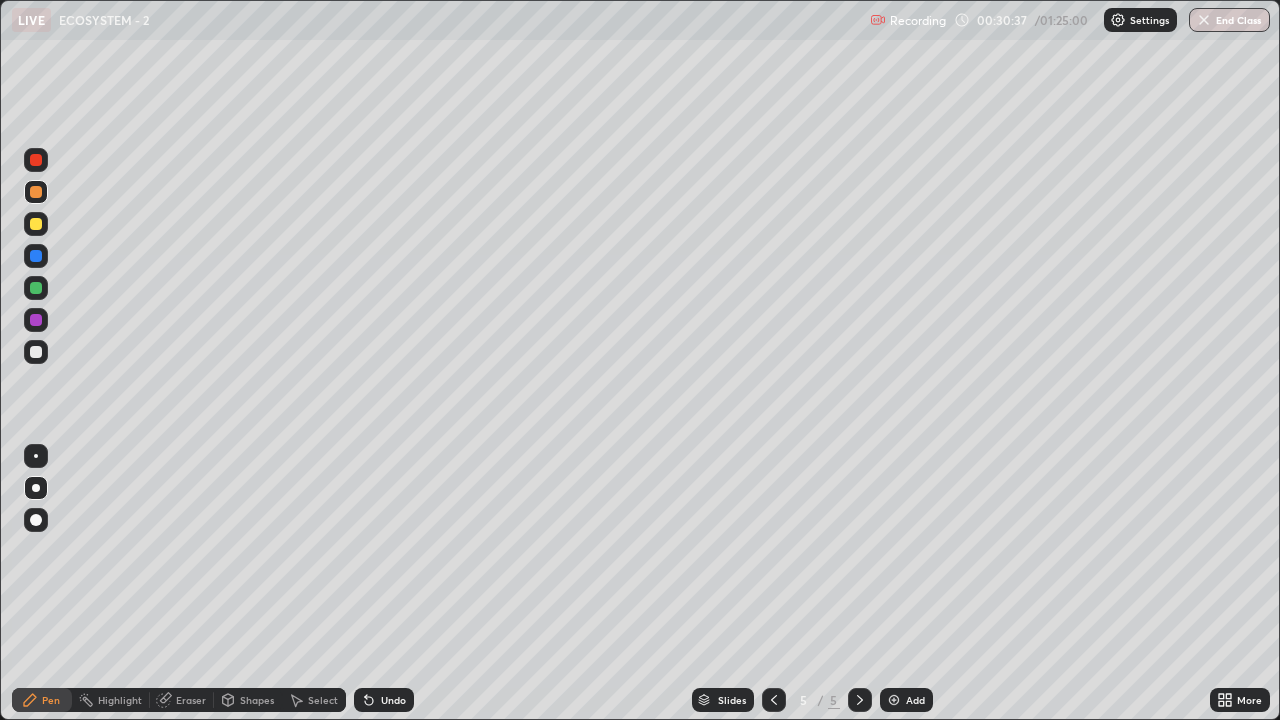 click on "Undo" at bounding box center [393, 700] 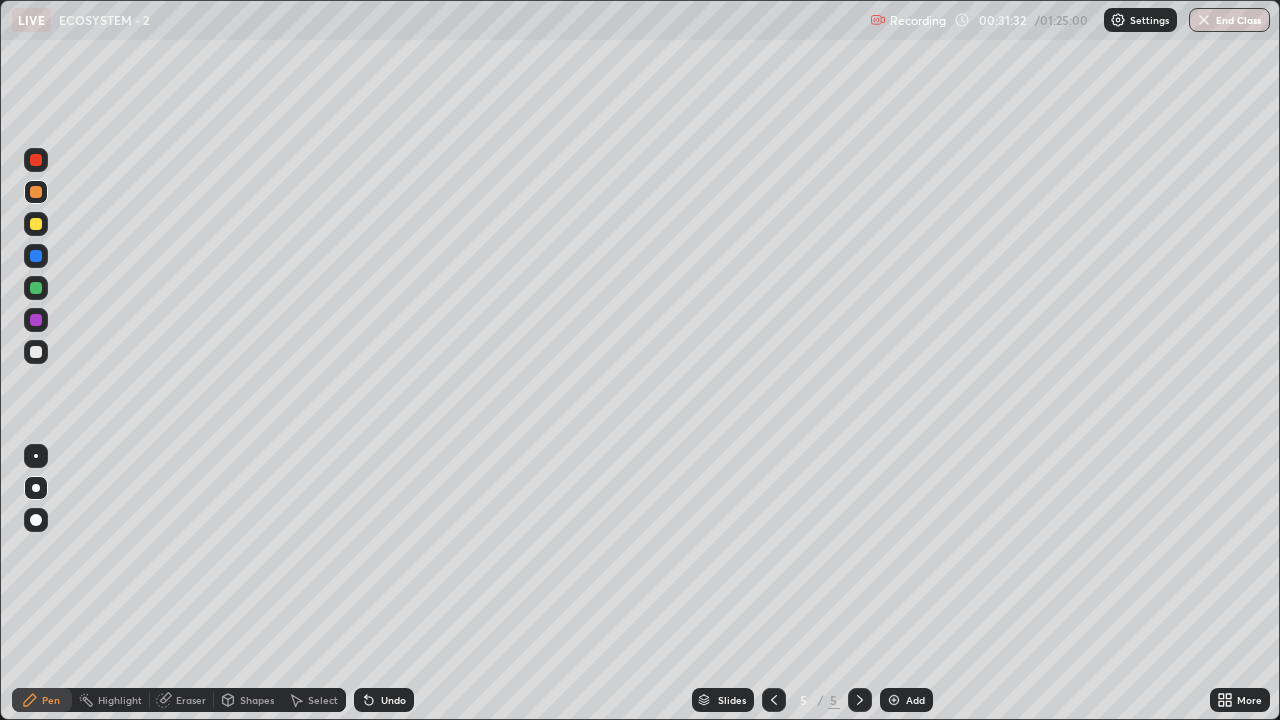 click on "Undo" at bounding box center (384, 700) 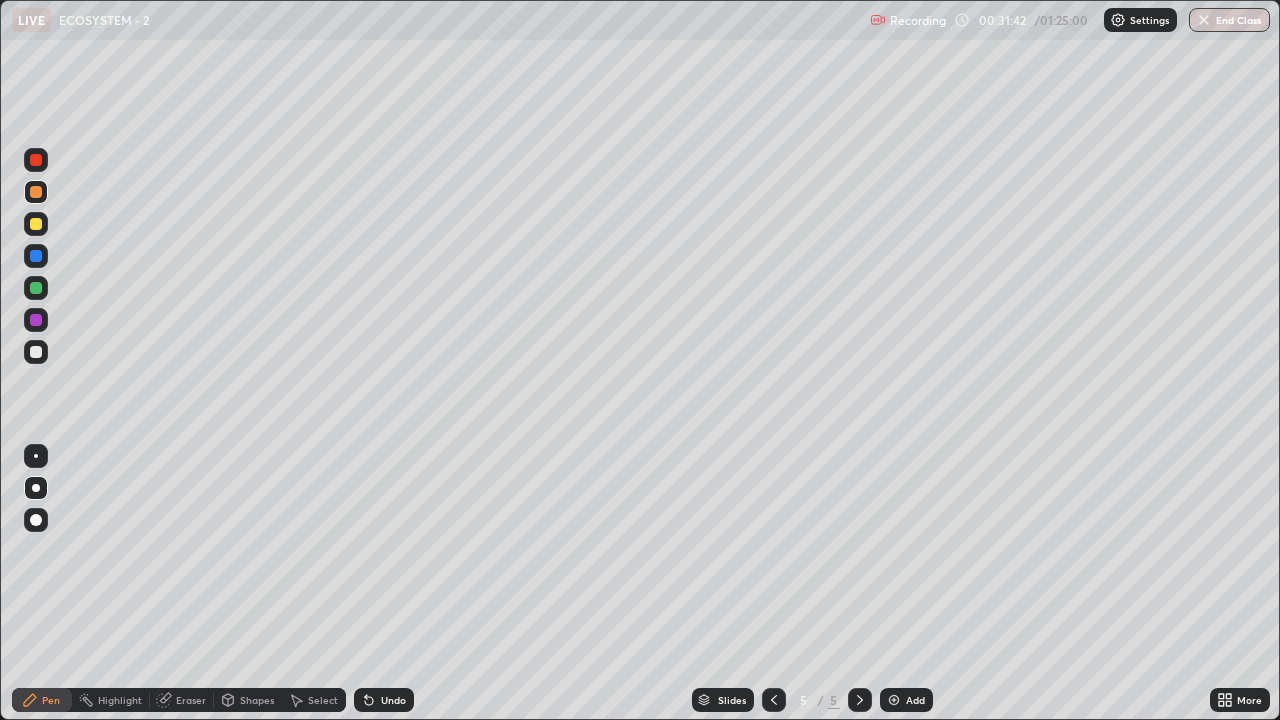 click at bounding box center [36, 320] 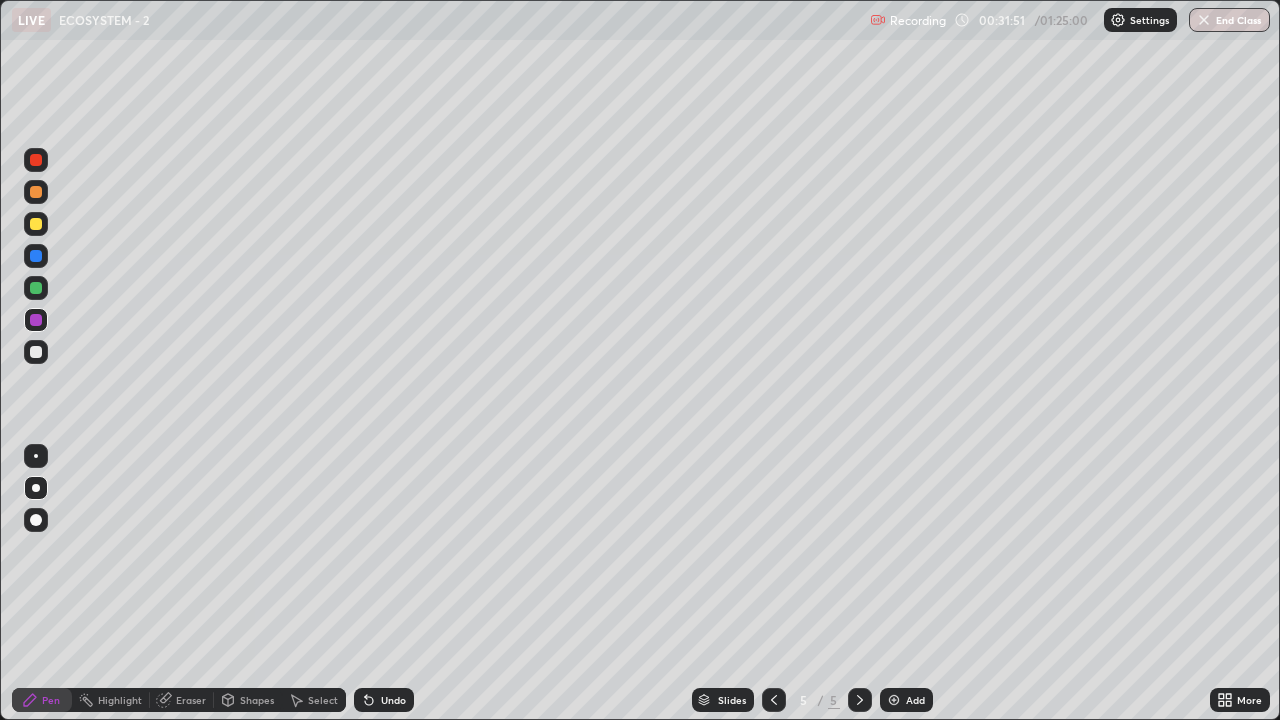 click at bounding box center [774, 700] 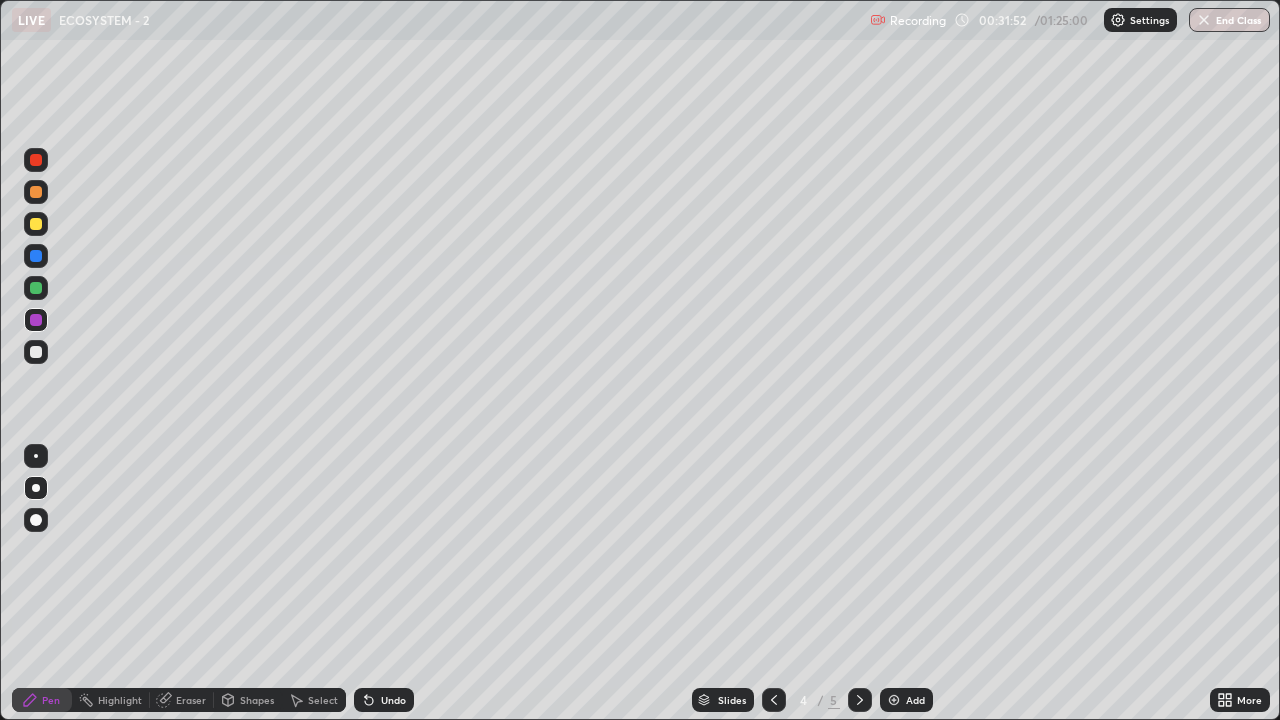 click 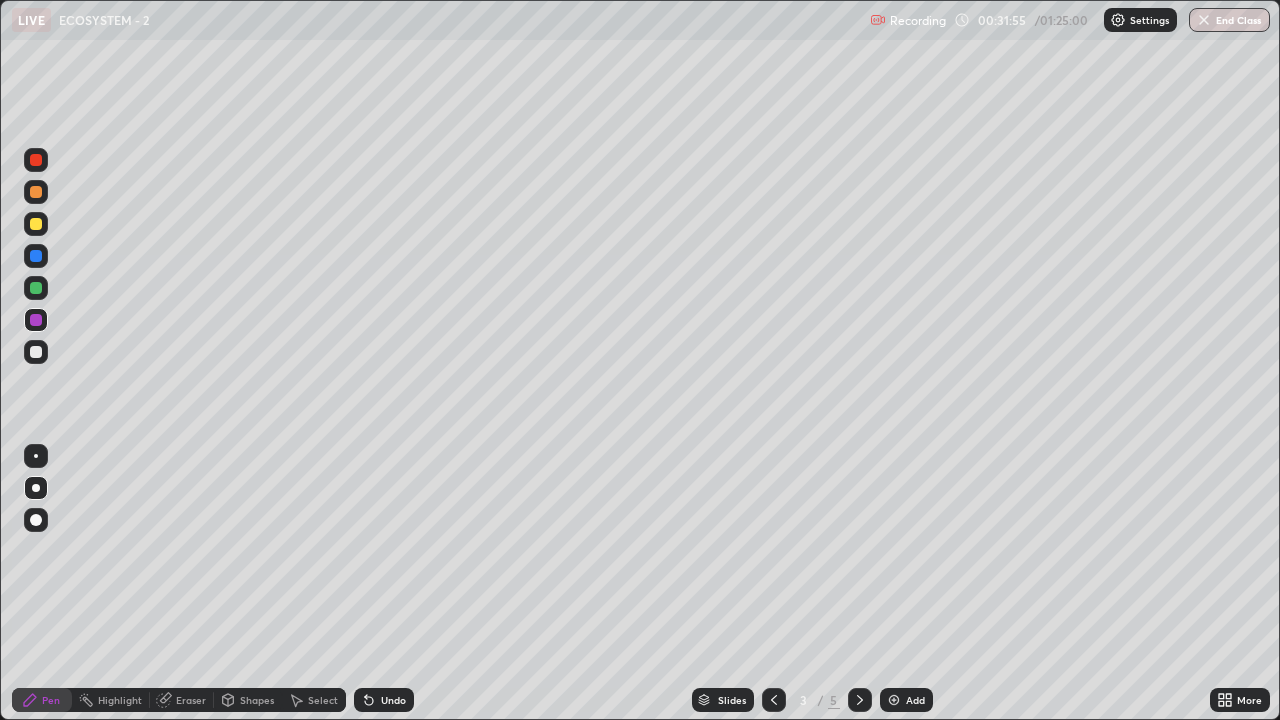 click 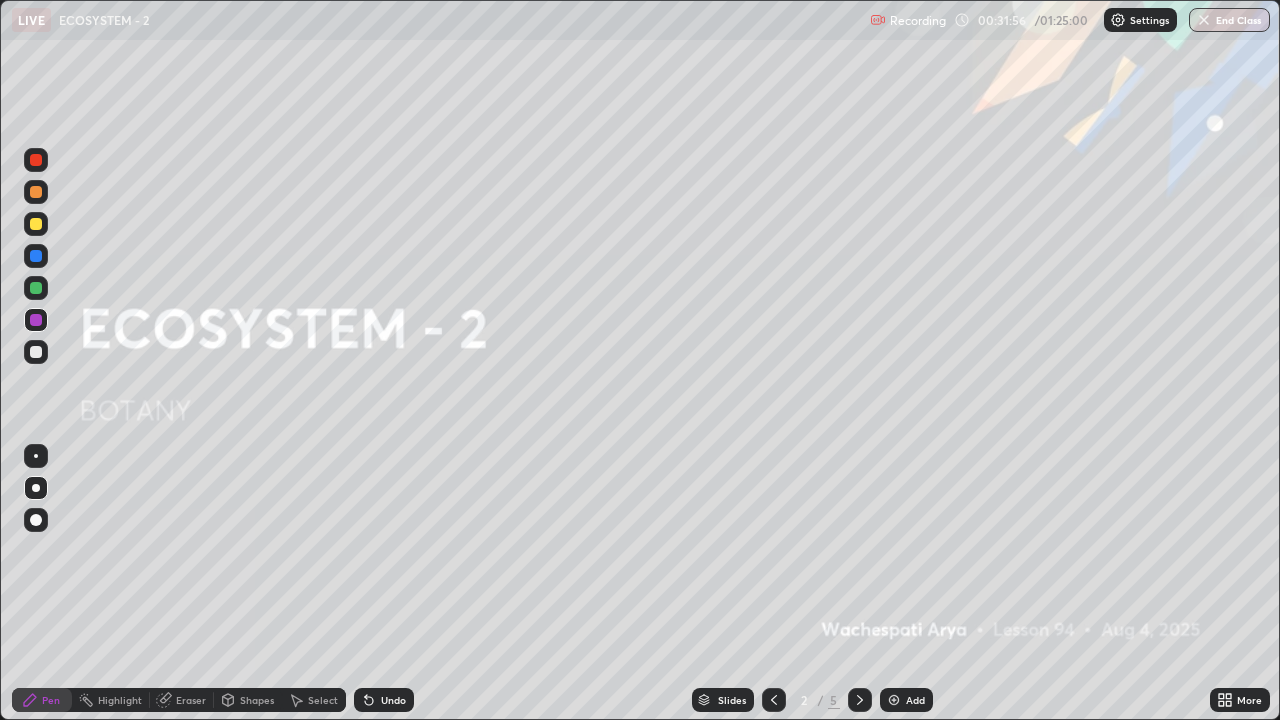 click 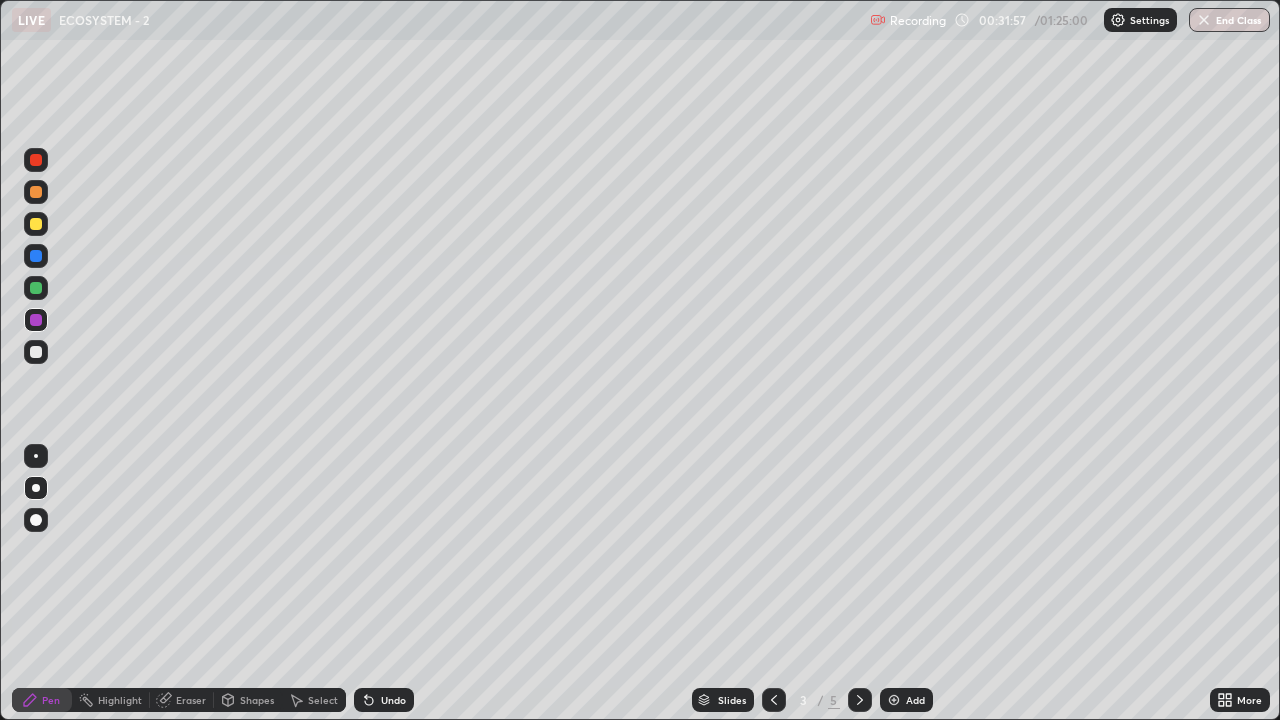 click 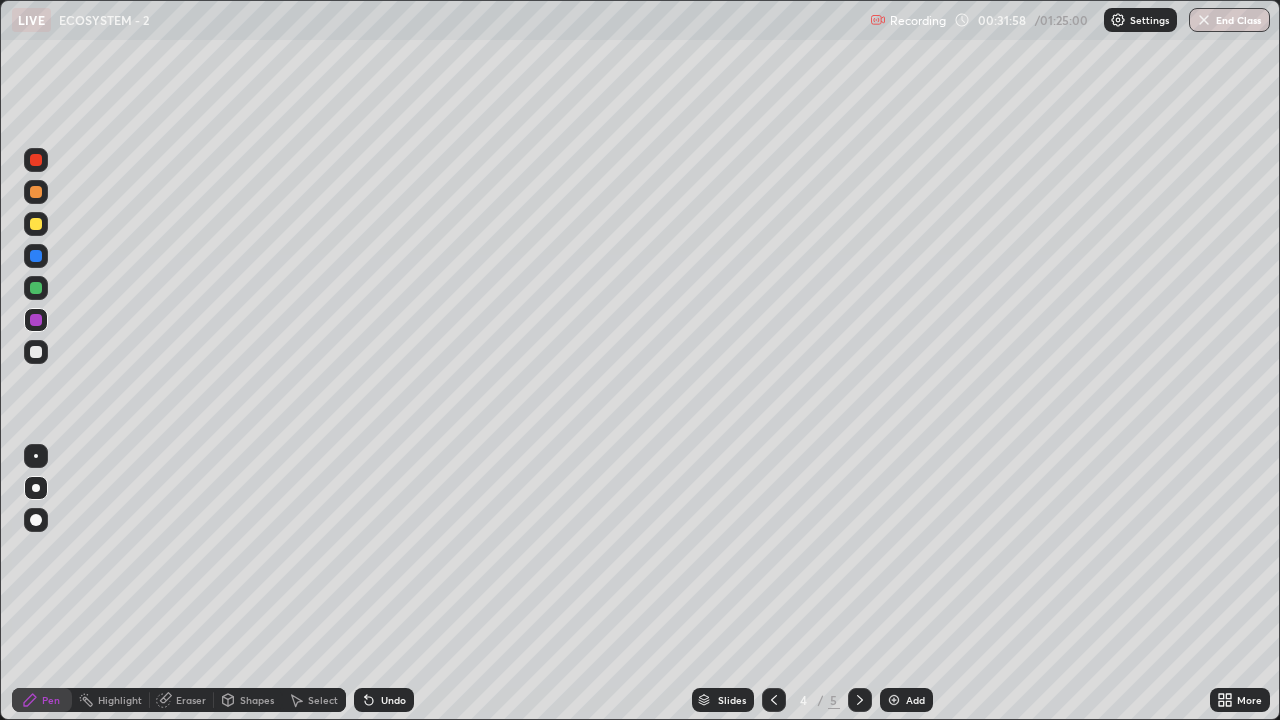 click 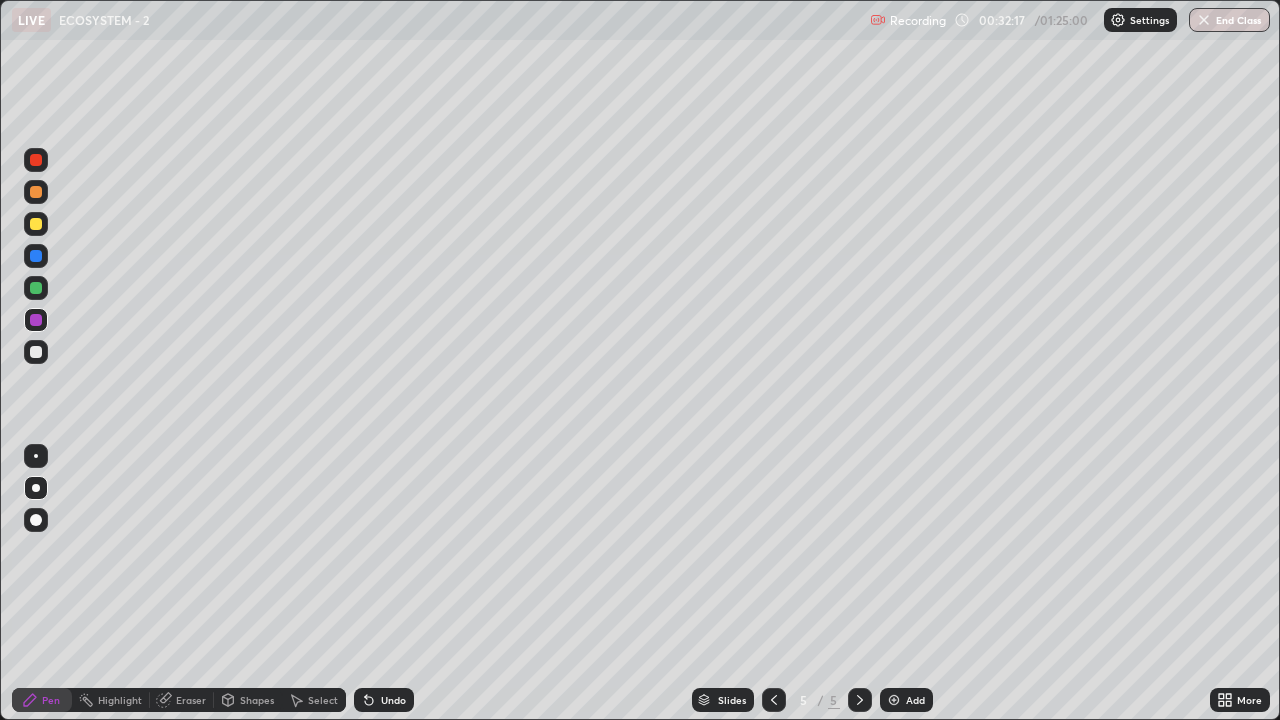 click at bounding box center (36, 352) 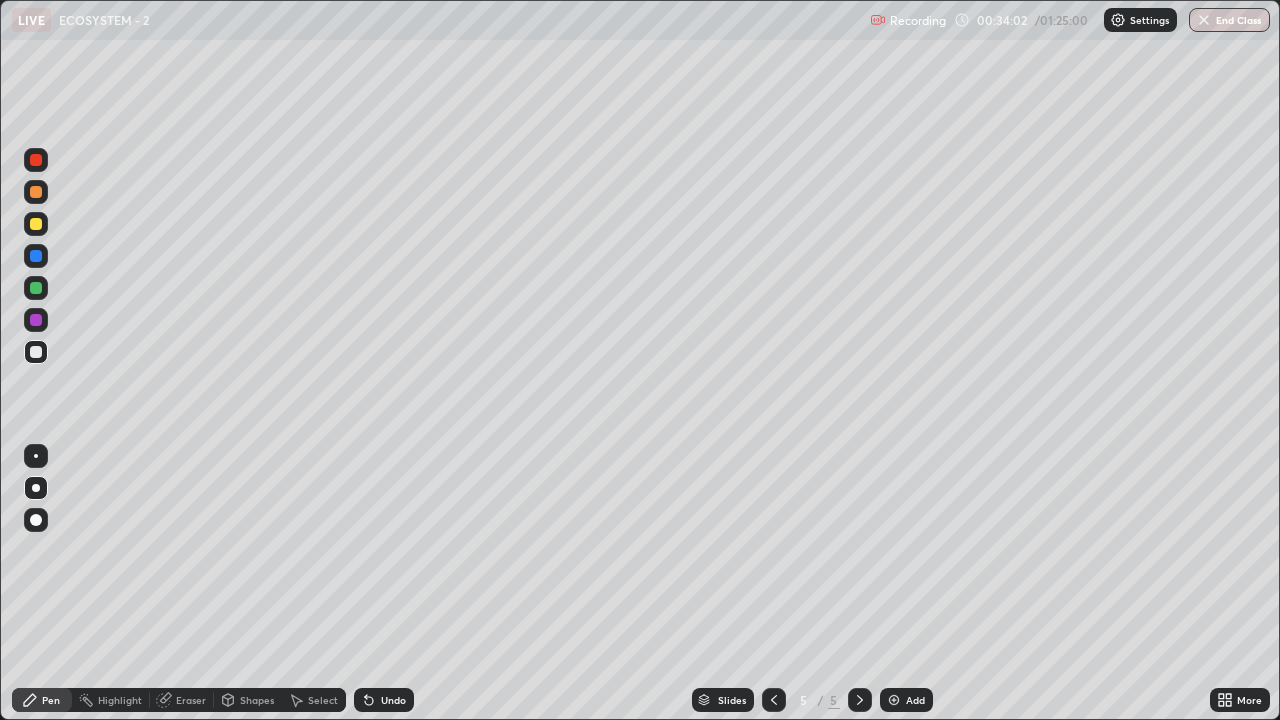 click on "Add" at bounding box center (915, 700) 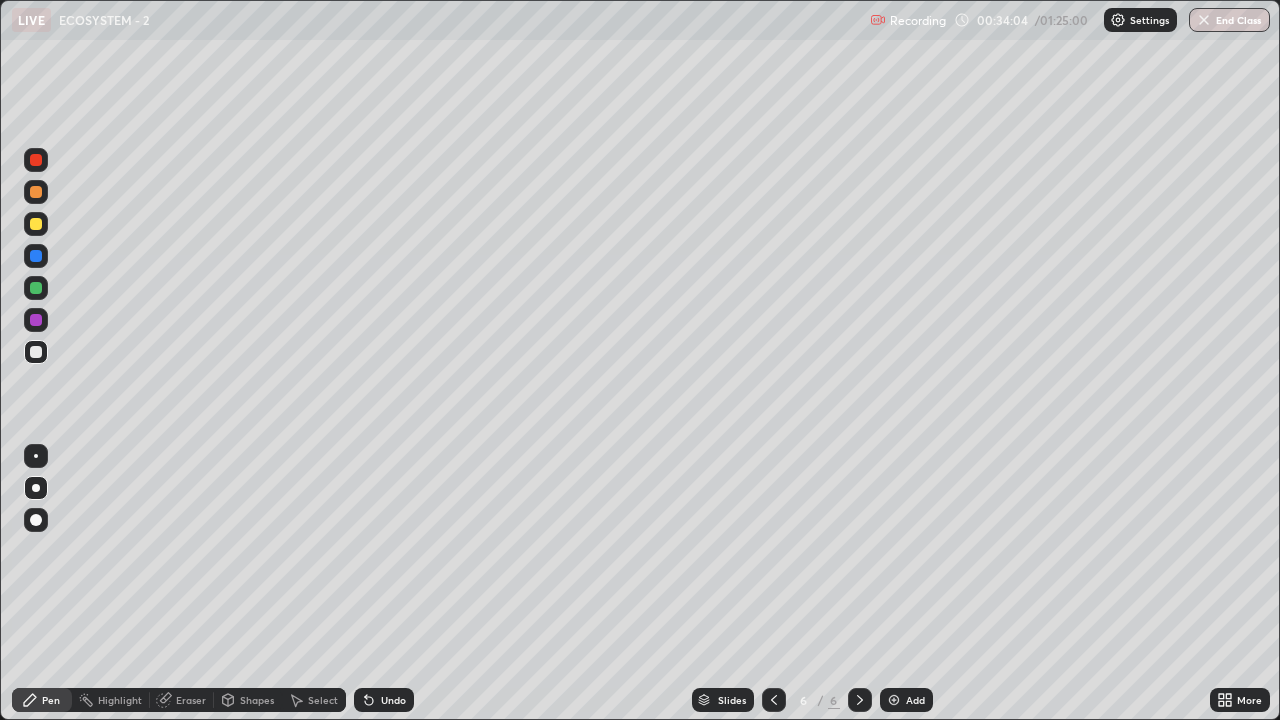 click at bounding box center (36, 192) 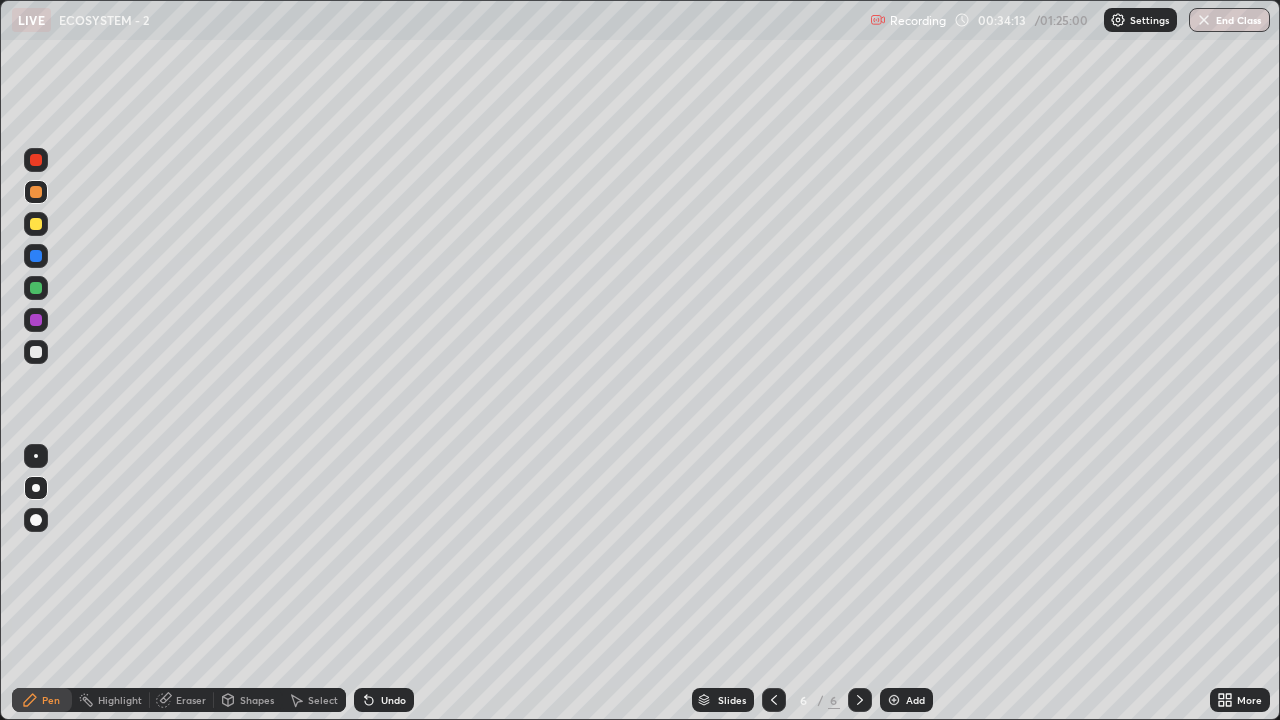 click at bounding box center (36, 352) 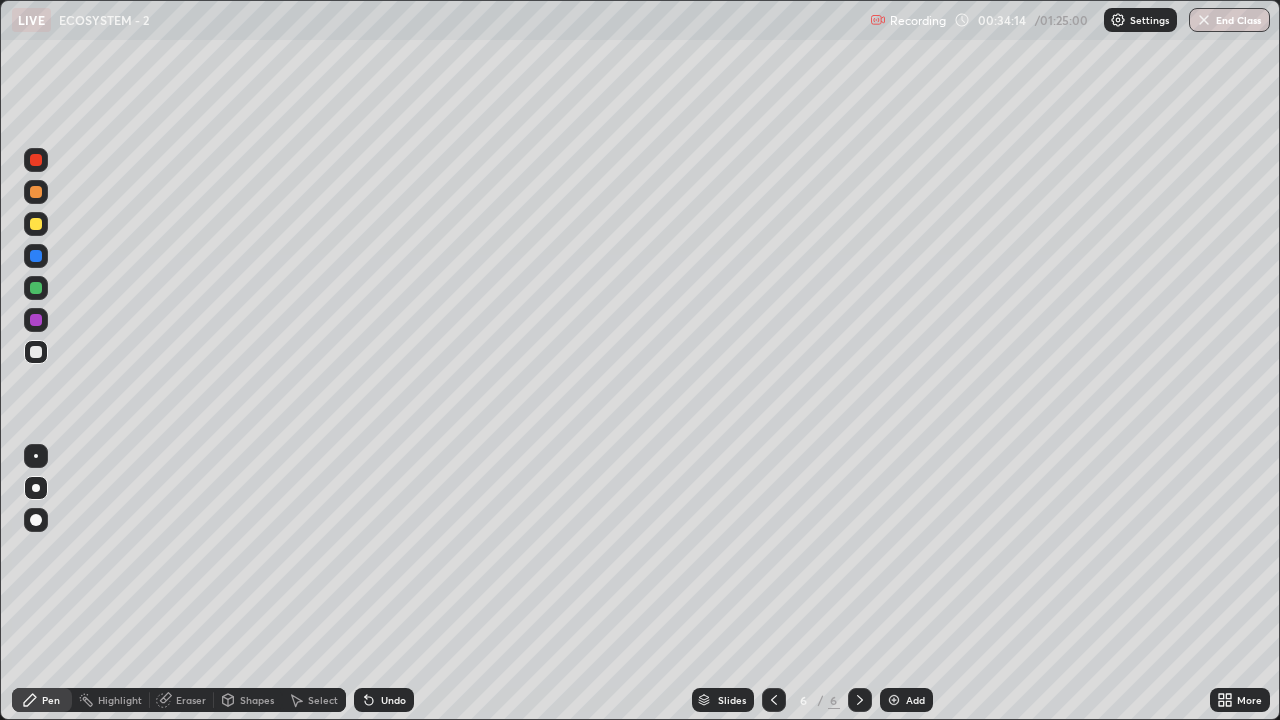 click at bounding box center (36, 160) 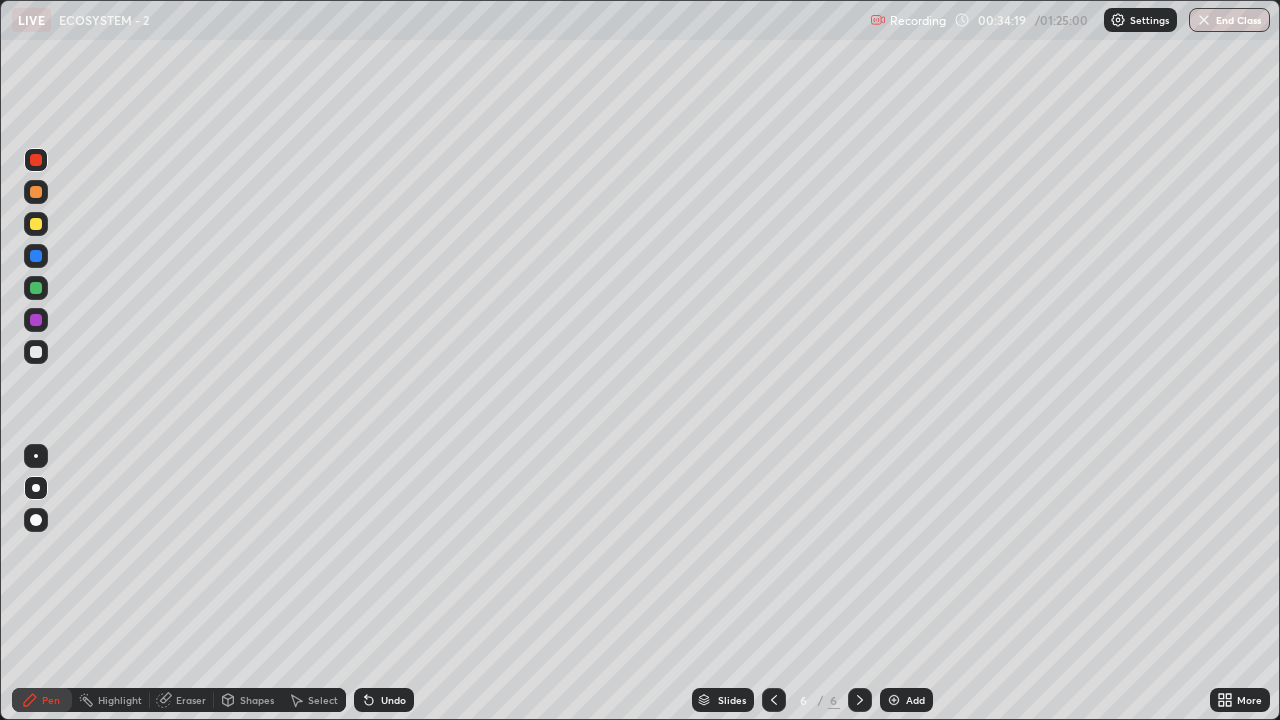 click at bounding box center (774, 700) 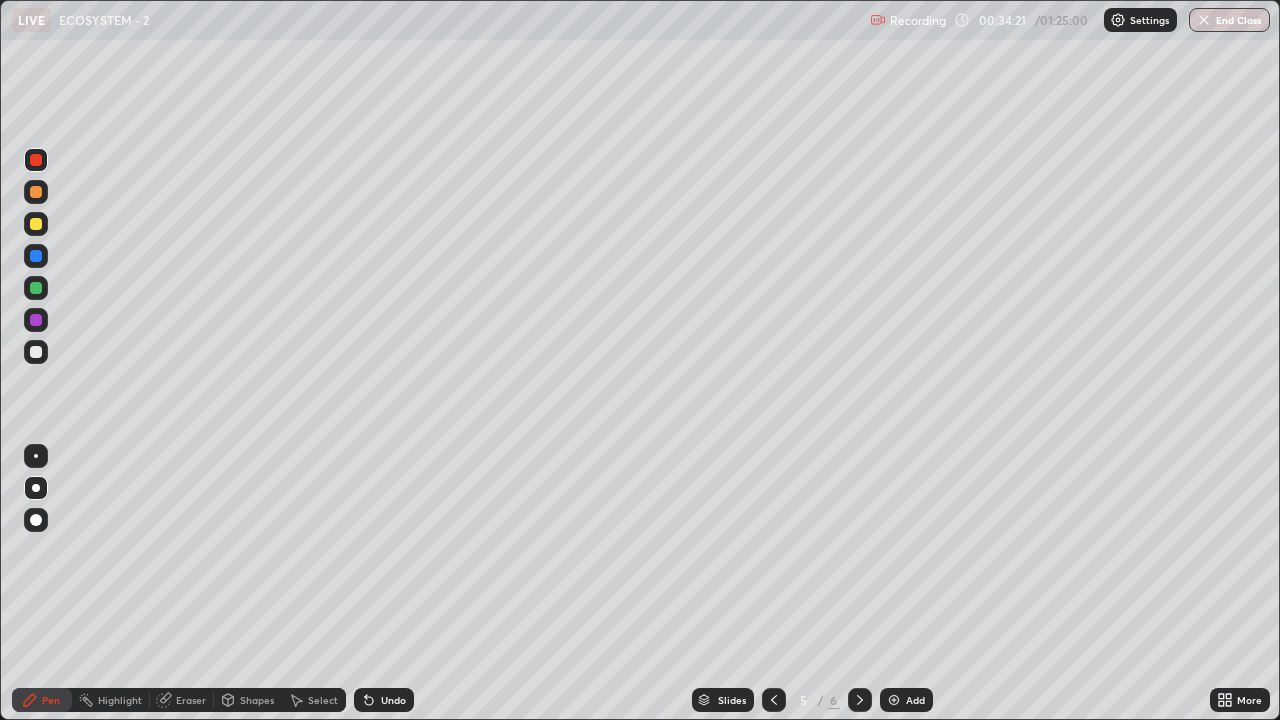 click 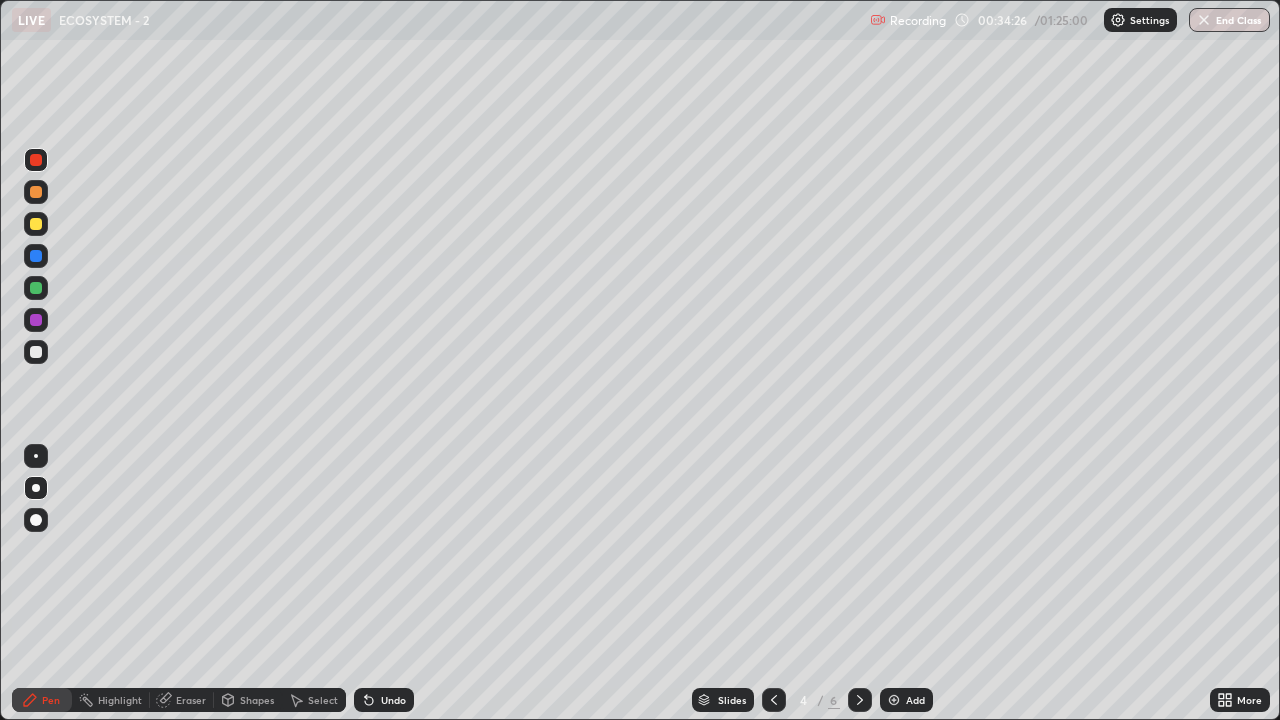 click 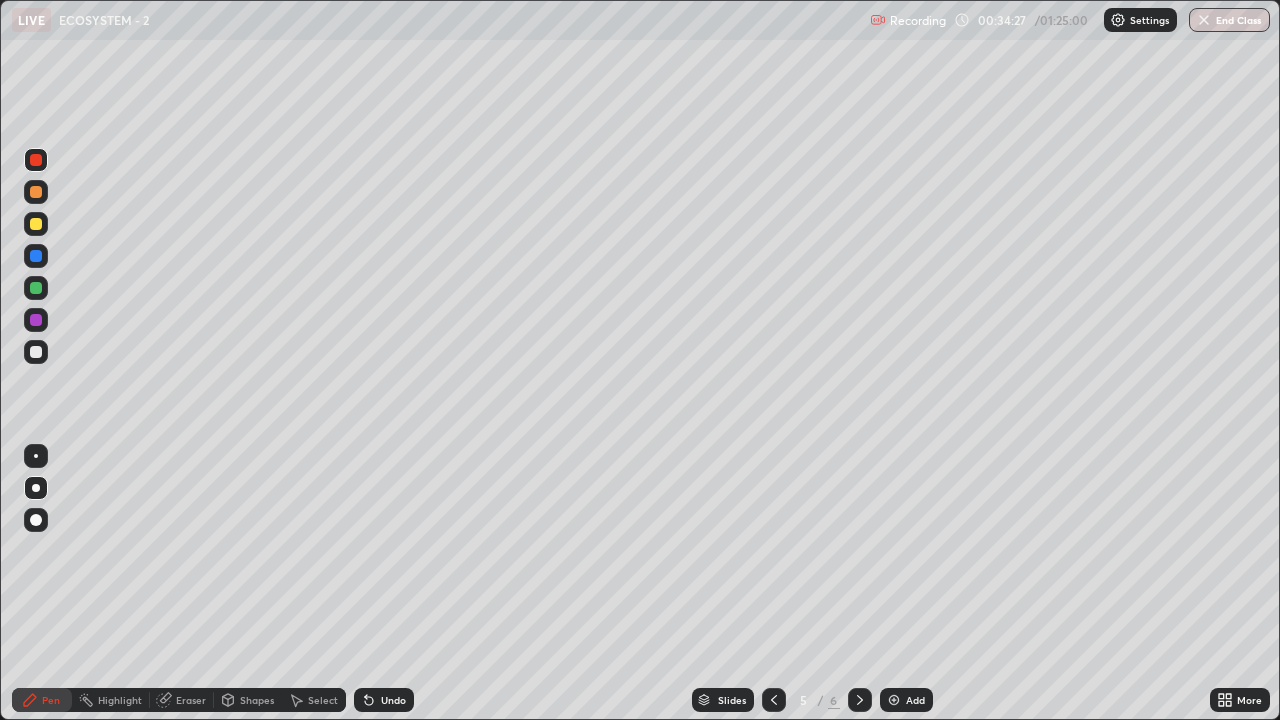 click 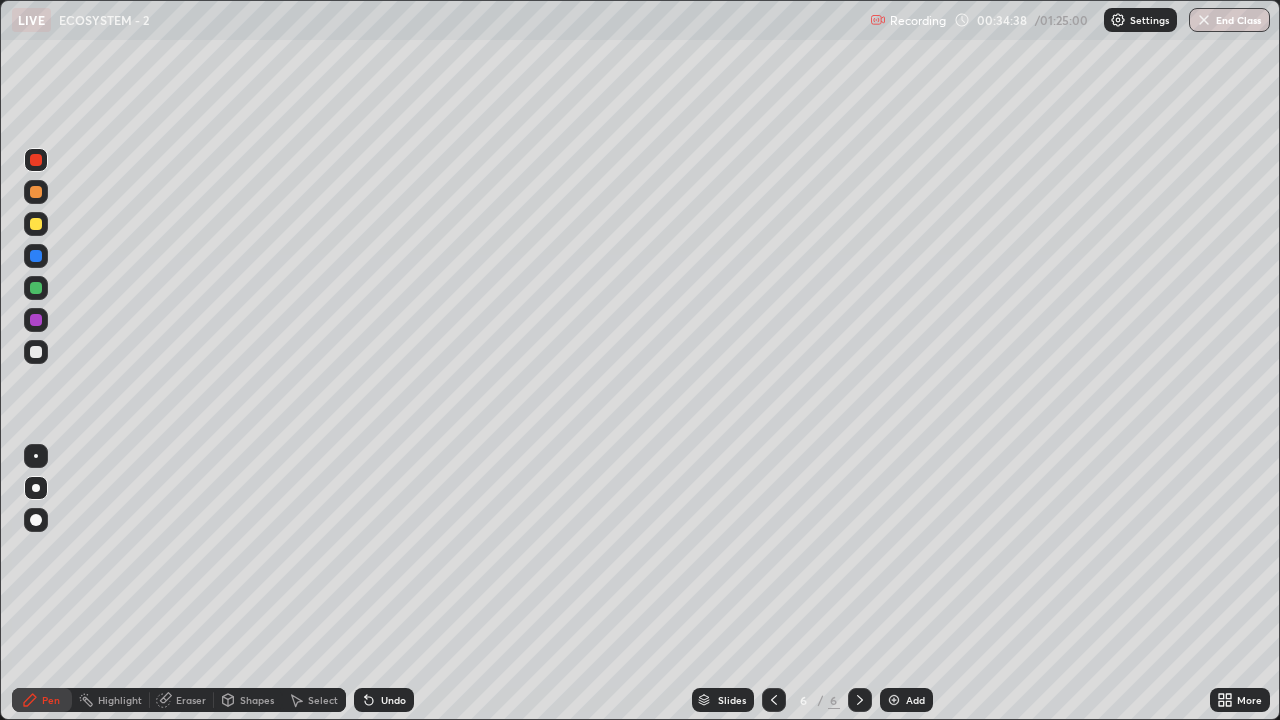click at bounding box center [36, 352] 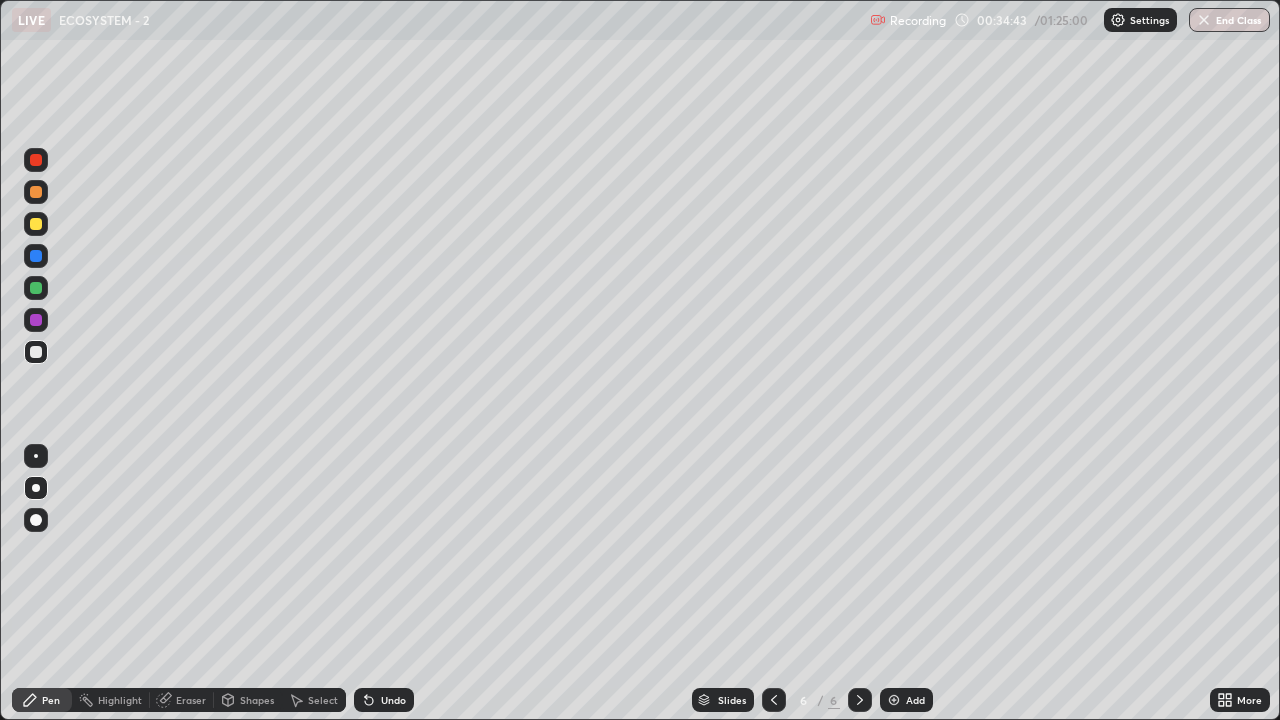 click at bounding box center [36, 192] 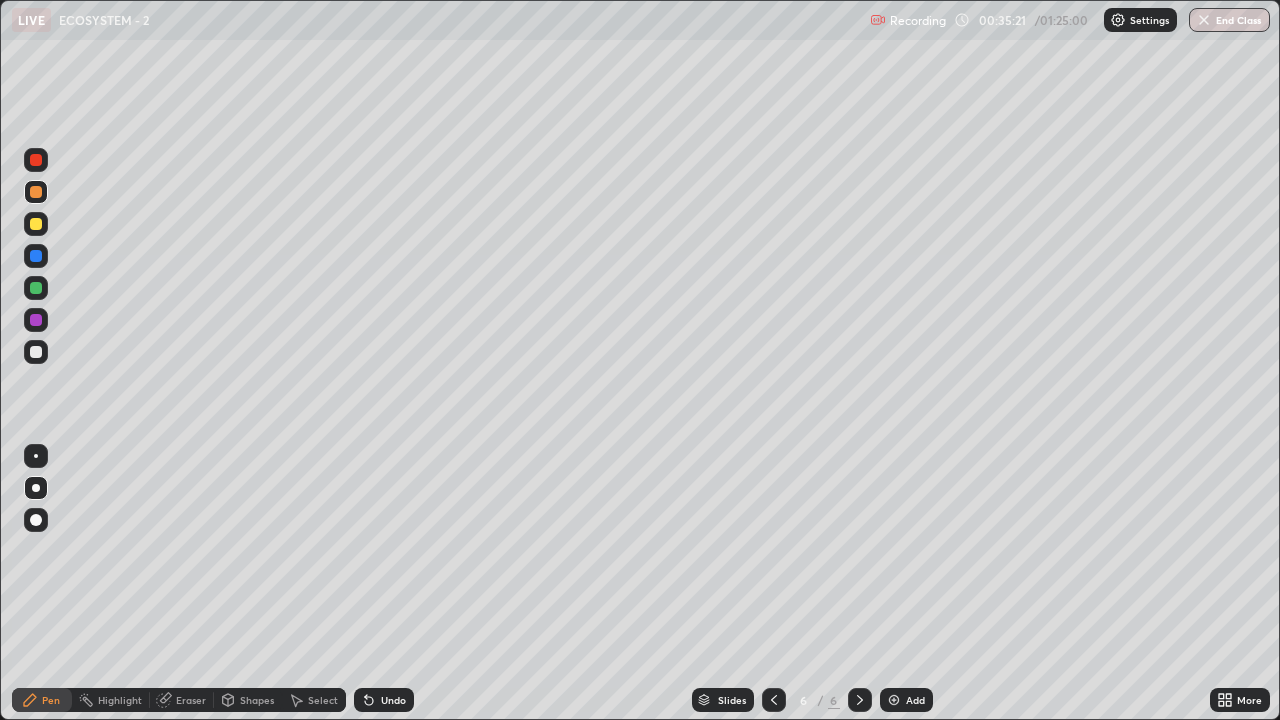 click at bounding box center [36, 352] 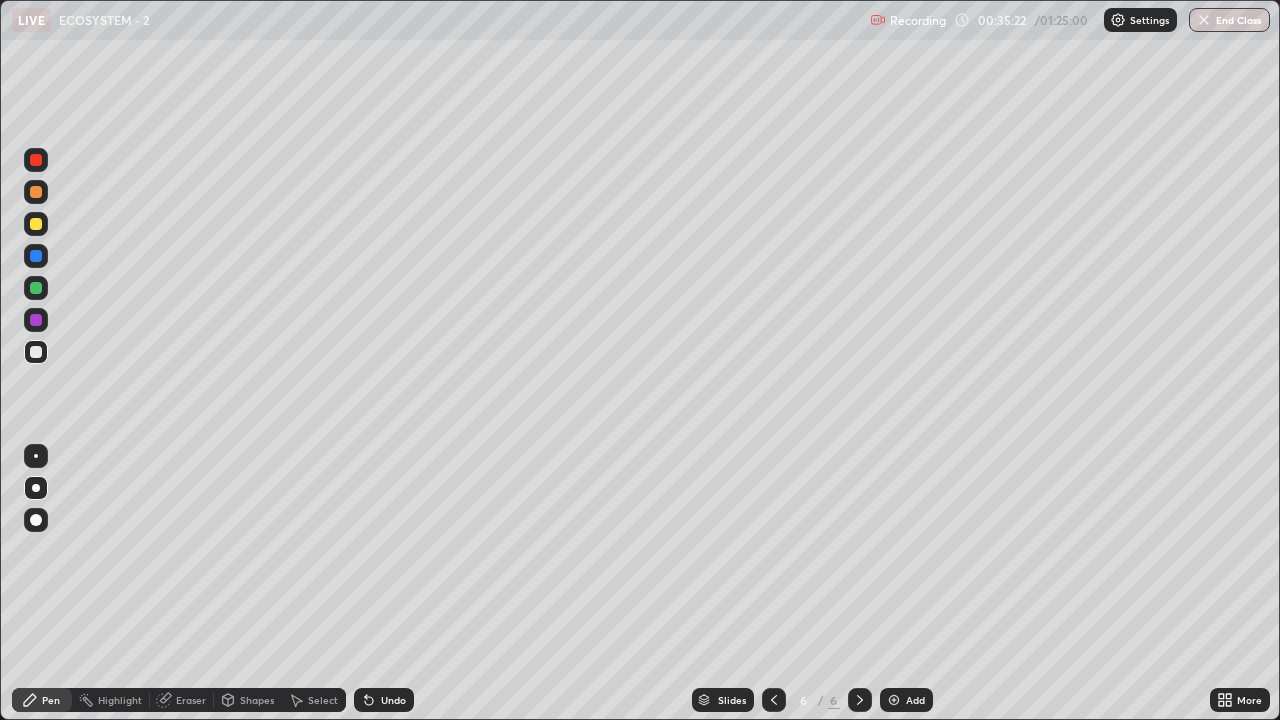 click at bounding box center [36, 288] 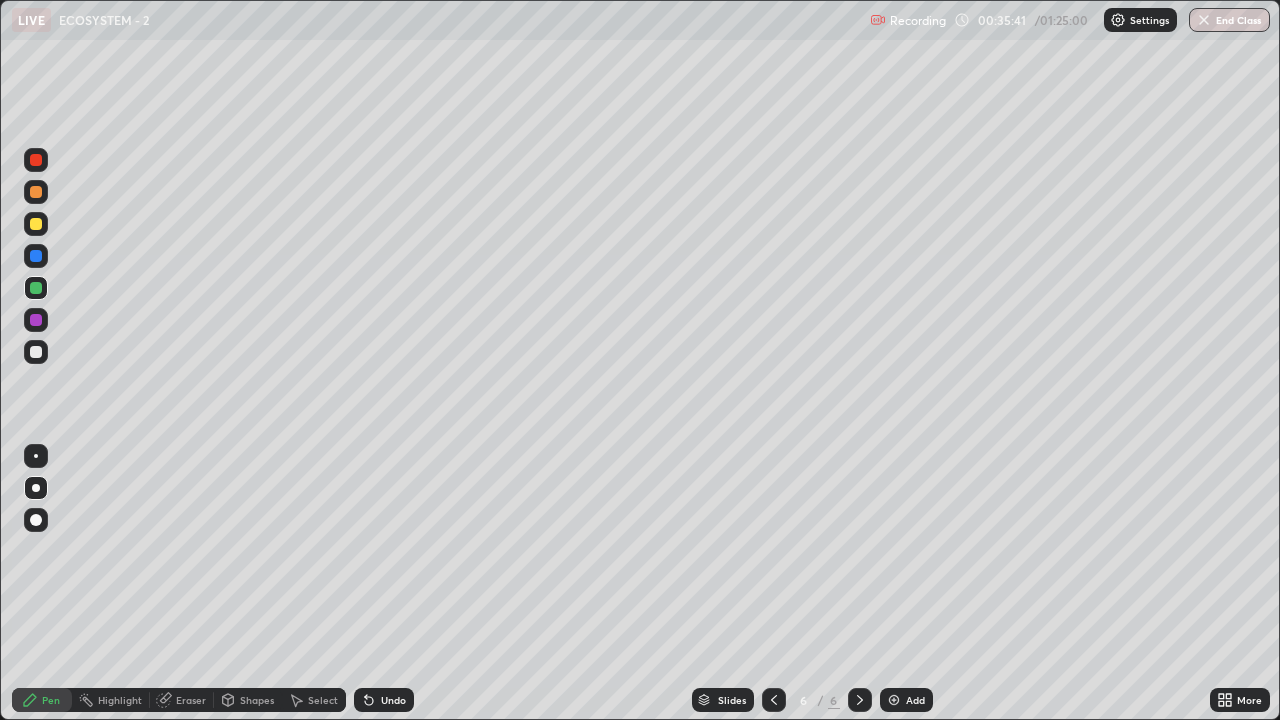 click 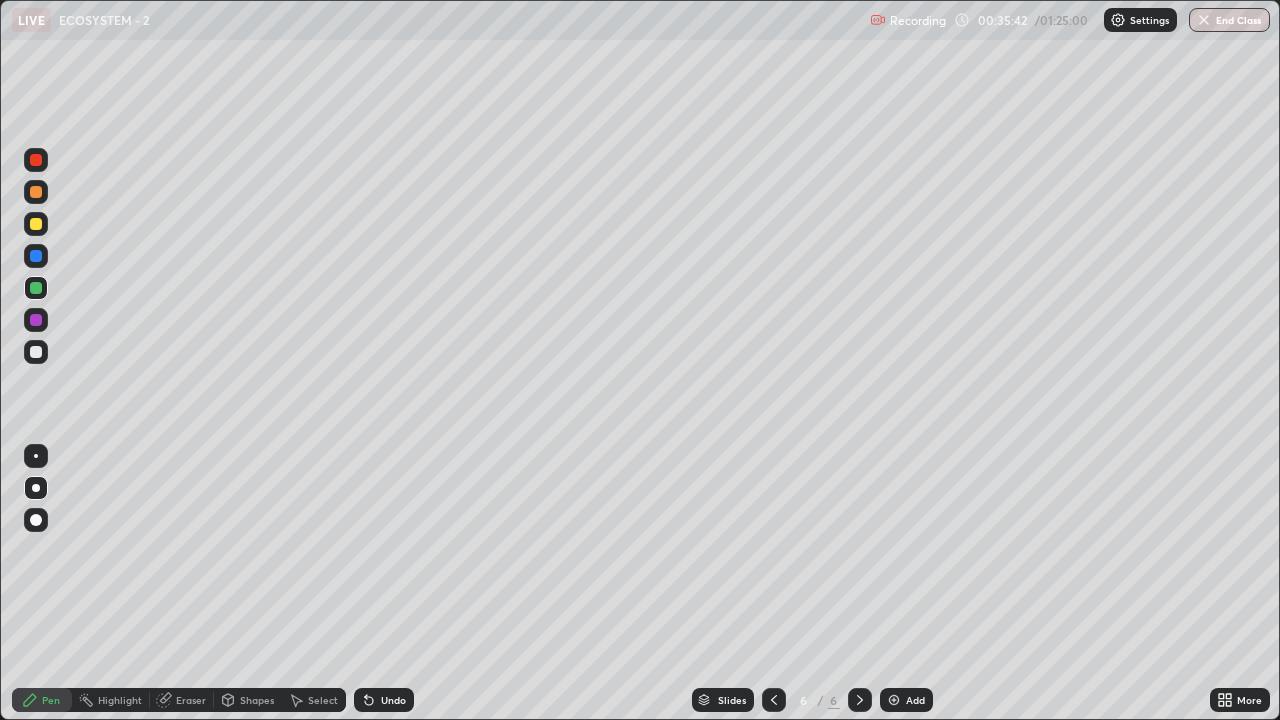 click 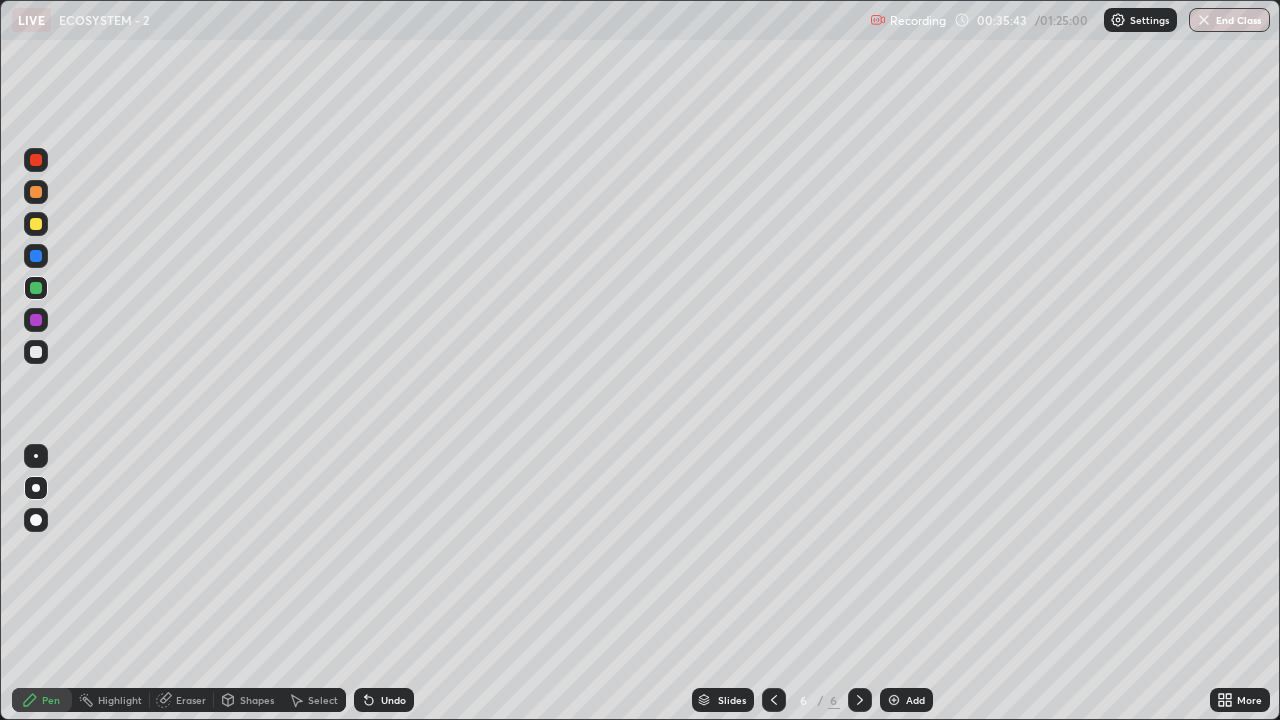 click at bounding box center [36, 192] 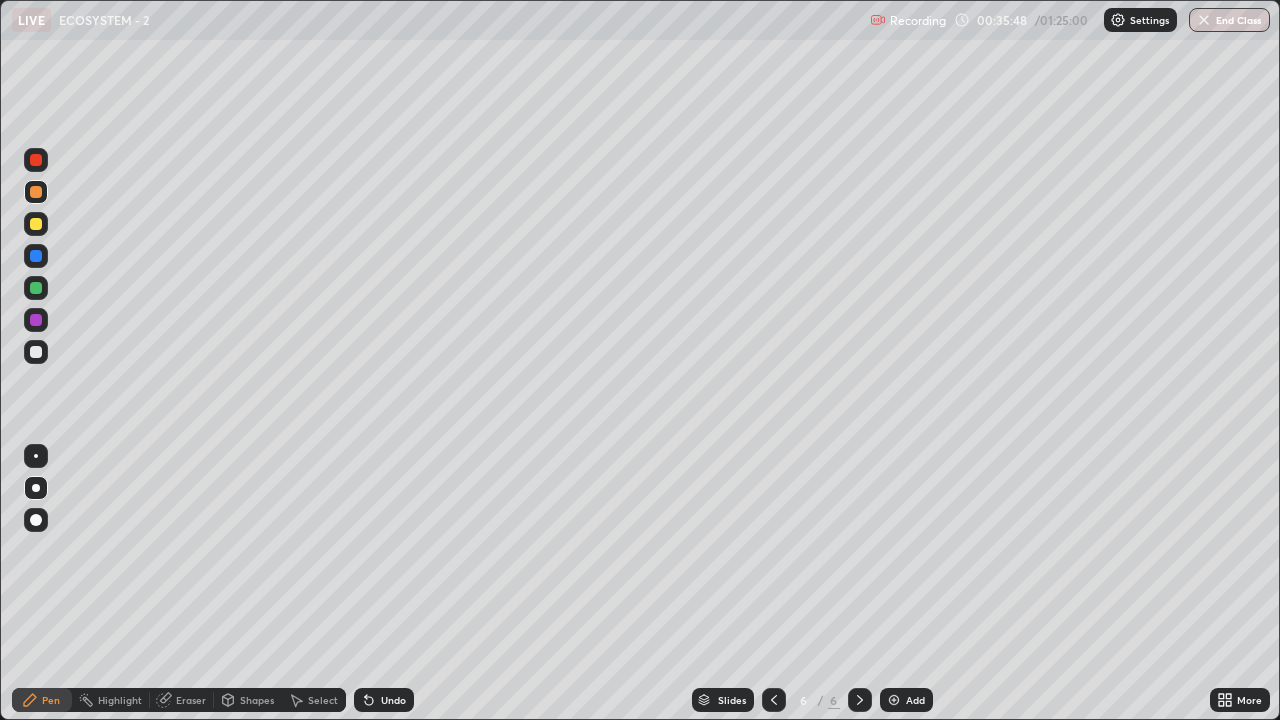 click at bounding box center [36, 288] 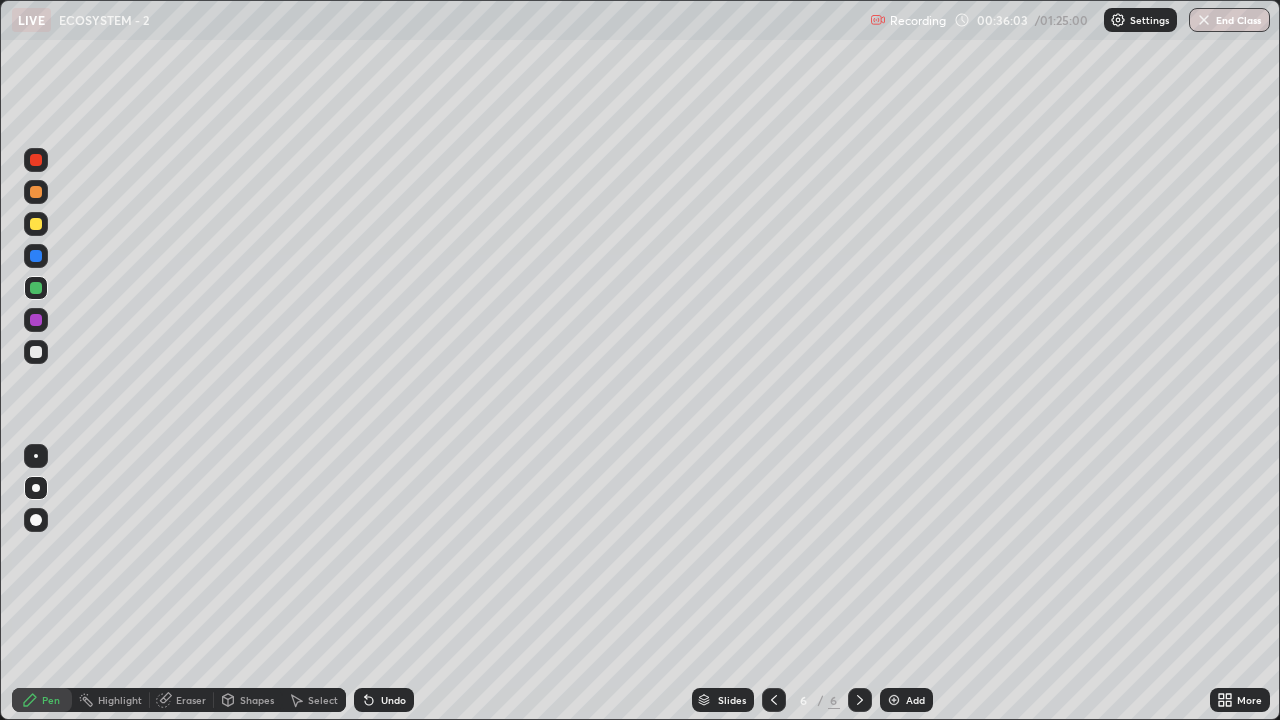 click at bounding box center (36, 352) 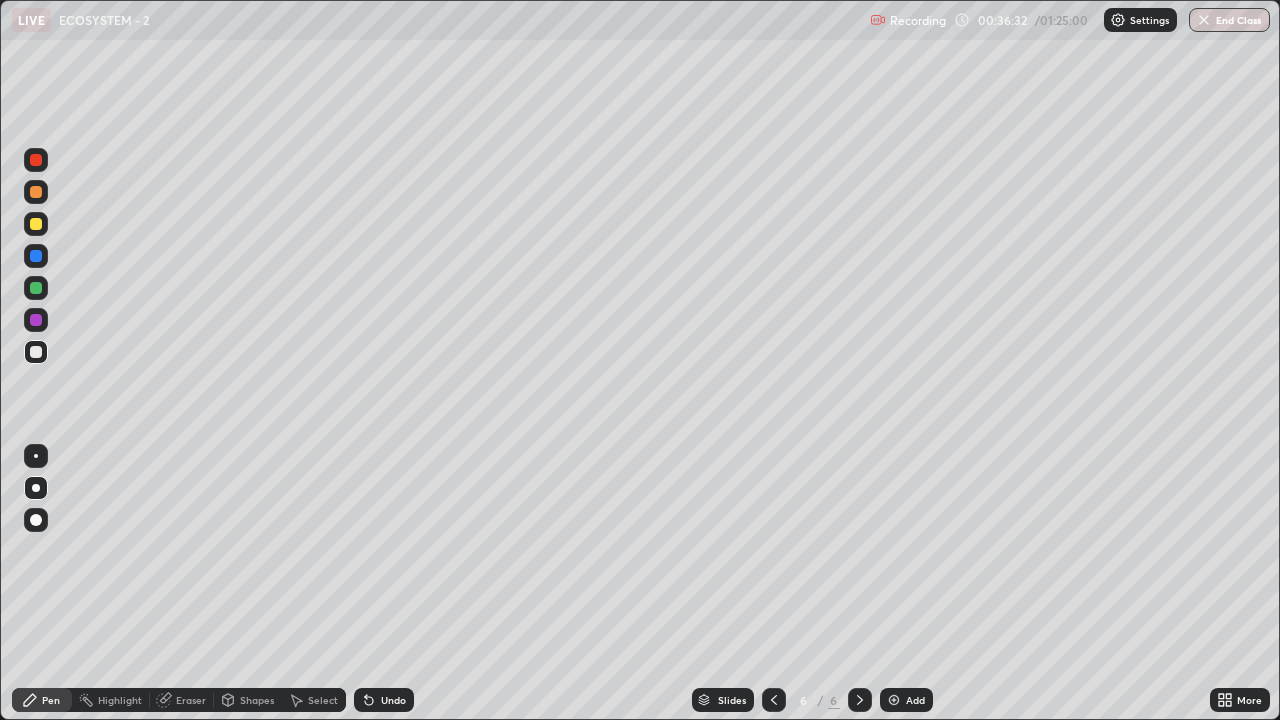 click at bounding box center [36, 192] 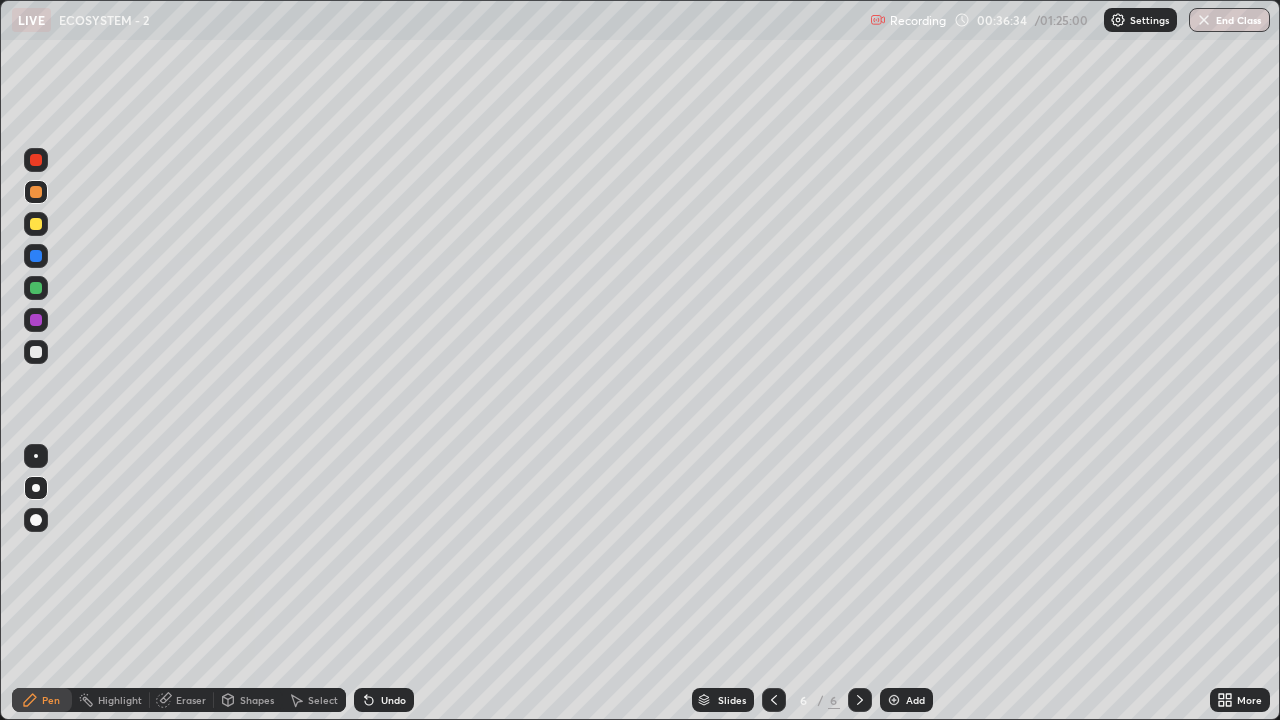 click at bounding box center [36, 224] 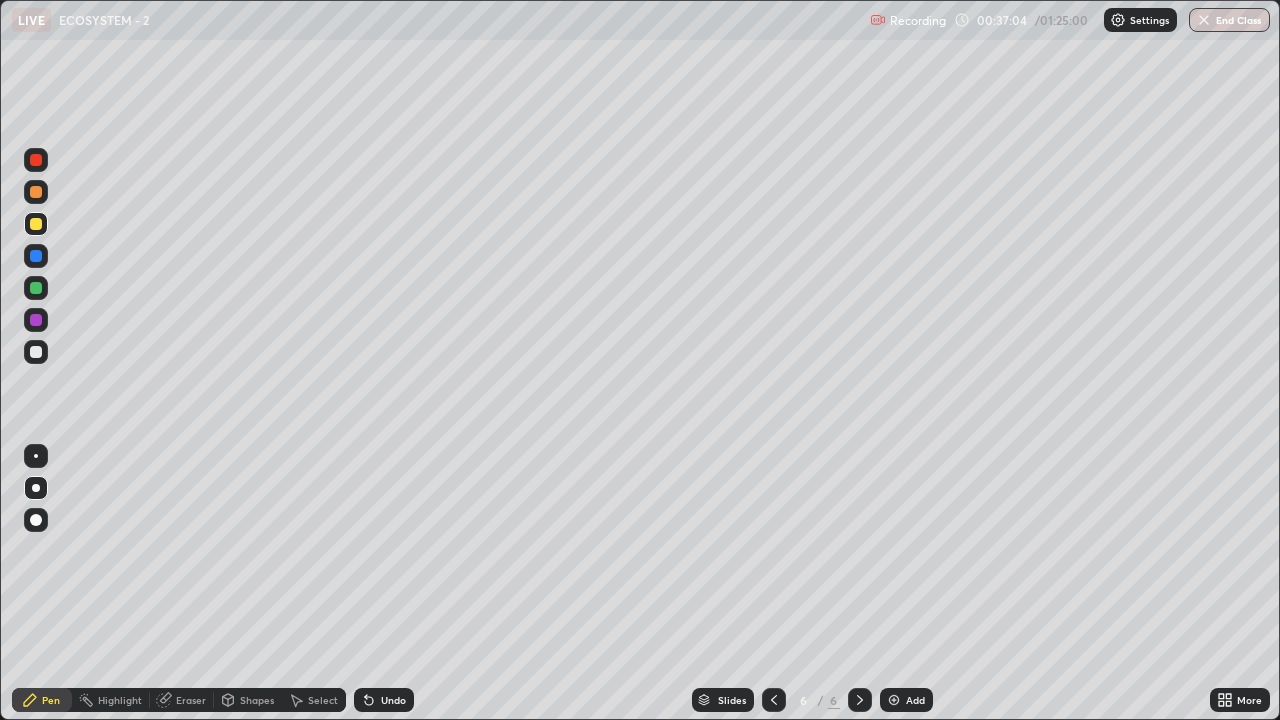 click on "Undo" at bounding box center [393, 700] 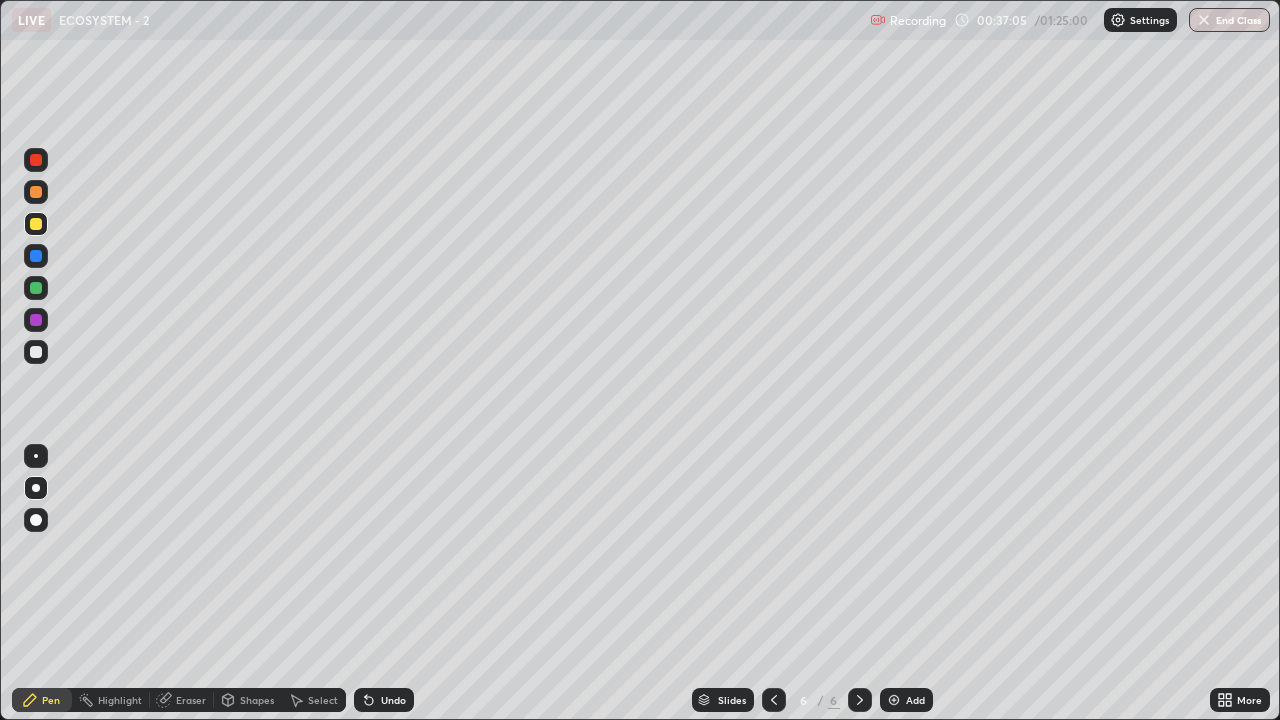 click at bounding box center [36, 352] 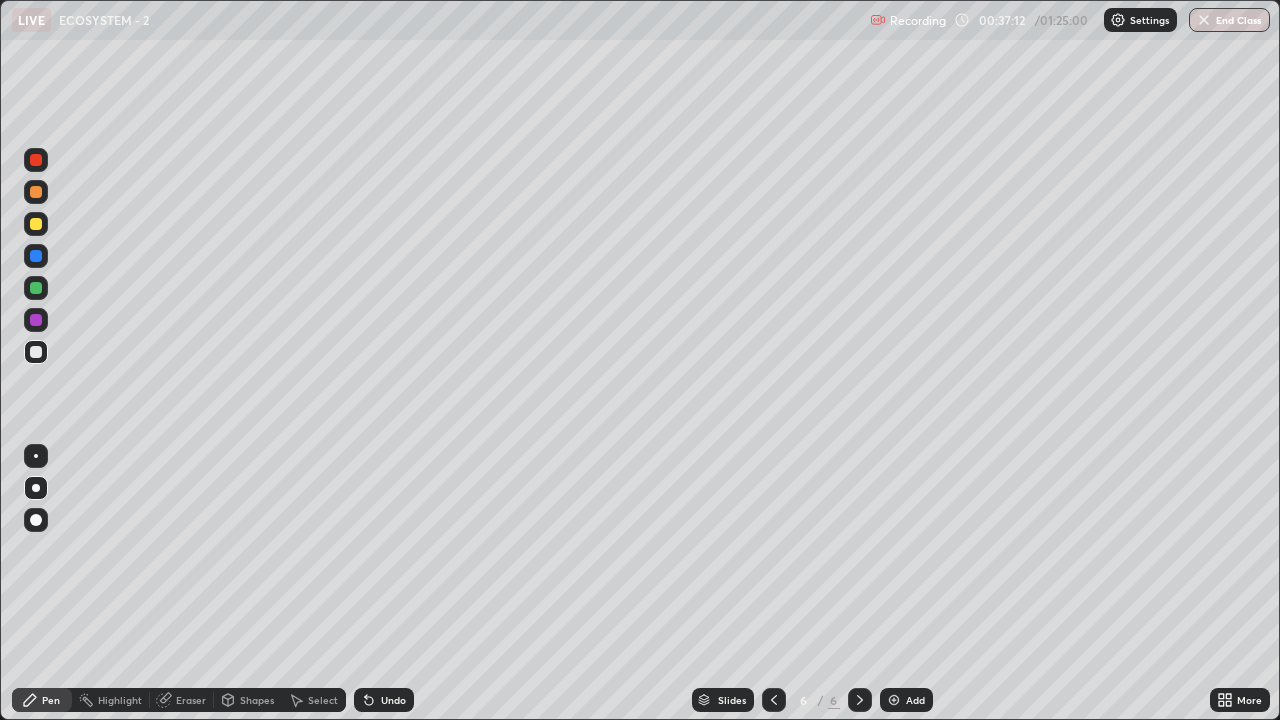 click 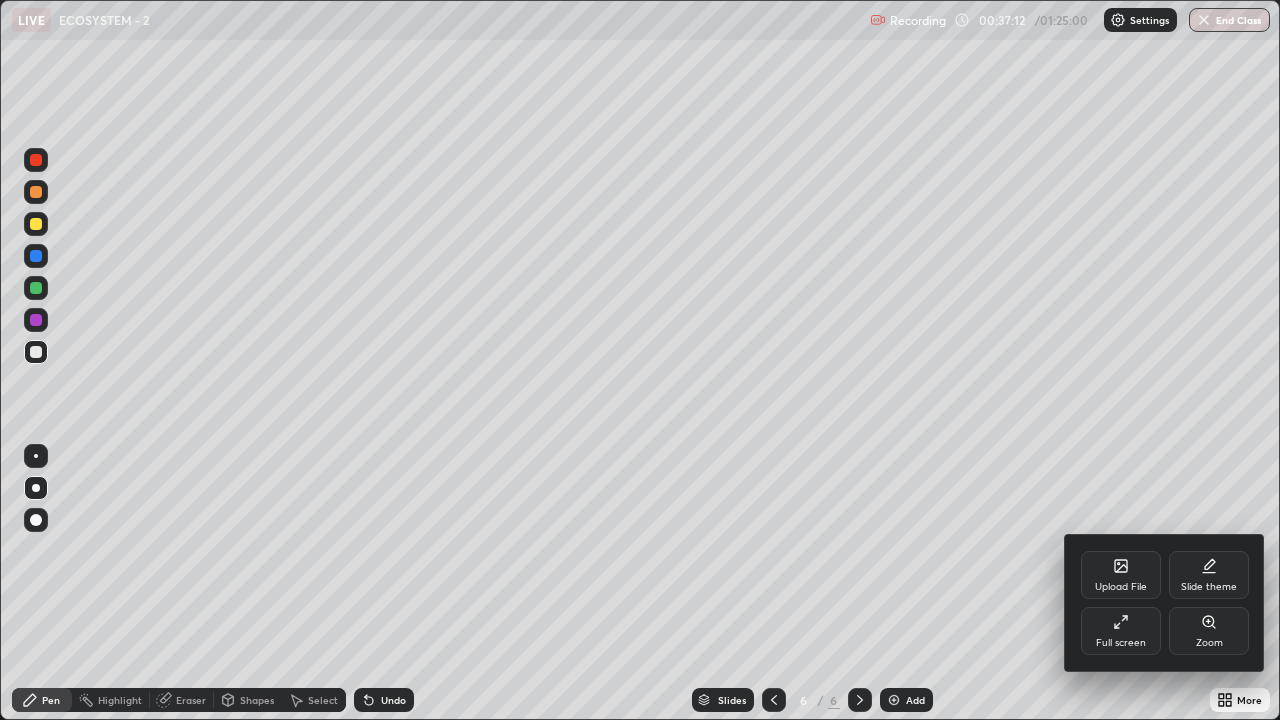 click 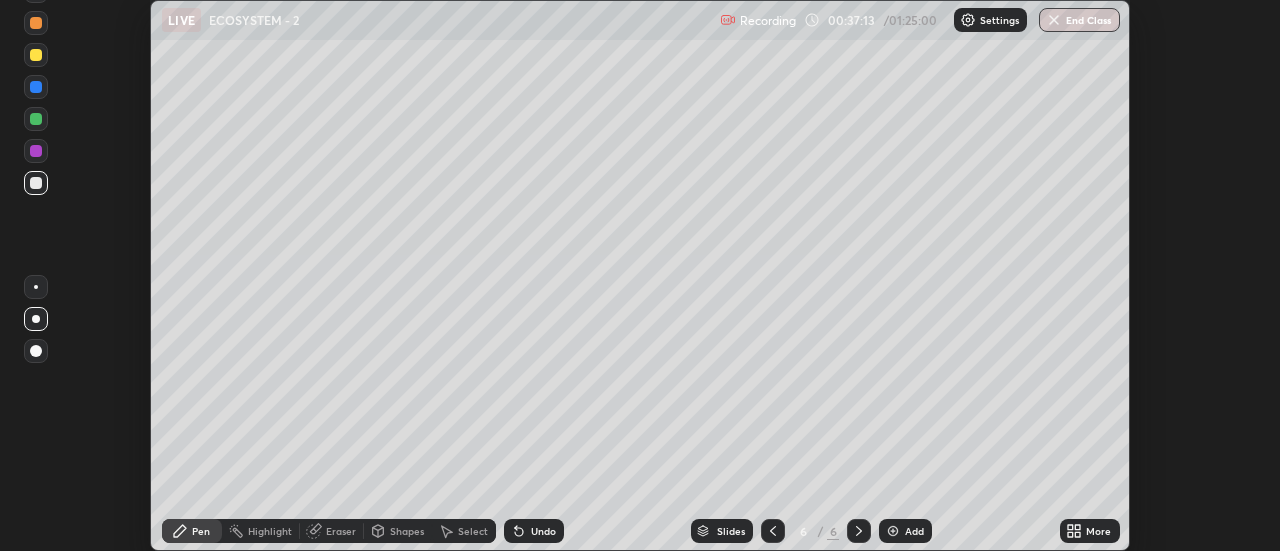 scroll, scrollTop: 551, scrollLeft: 1280, axis: both 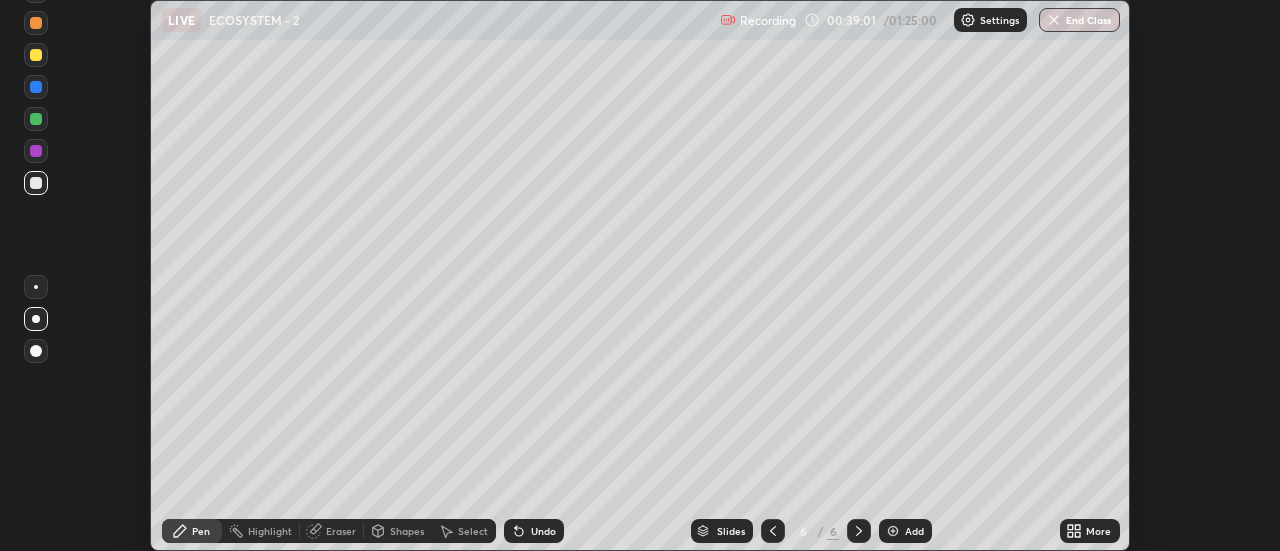 click 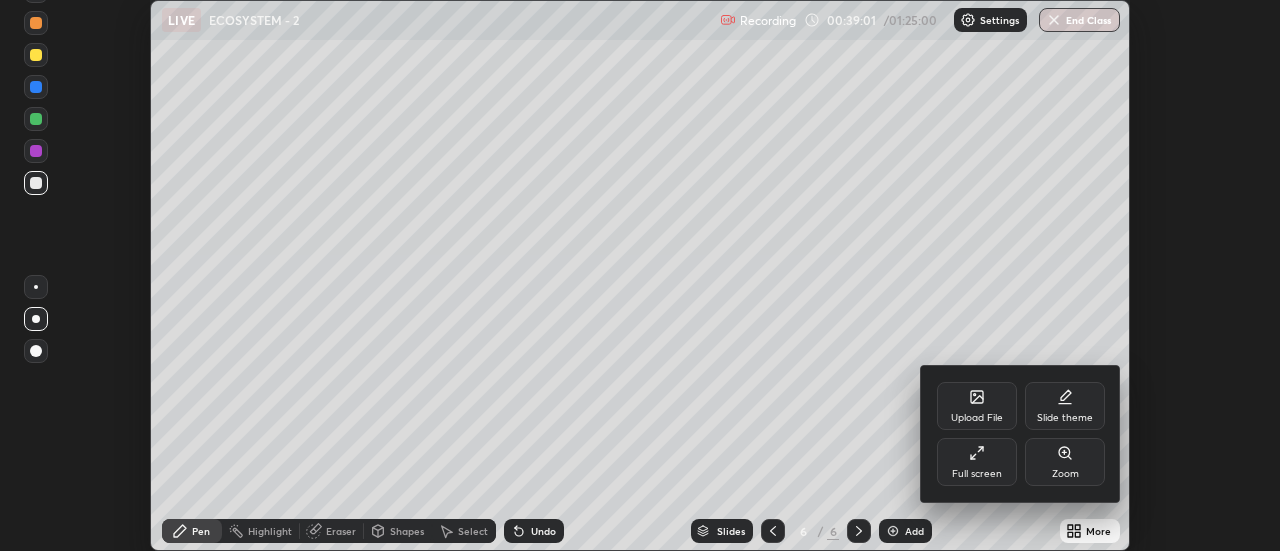 click on "Full screen" at bounding box center [977, 462] 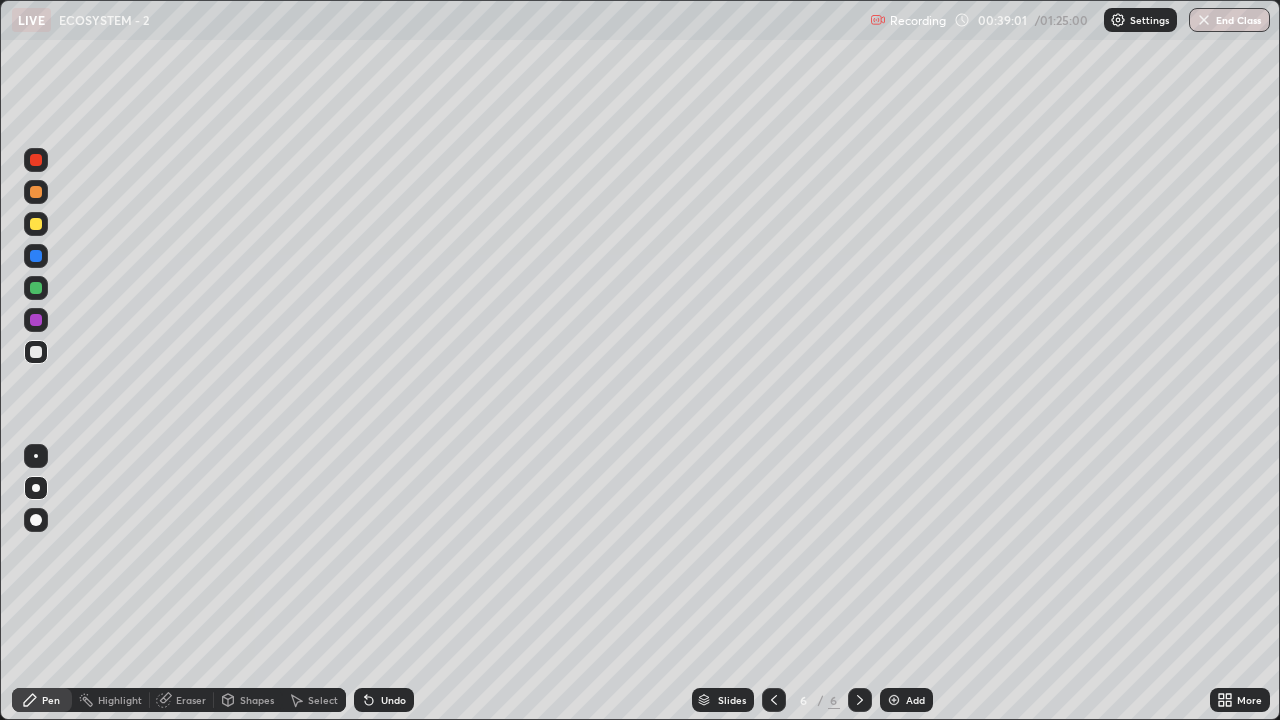 scroll, scrollTop: 99280, scrollLeft: 98720, axis: both 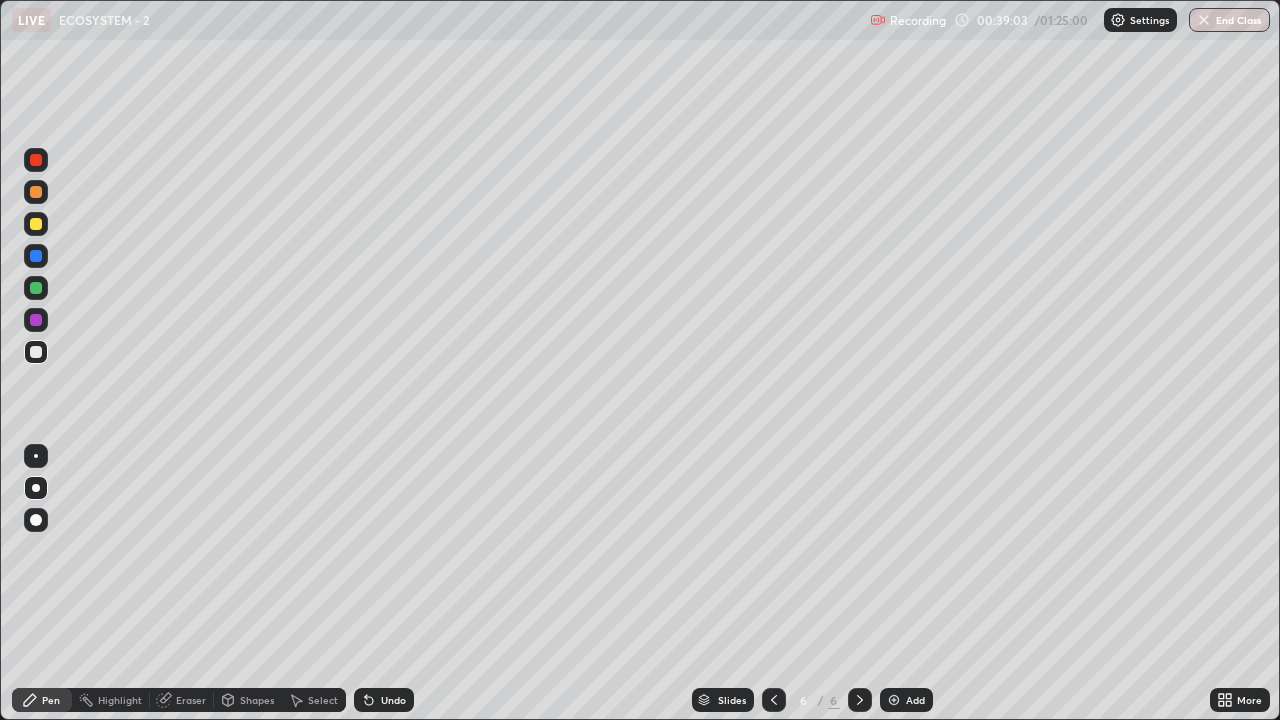 click at bounding box center (36, 520) 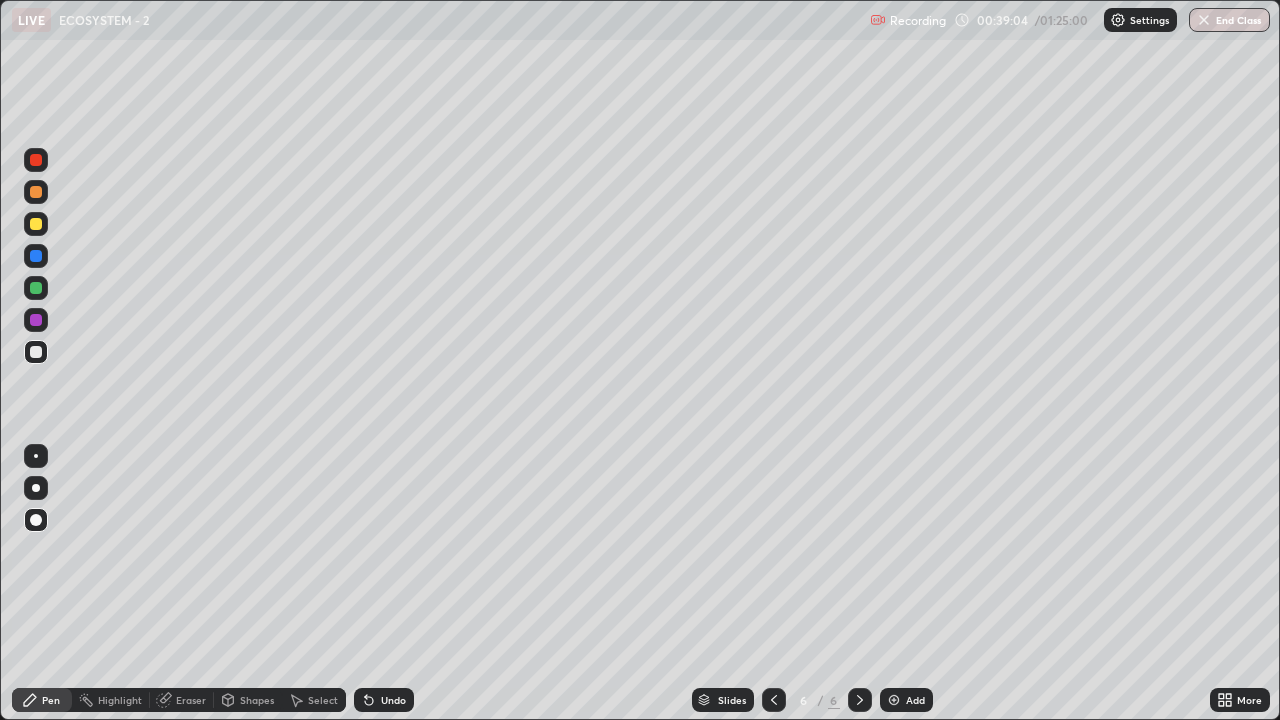 click at bounding box center (36, 488) 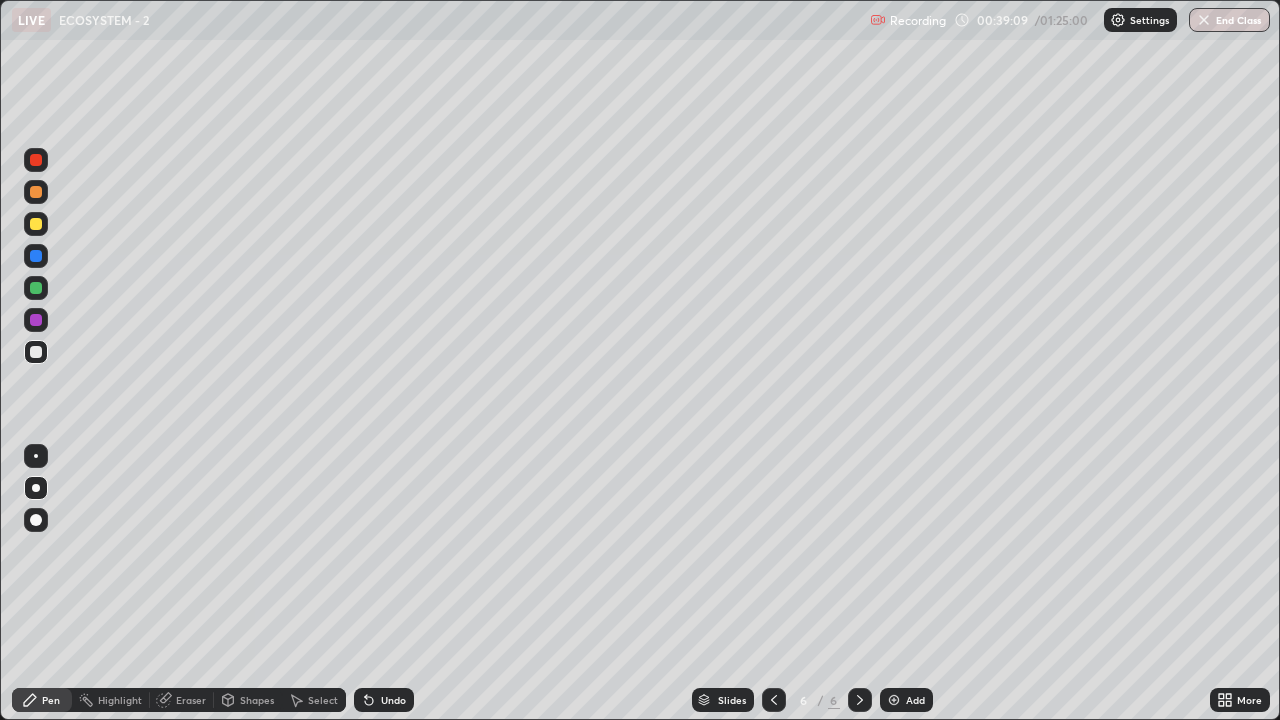 click at bounding box center [36, 256] 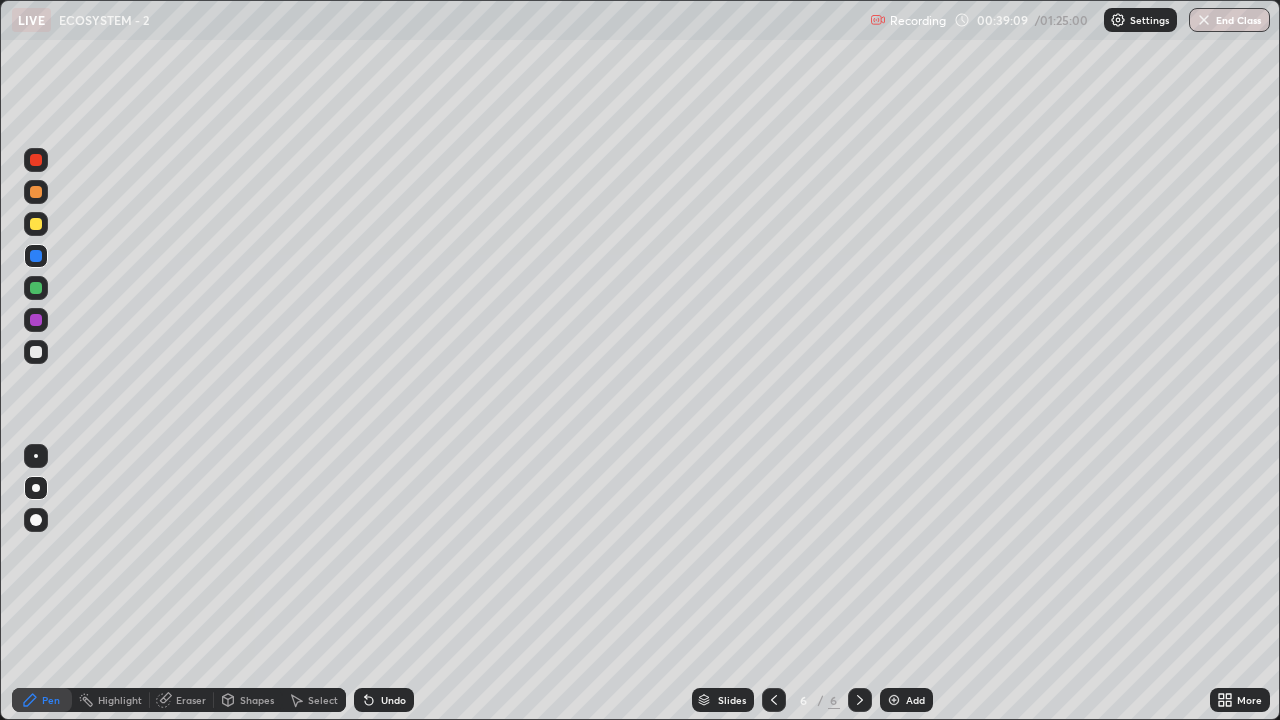 click at bounding box center (36, 160) 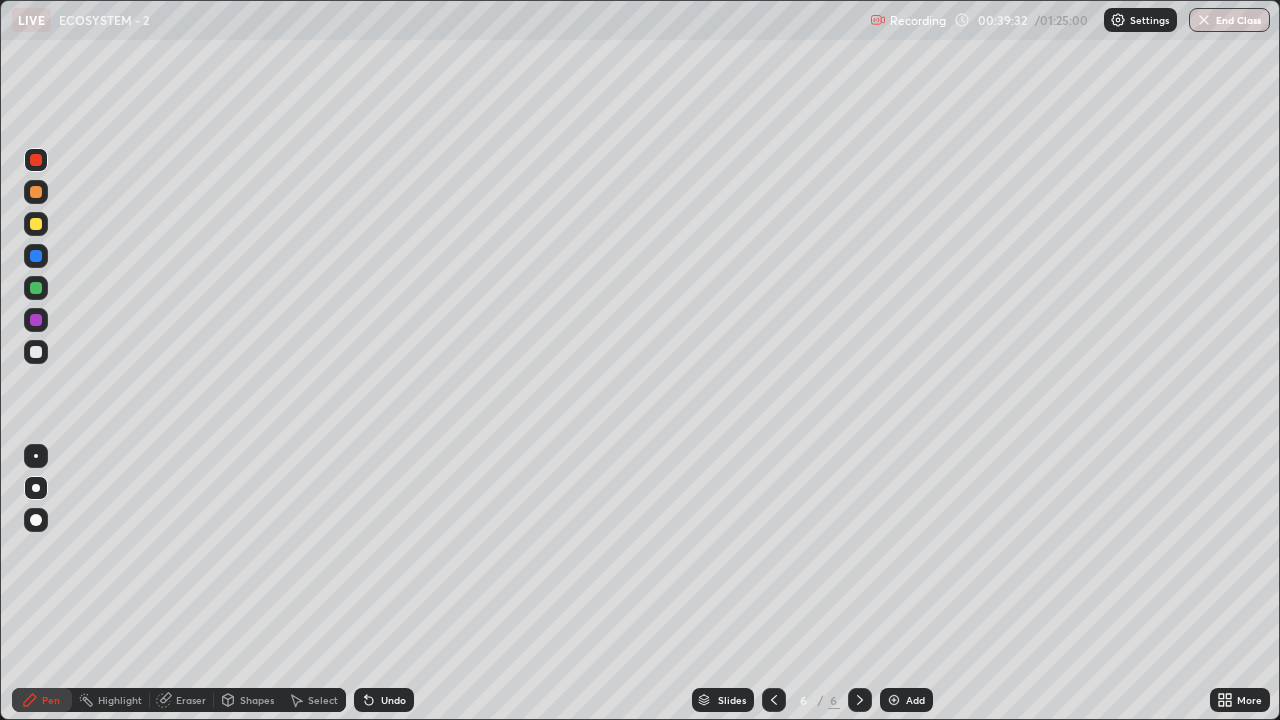 click at bounding box center [36, 224] 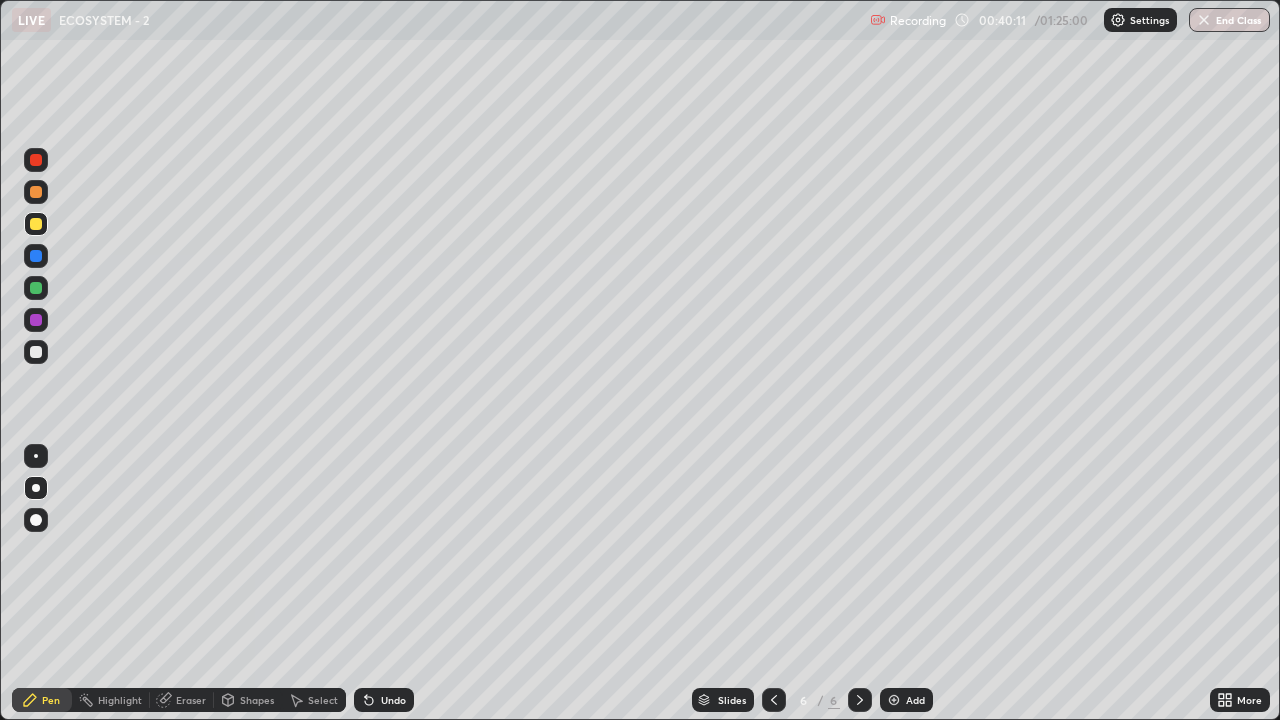 click at bounding box center (36, 160) 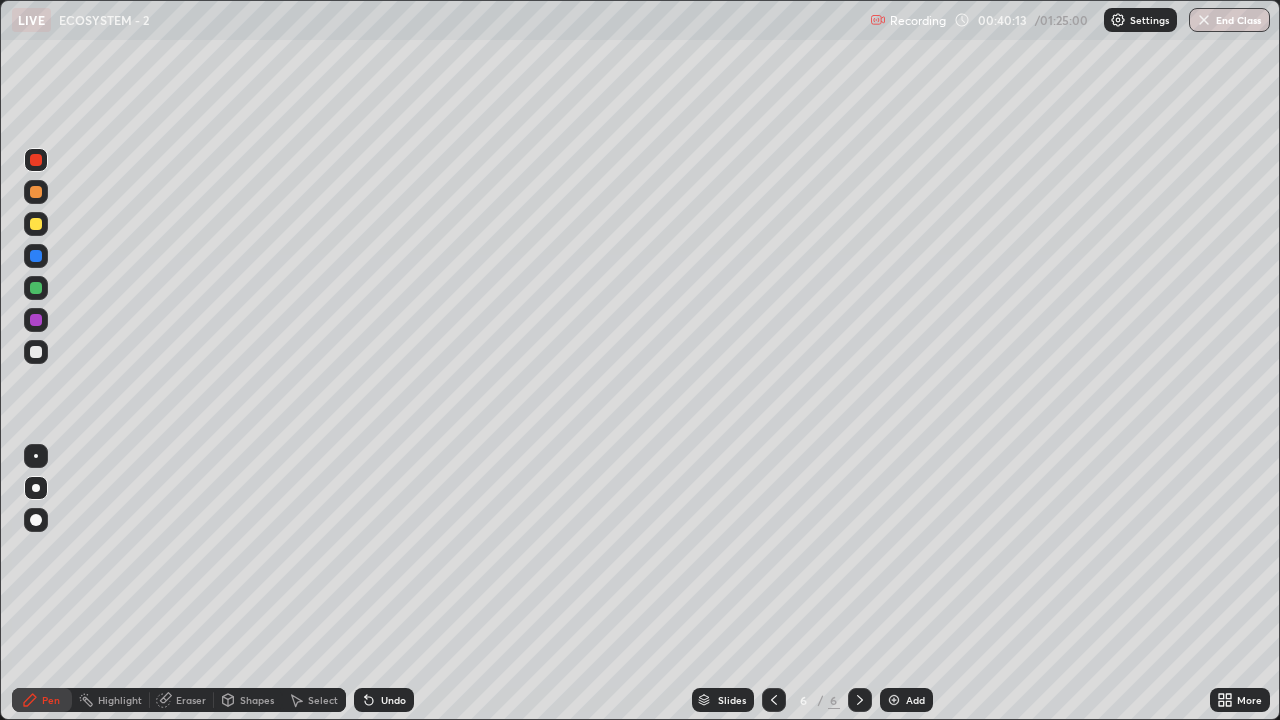 click at bounding box center (36, 320) 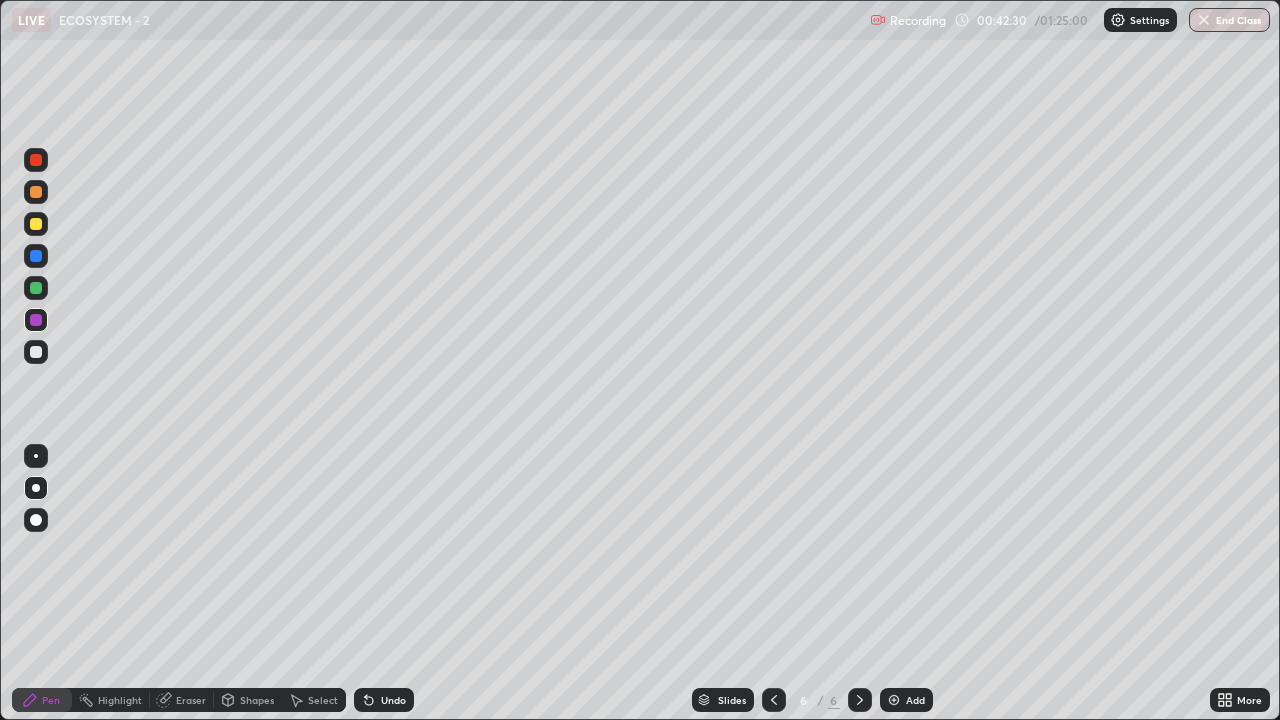 click on "Add" at bounding box center (915, 700) 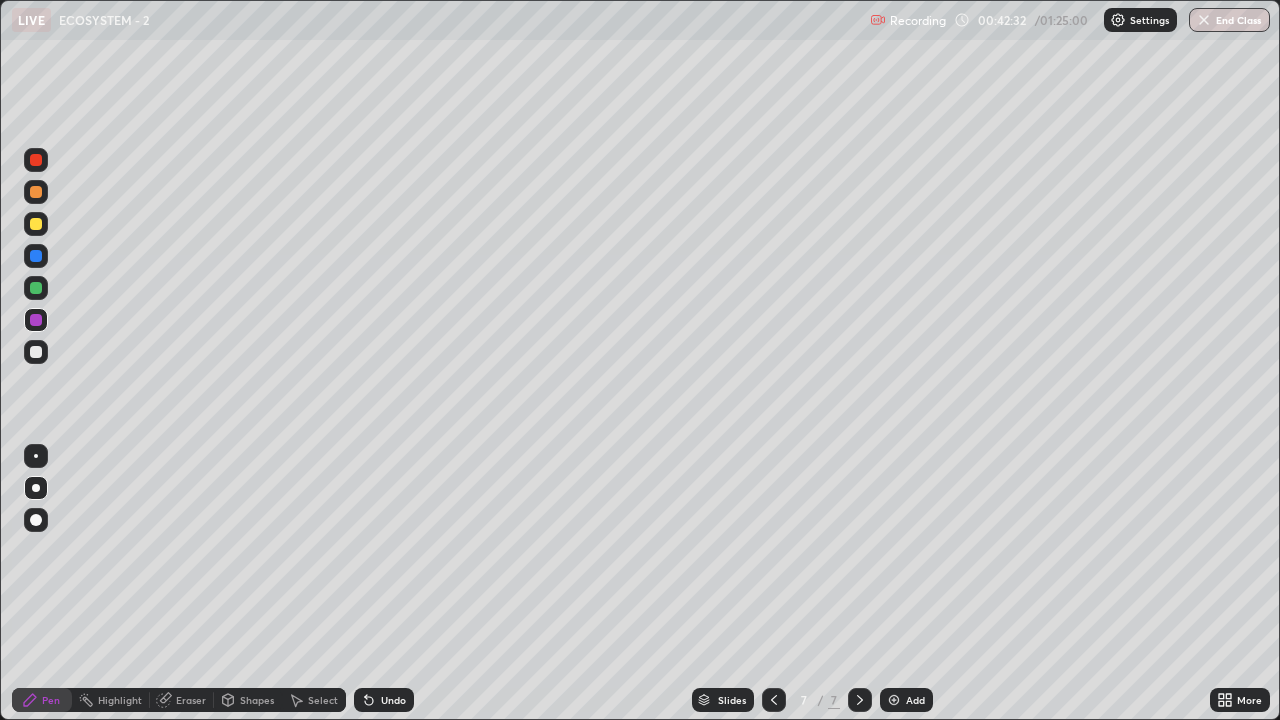 click at bounding box center (36, 192) 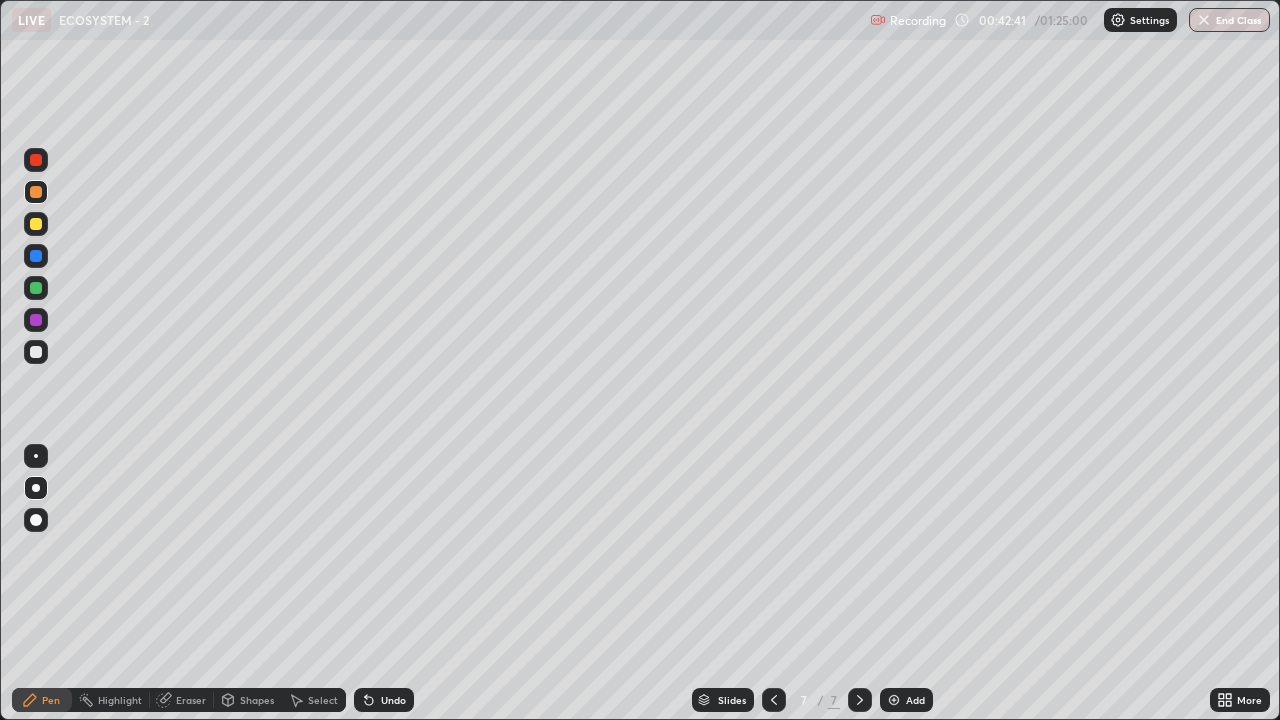 click at bounding box center [36, 352] 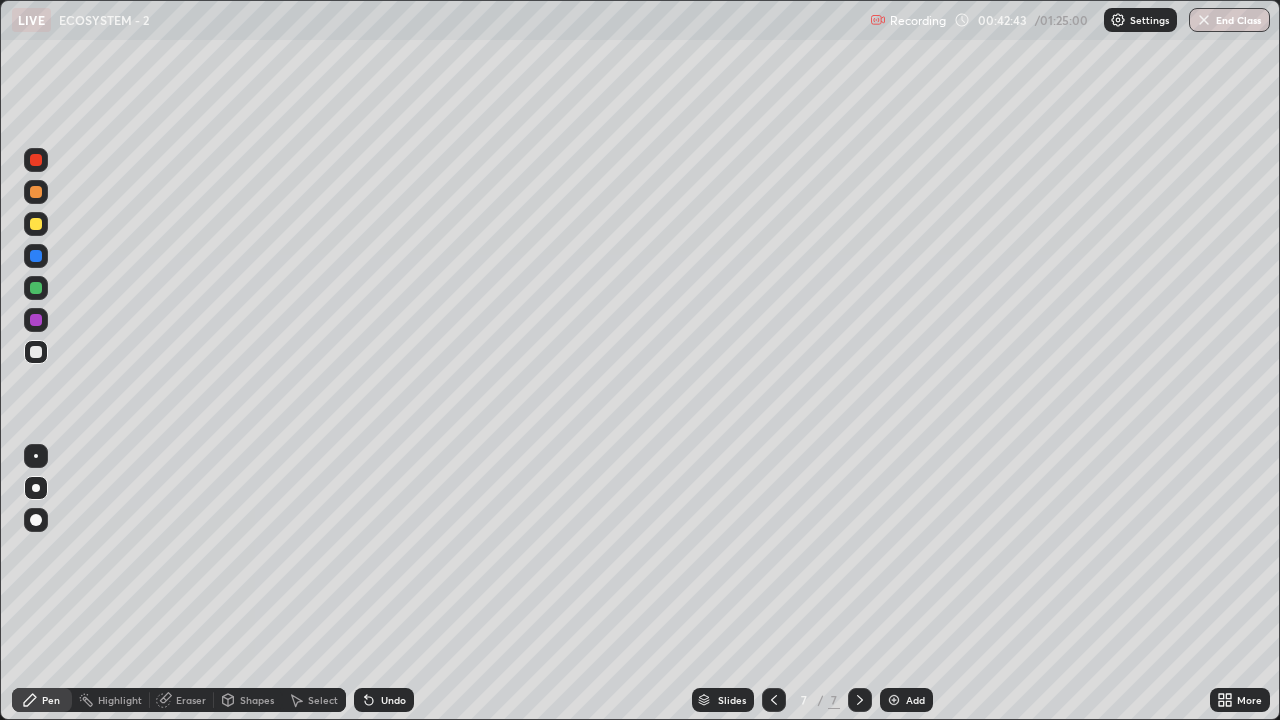 click at bounding box center (36, 352) 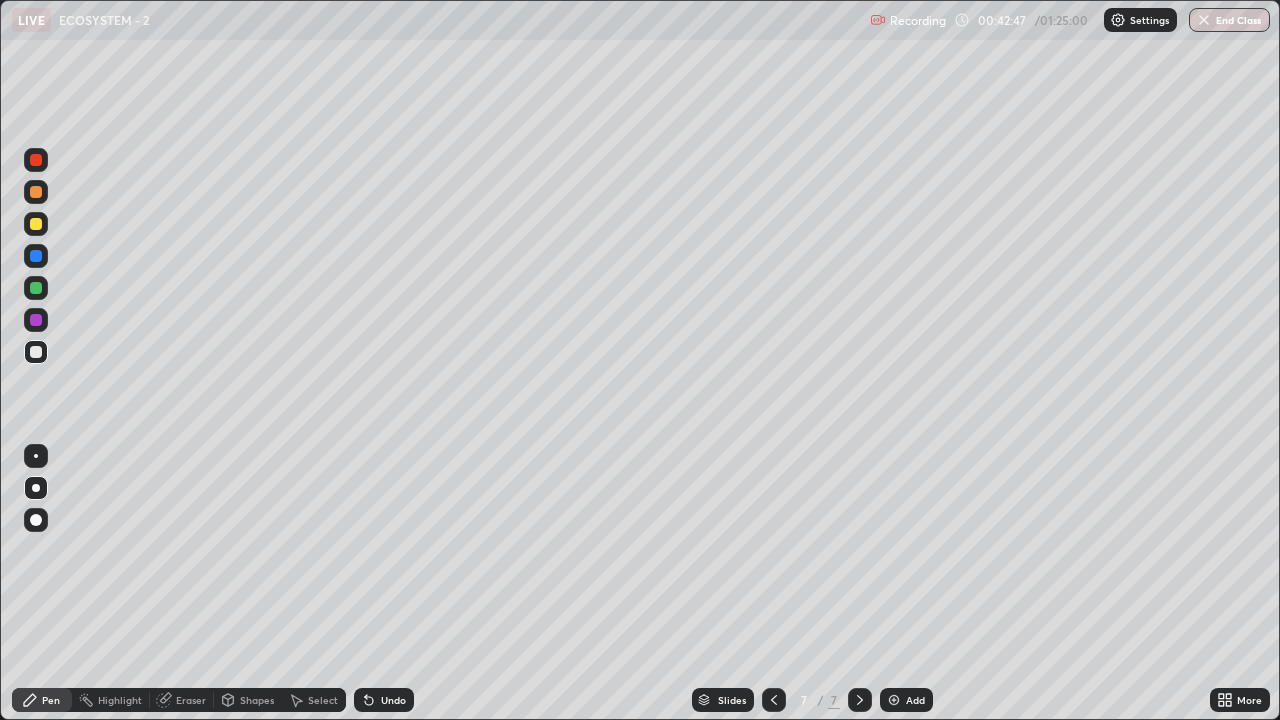 click on "Undo" at bounding box center (393, 700) 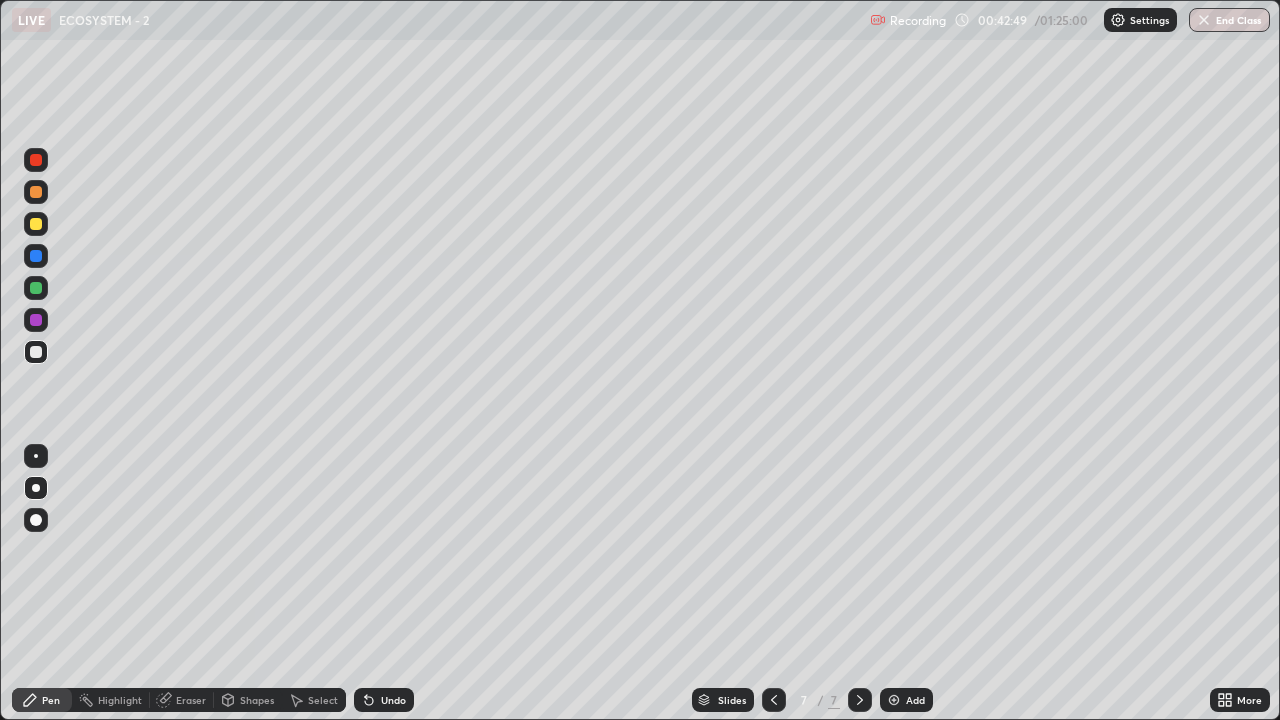 click at bounding box center (36, 352) 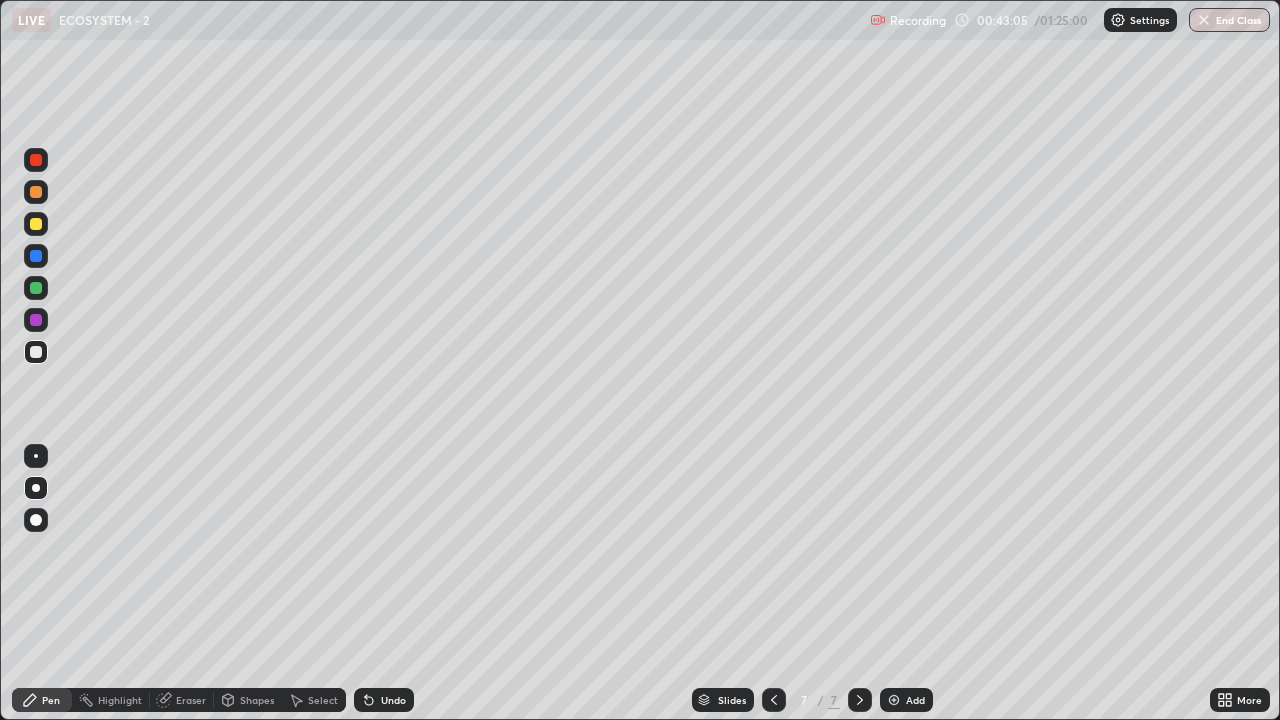 click at bounding box center (36, 288) 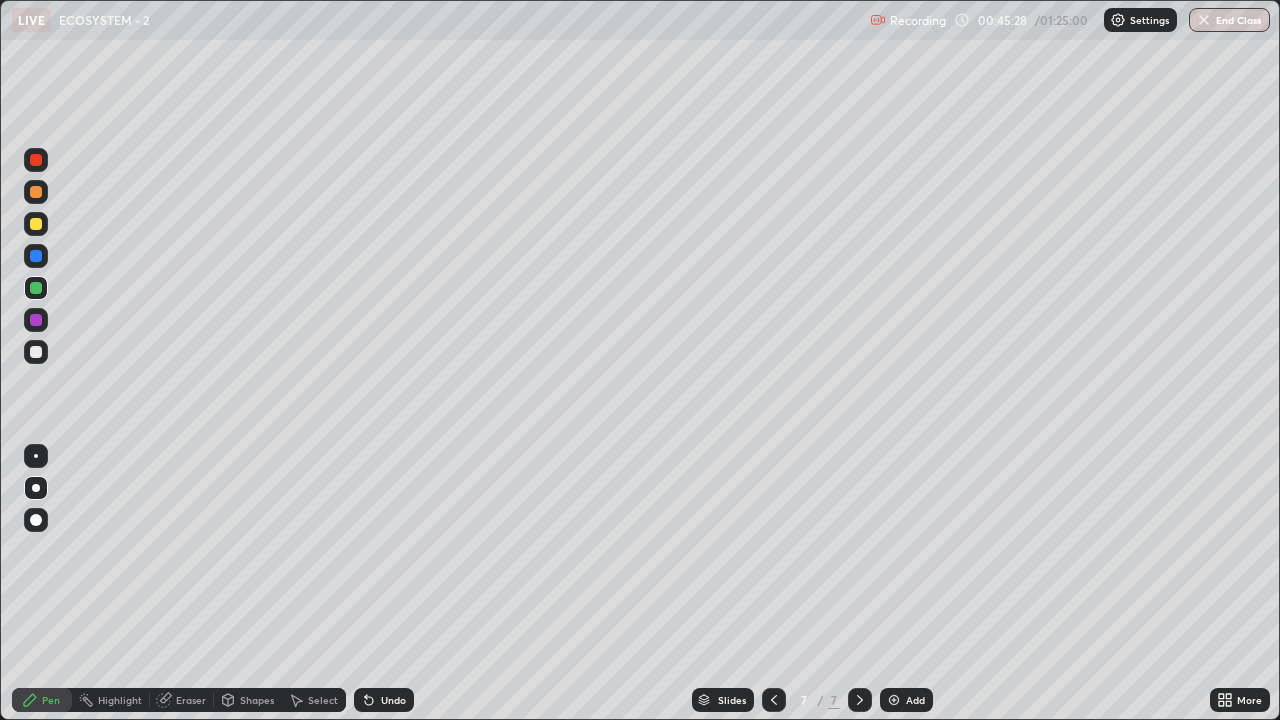 click at bounding box center (36, 224) 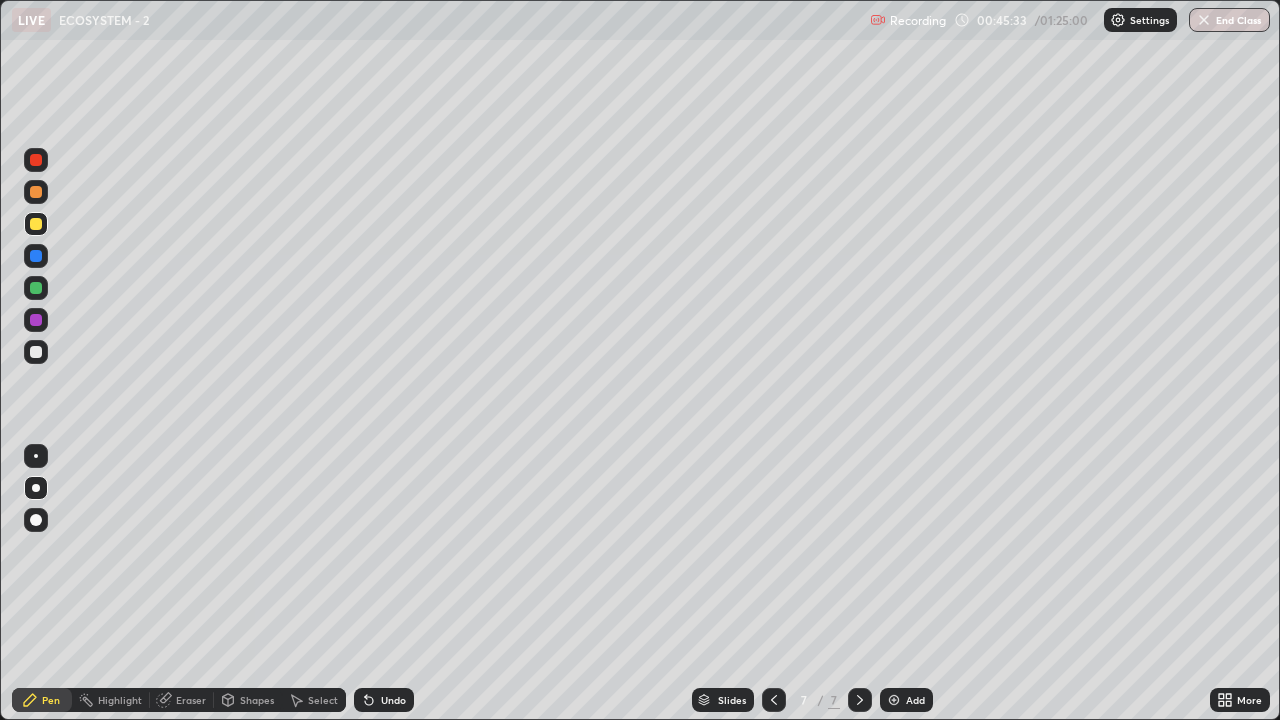 click on "Undo" at bounding box center (384, 700) 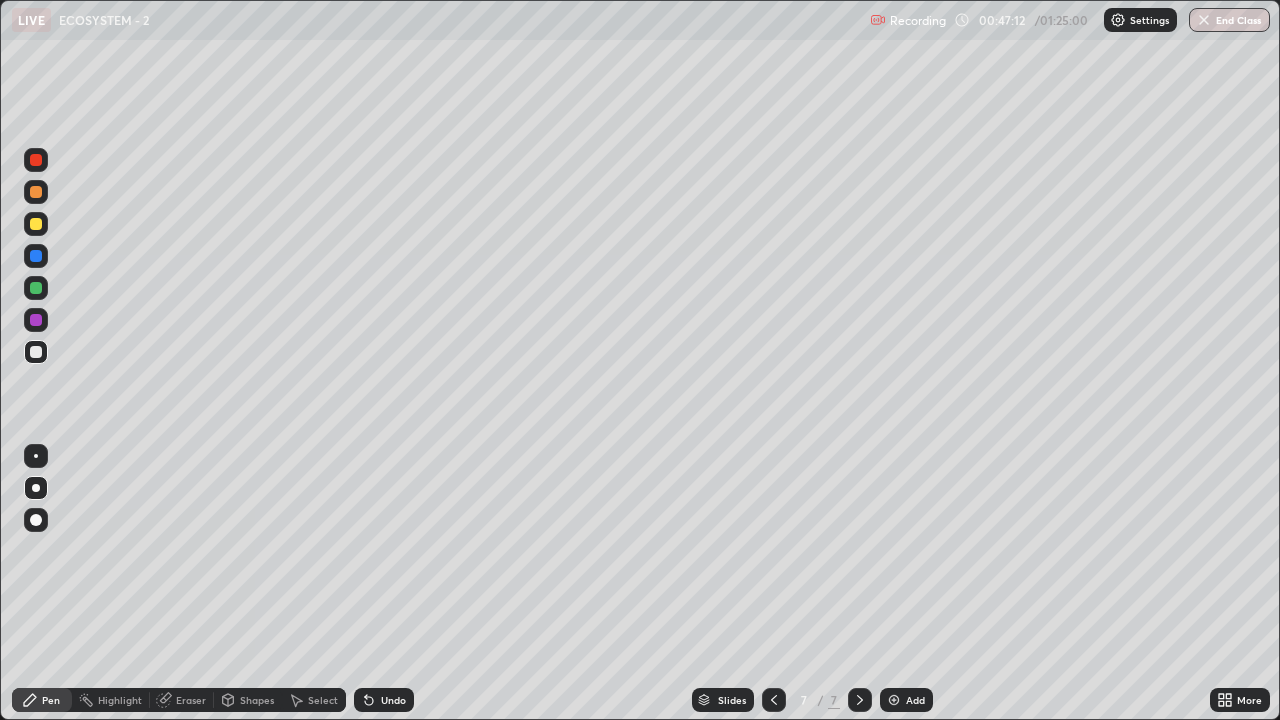 click on "Add" at bounding box center [915, 700] 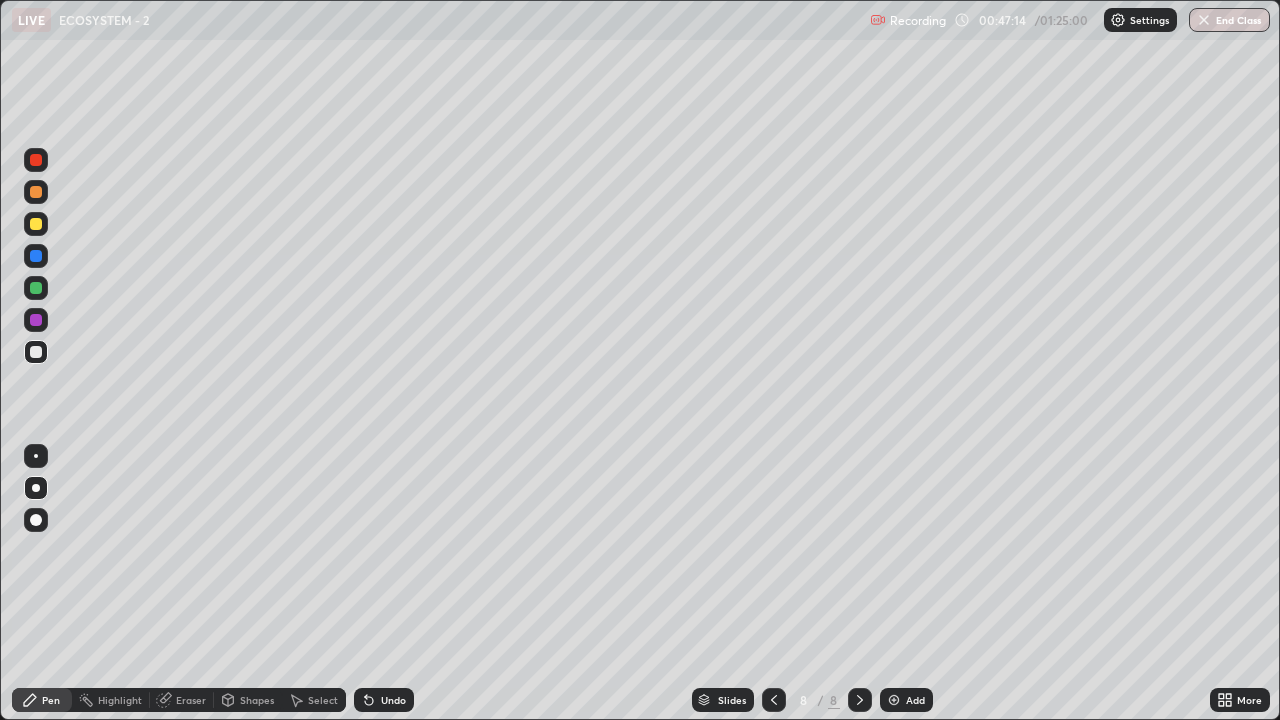 click at bounding box center [36, 192] 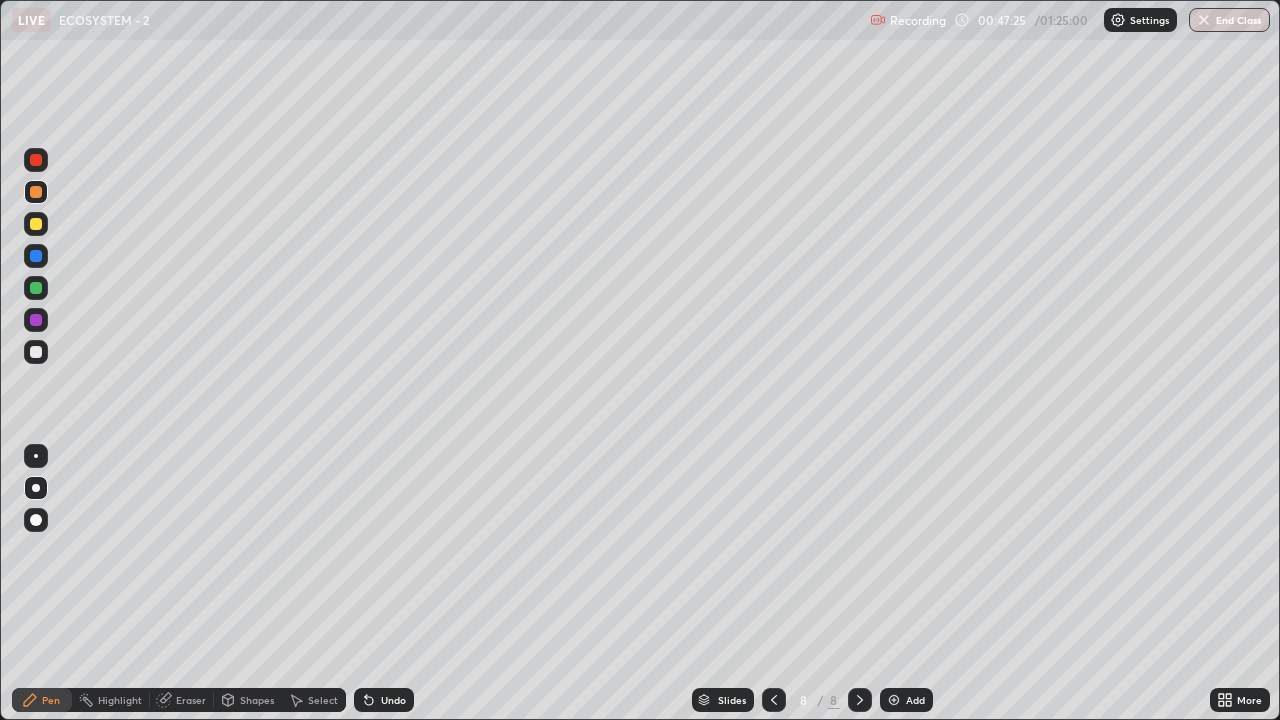 click at bounding box center (36, 352) 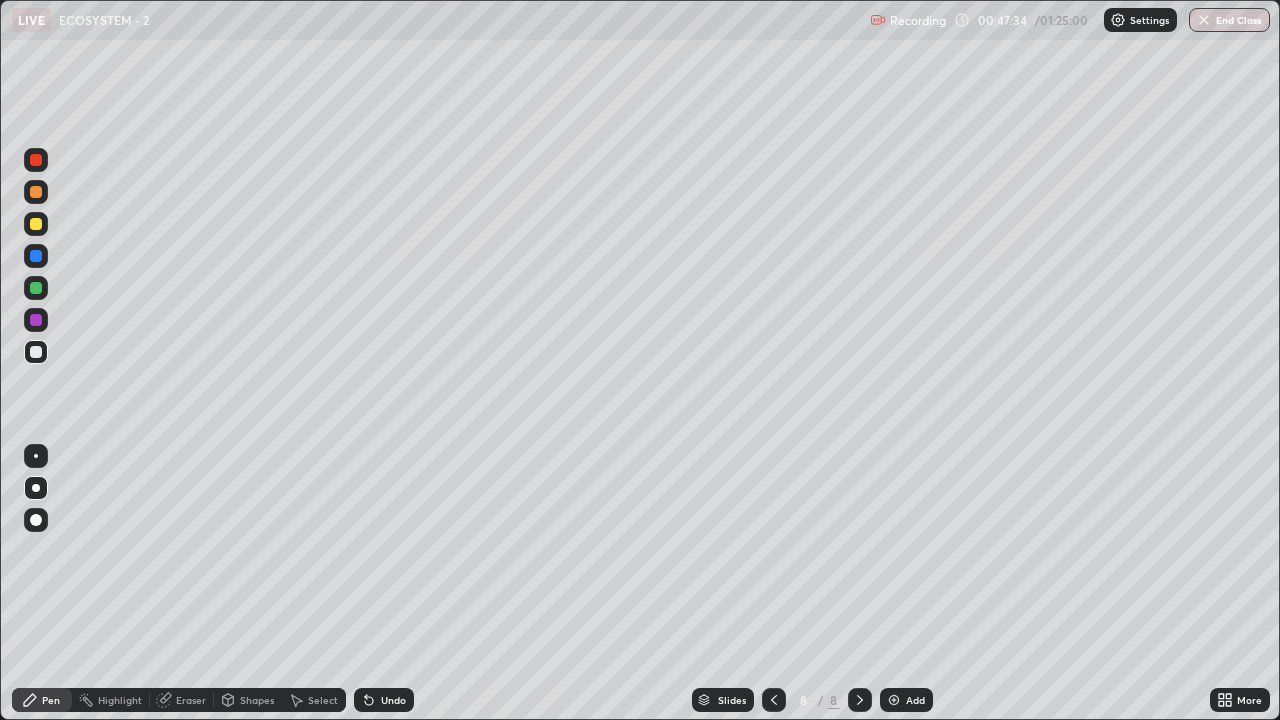 click at bounding box center [36, 192] 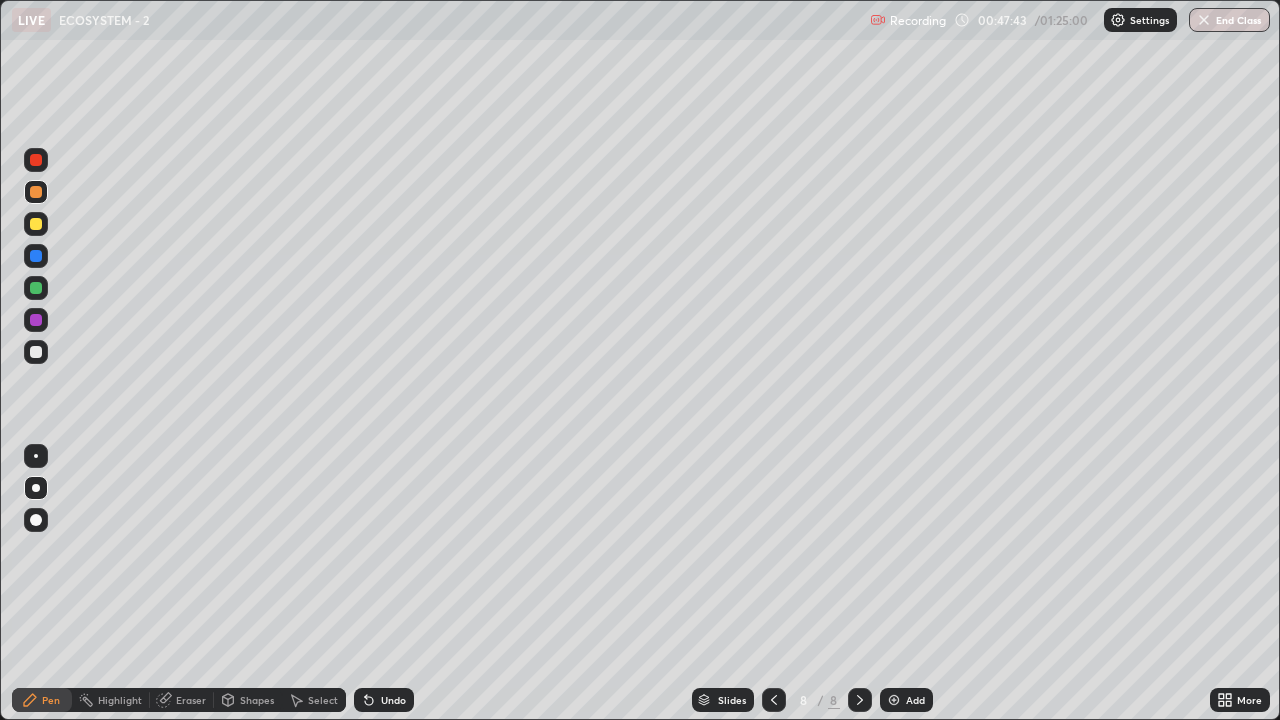 click at bounding box center [36, 352] 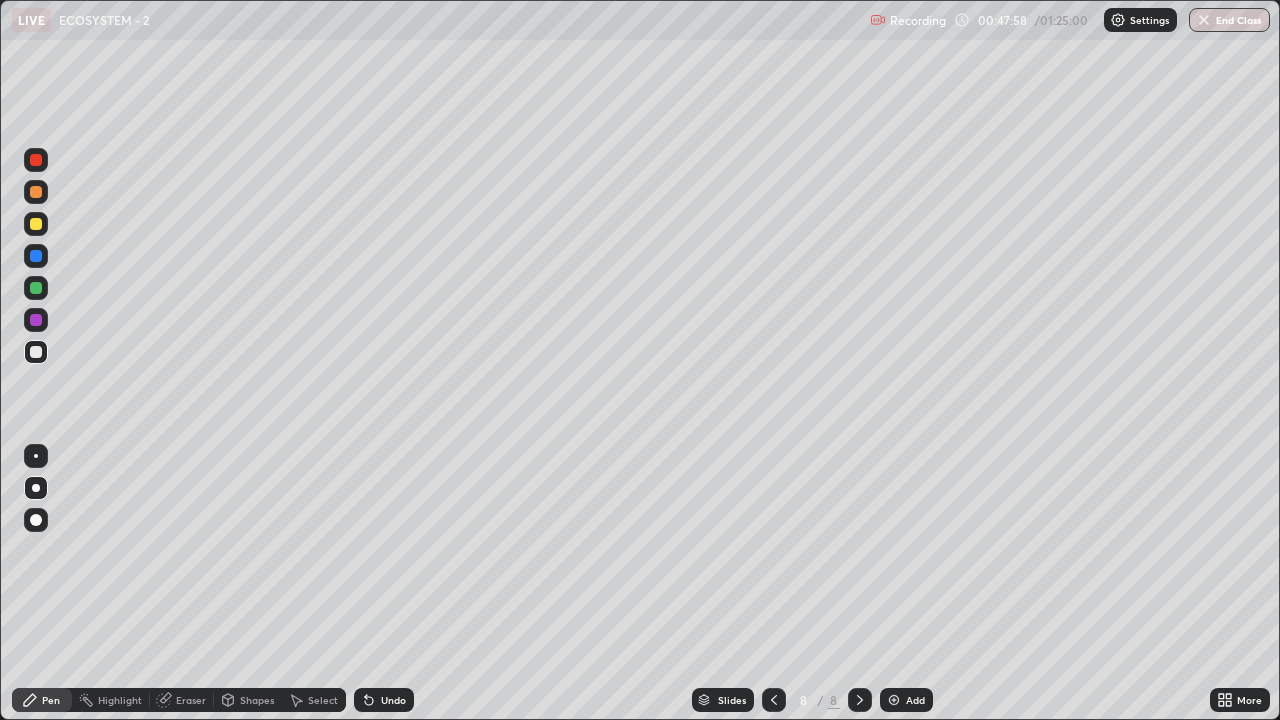 click at bounding box center [36, 352] 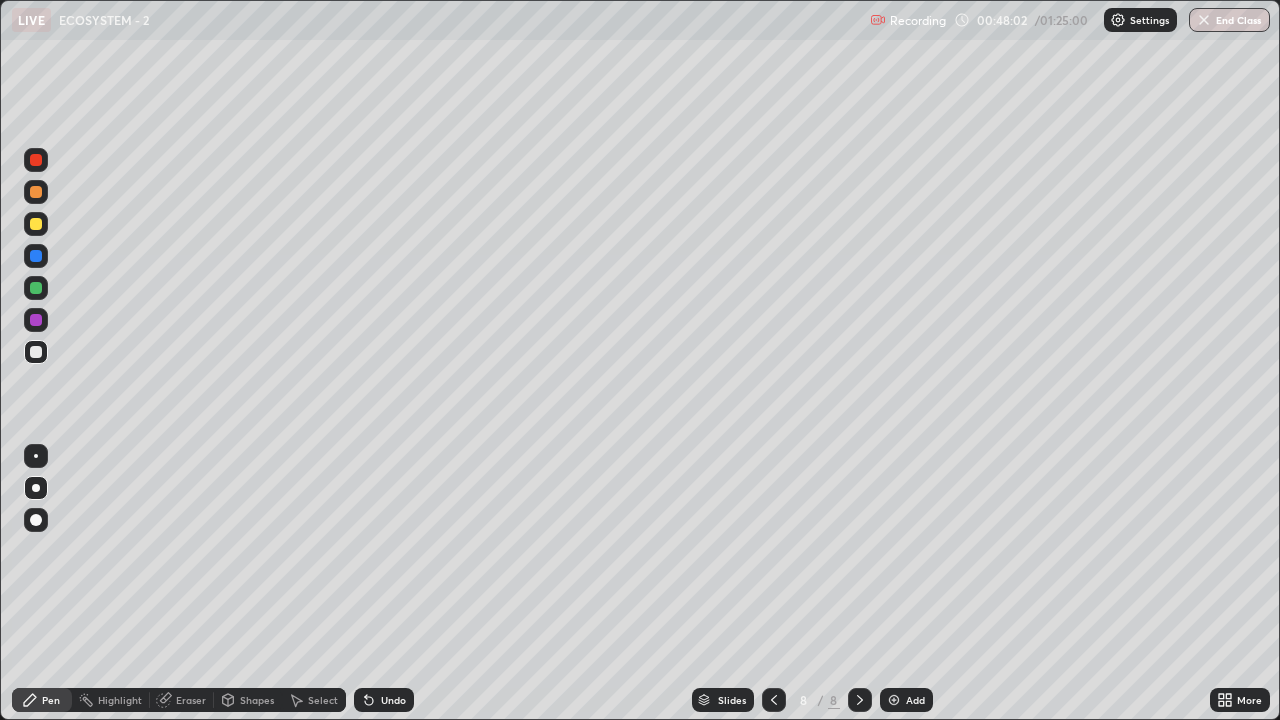 click on "Undo" at bounding box center (384, 700) 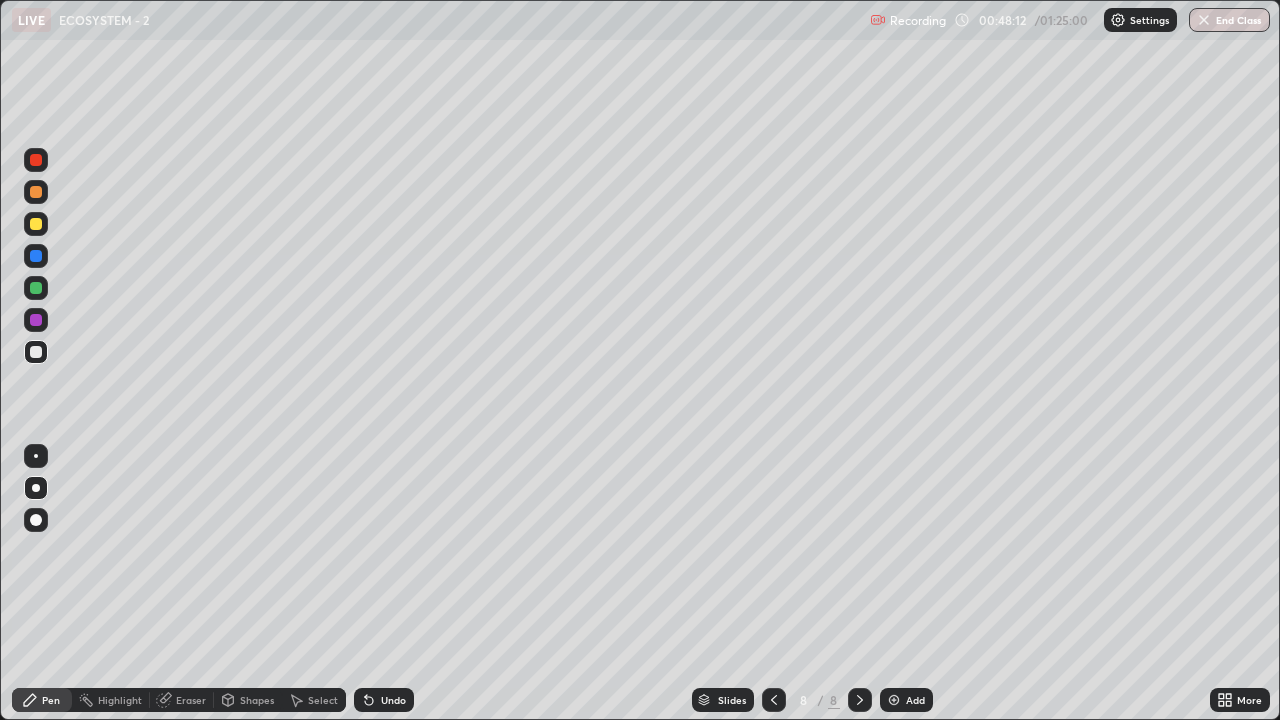 click on "Undo" at bounding box center [393, 700] 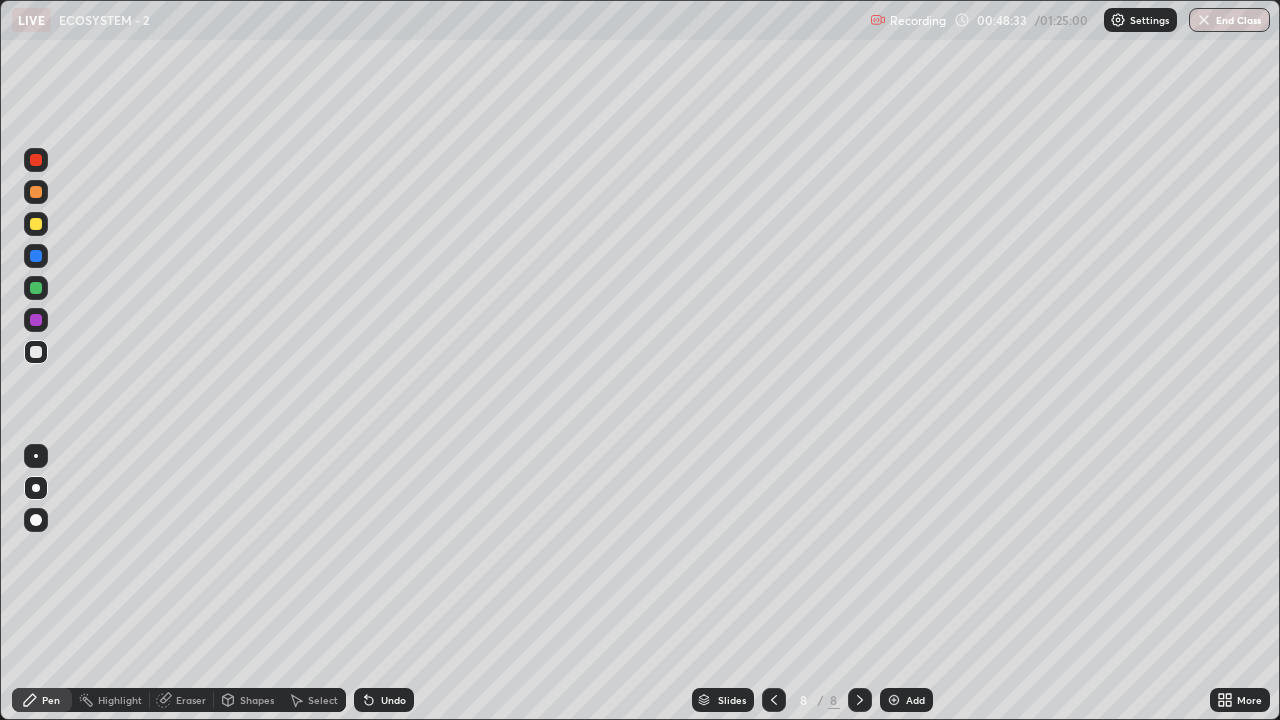 click on "Undo" at bounding box center [384, 700] 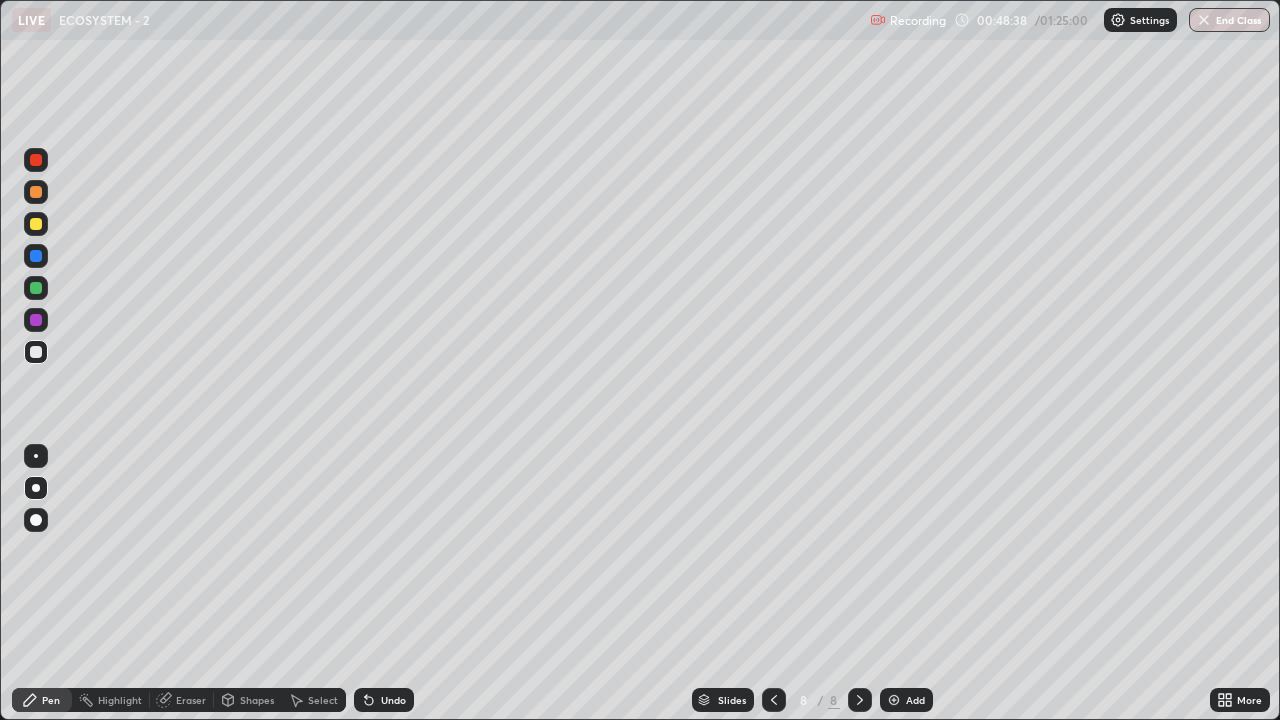 click on "Select" at bounding box center (323, 700) 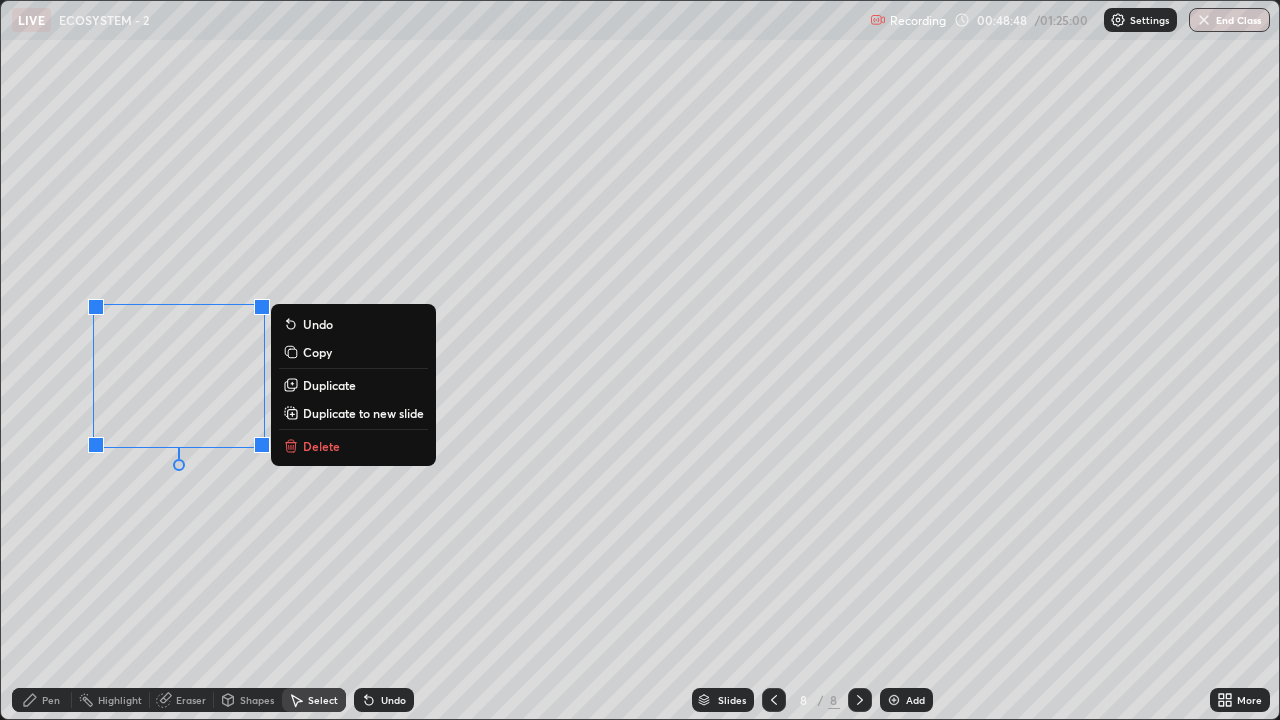 click on "0 ° Undo Copy Duplicate Duplicate to new slide Delete" at bounding box center [640, 360] 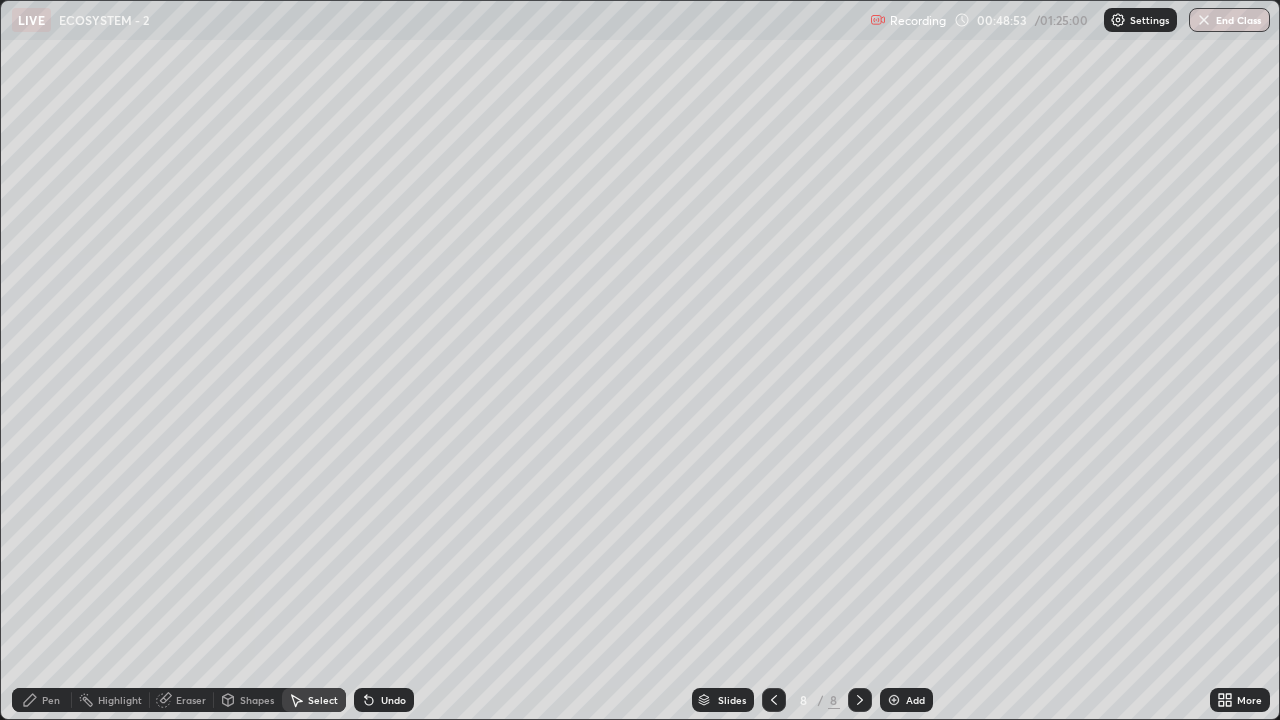click on "Pen" at bounding box center (51, 700) 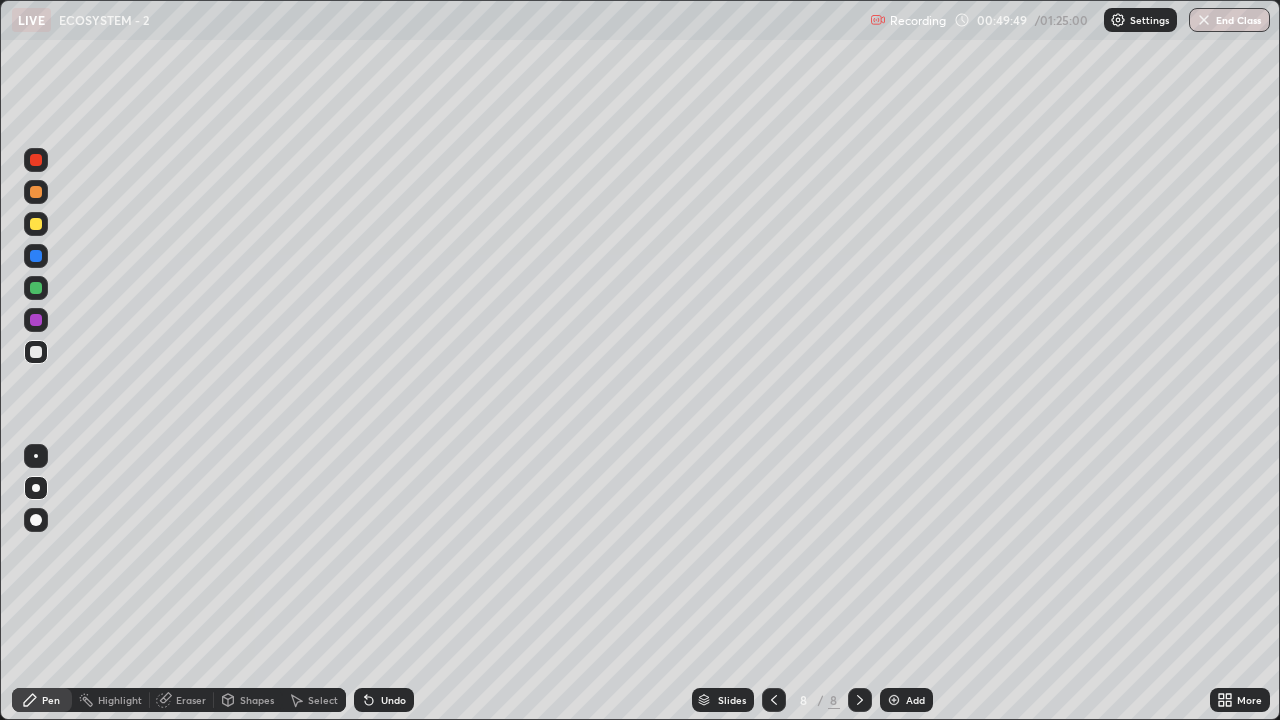 click at bounding box center (36, 192) 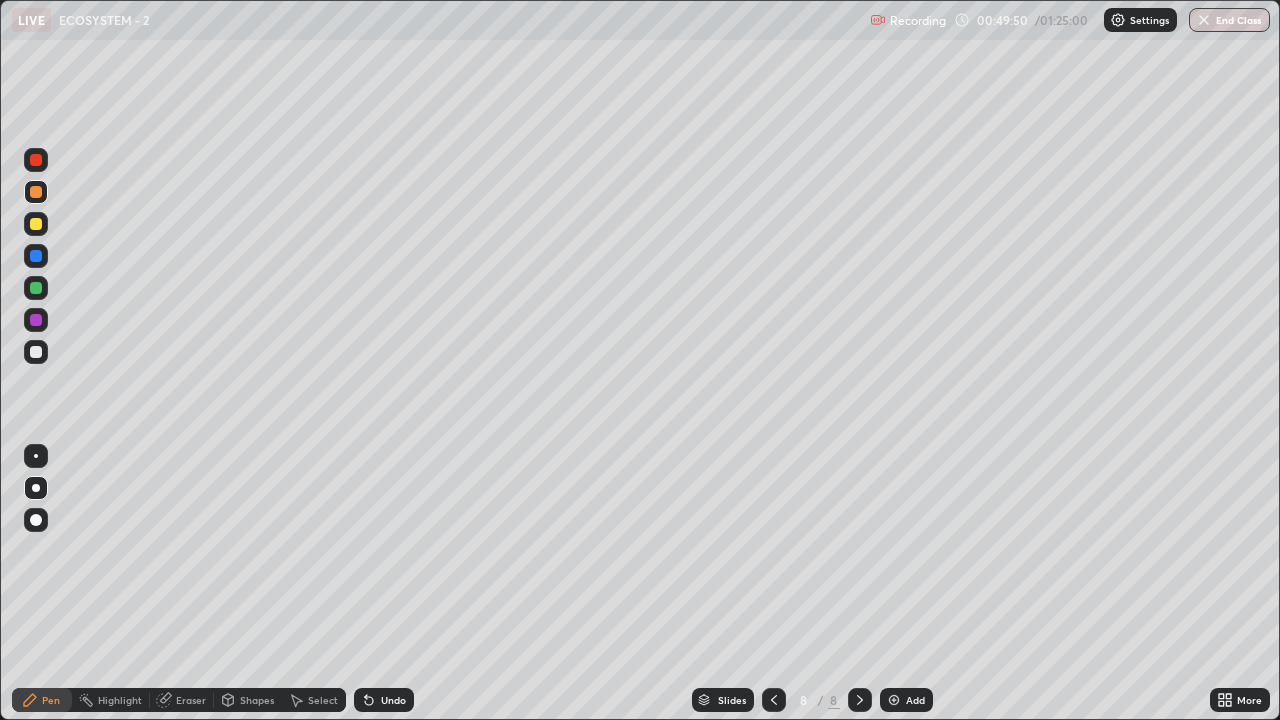 click at bounding box center [36, 224] 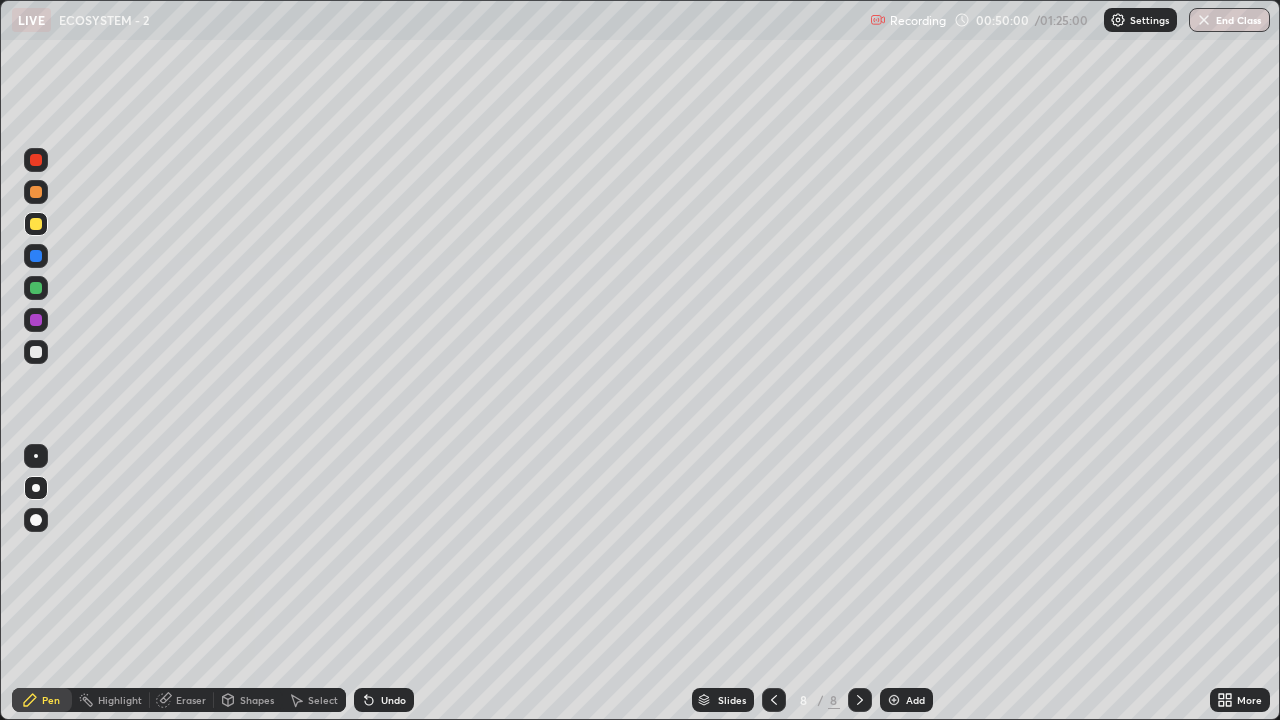 click at bounding box center (36, 352) 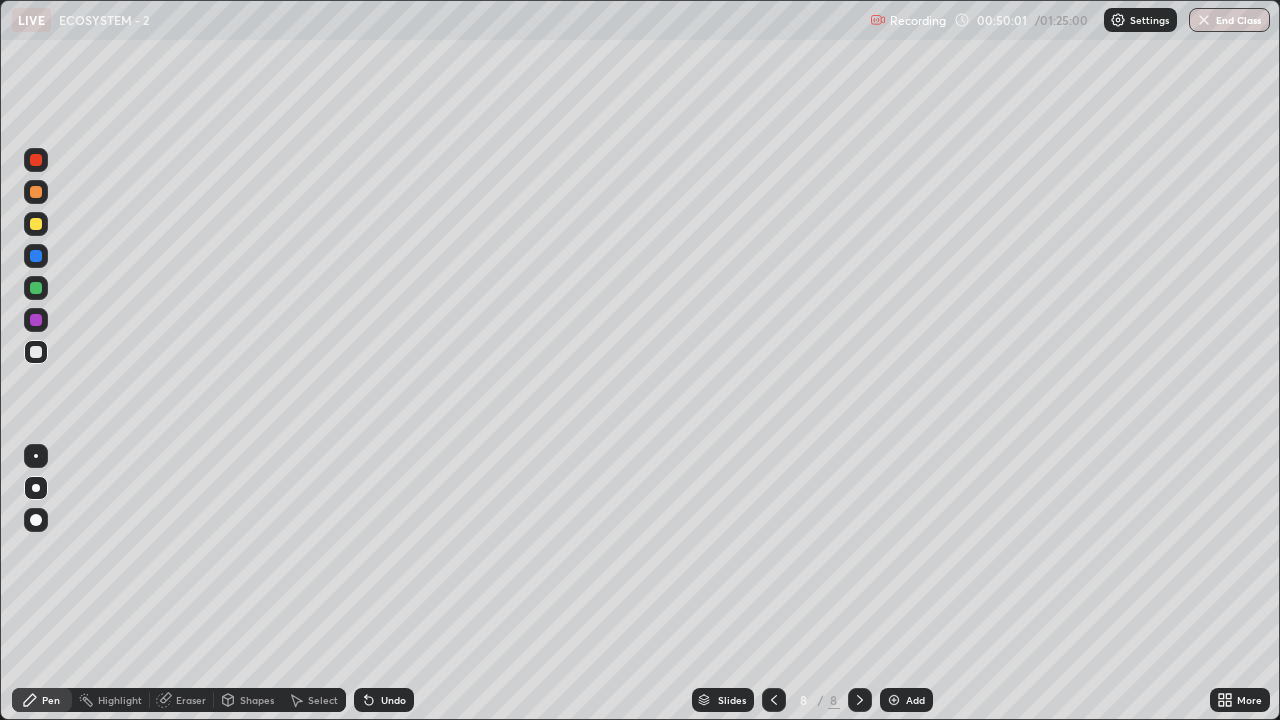 click at bounding box center (36, 488) 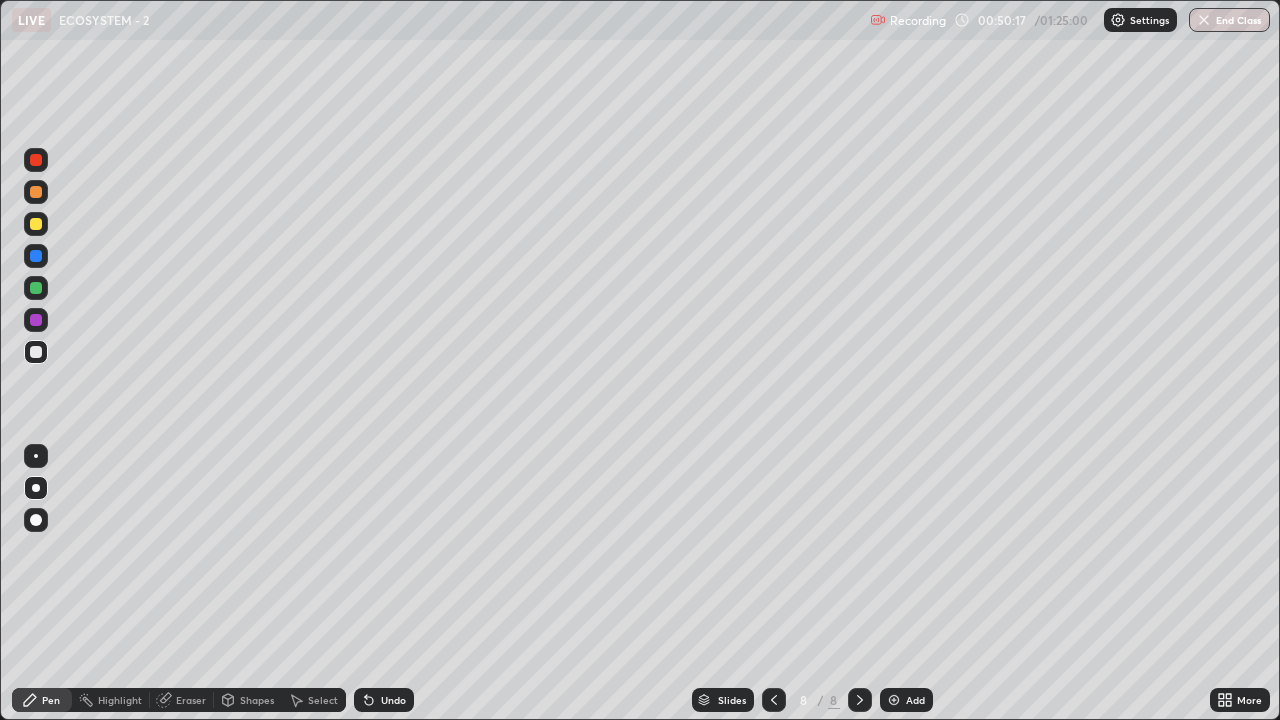 click at bounding box center [36, 256] 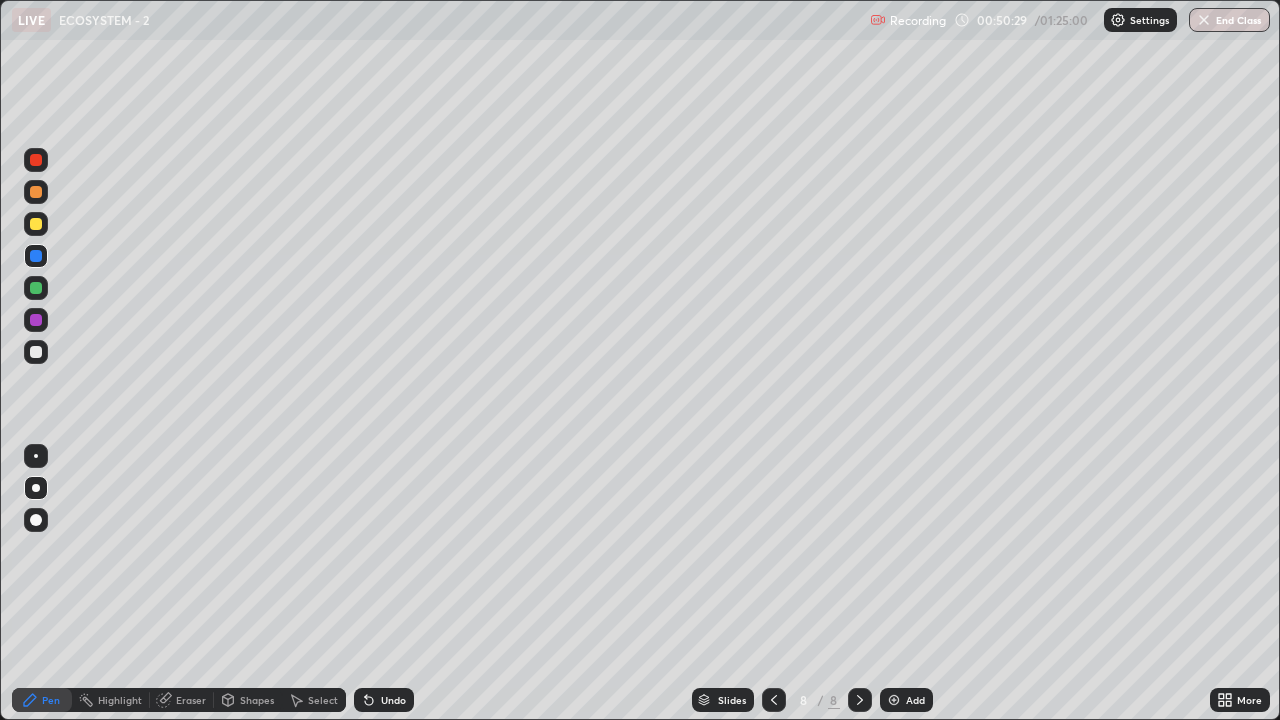 click at bounding box center (36, 192) 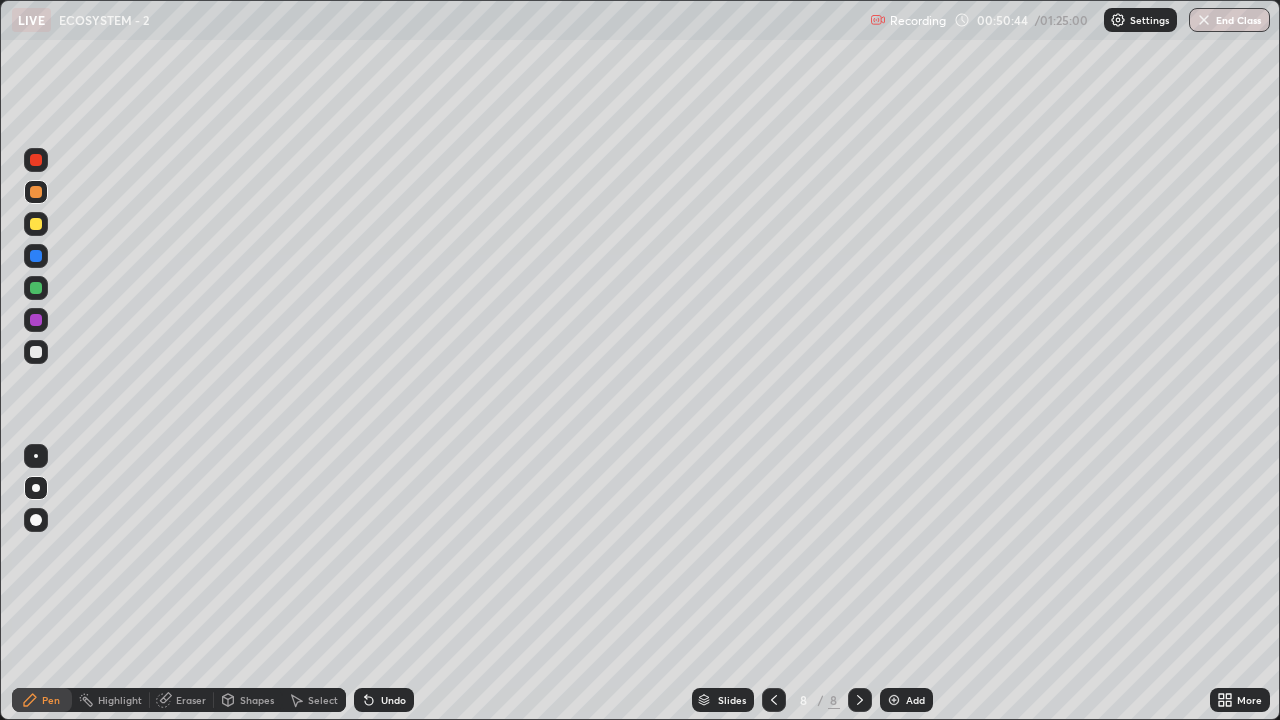 click at bounding box center (36, 352) 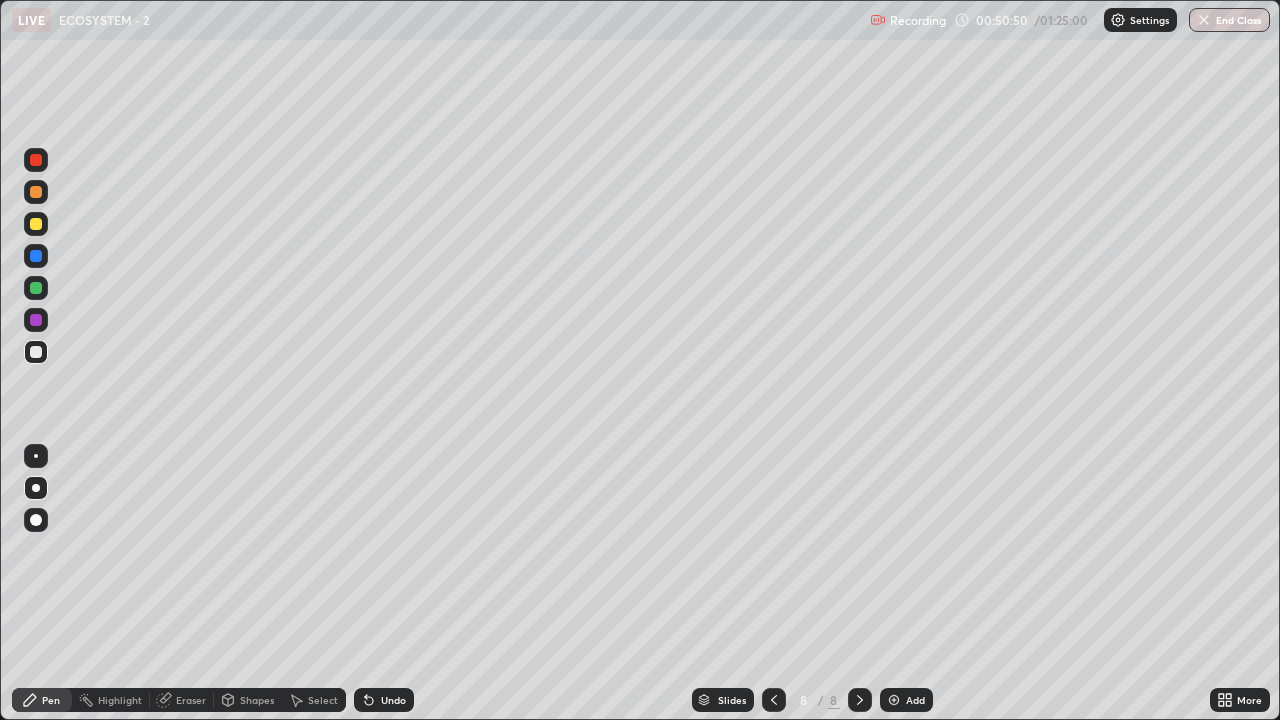 click at bounding box center [36, 256] 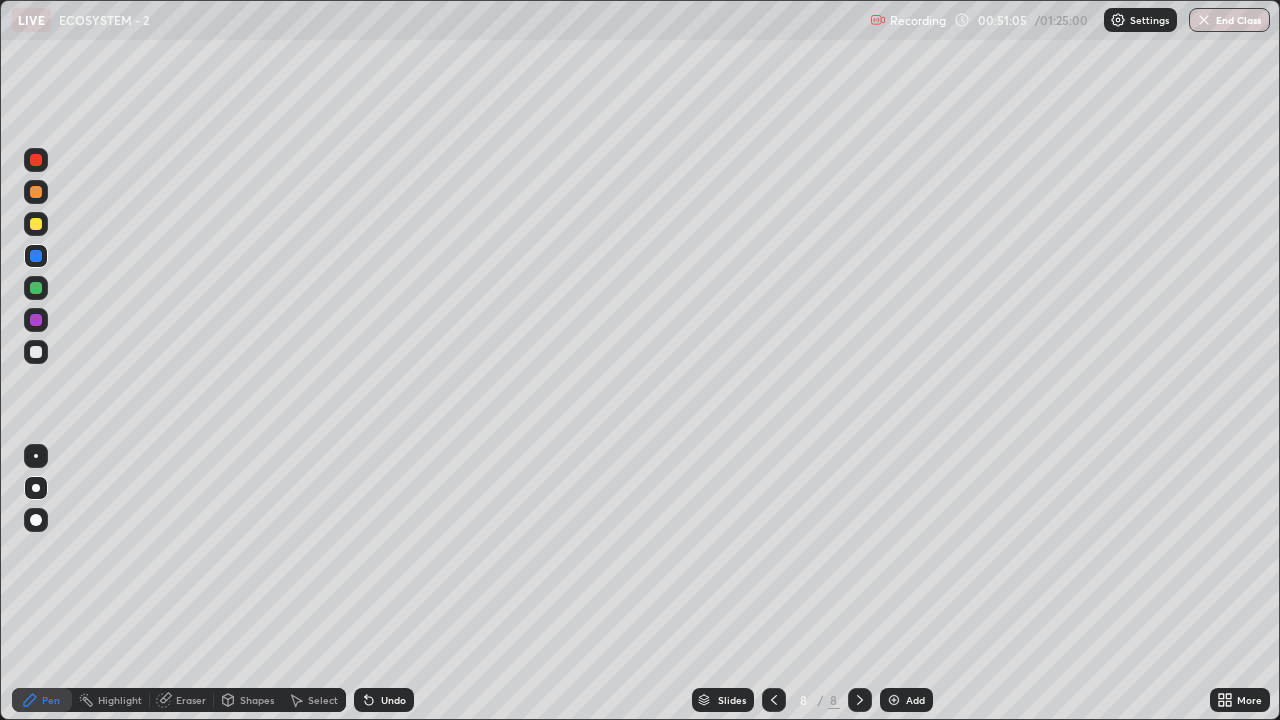 click on "Undo" at bounding box center [393, 700] 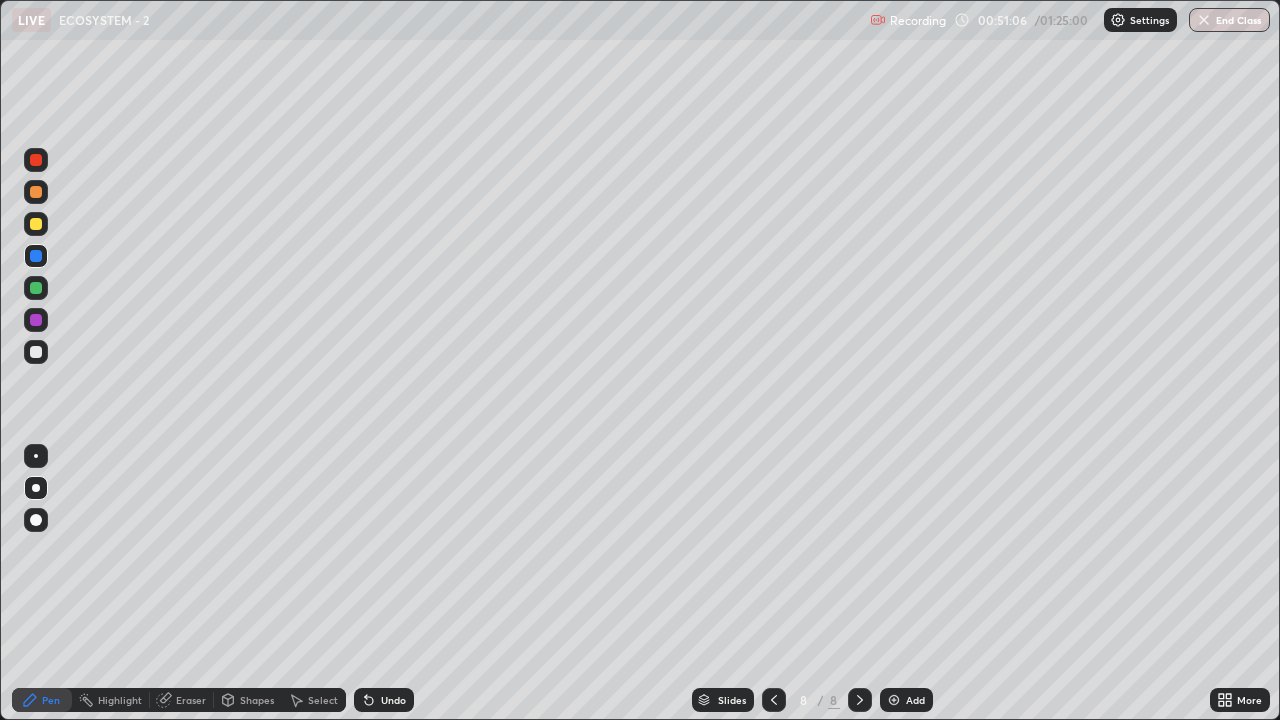 click at bounding box center (36, 160) 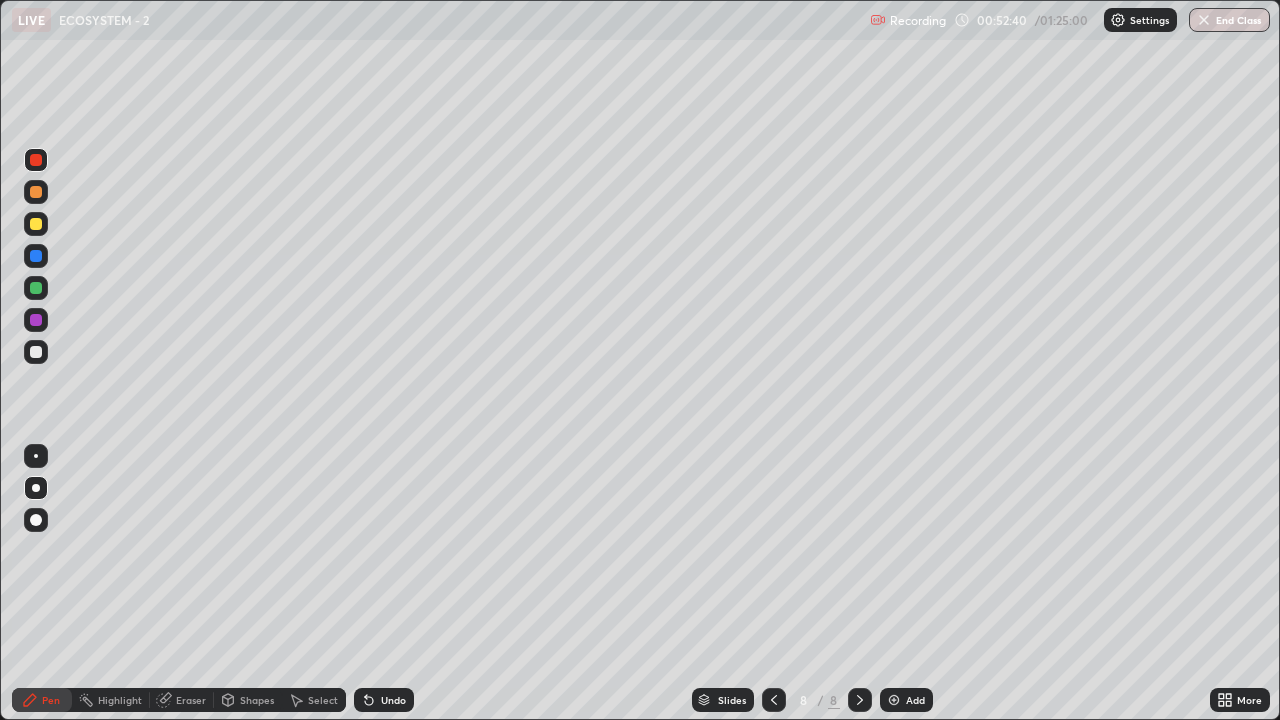 click at bounding box center (36, 352) 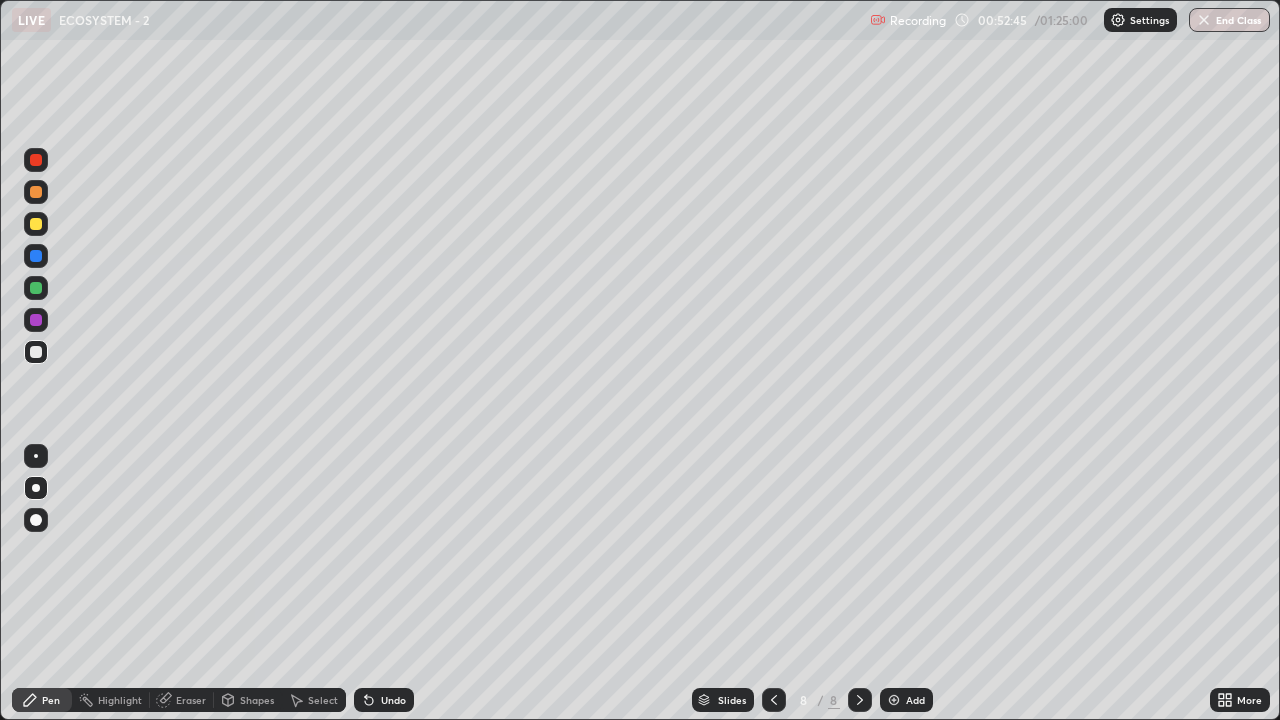 click at bounding box center [36, 256] 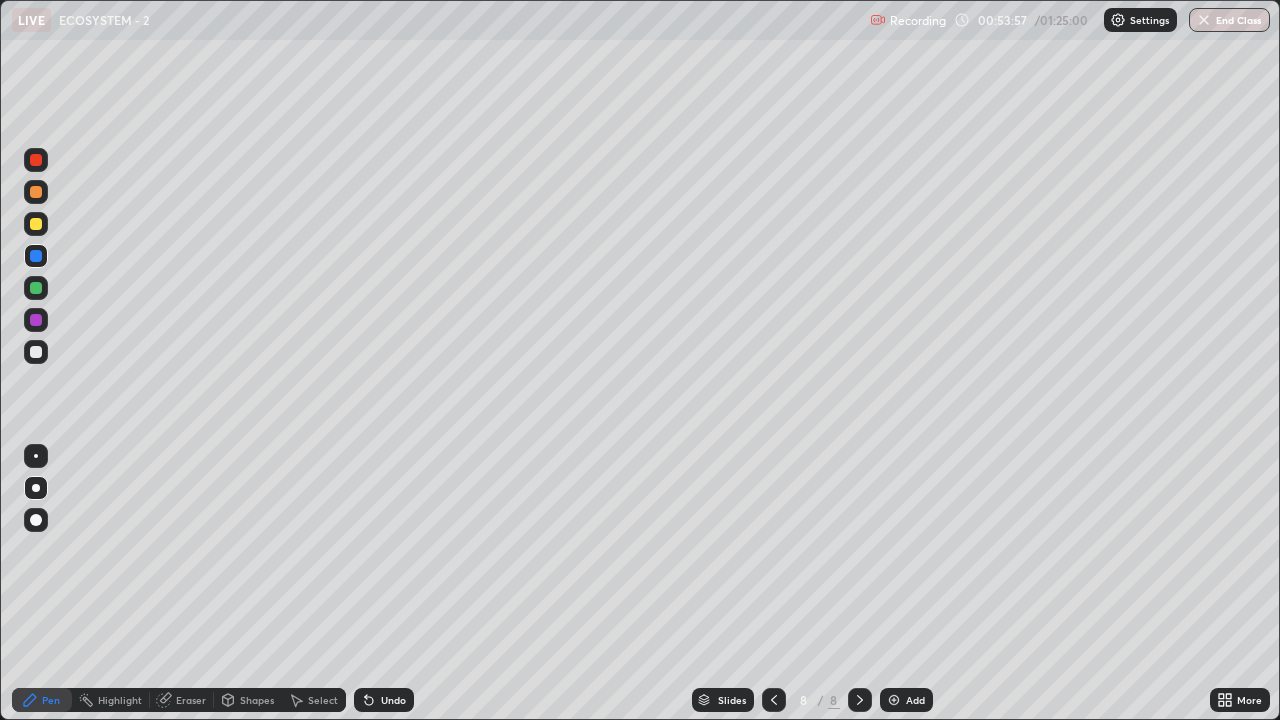 click at bounding box center (36, 224) 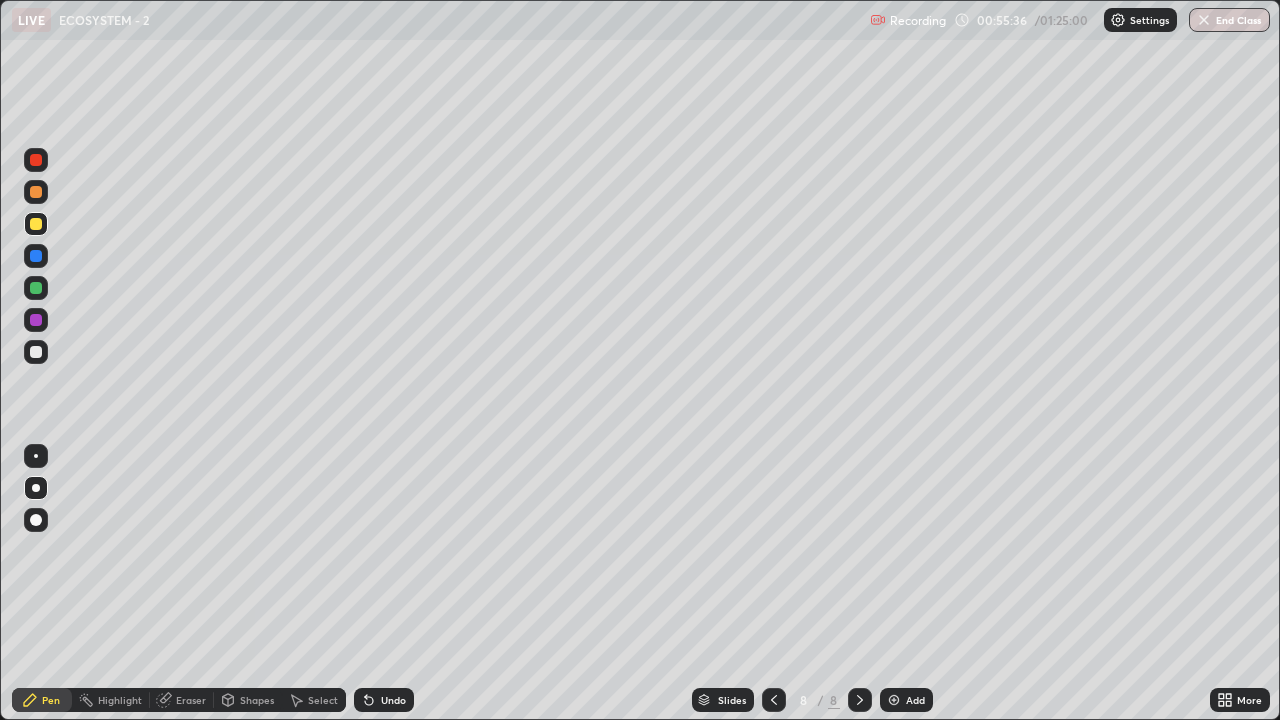 click at bounding box center (36, 256) 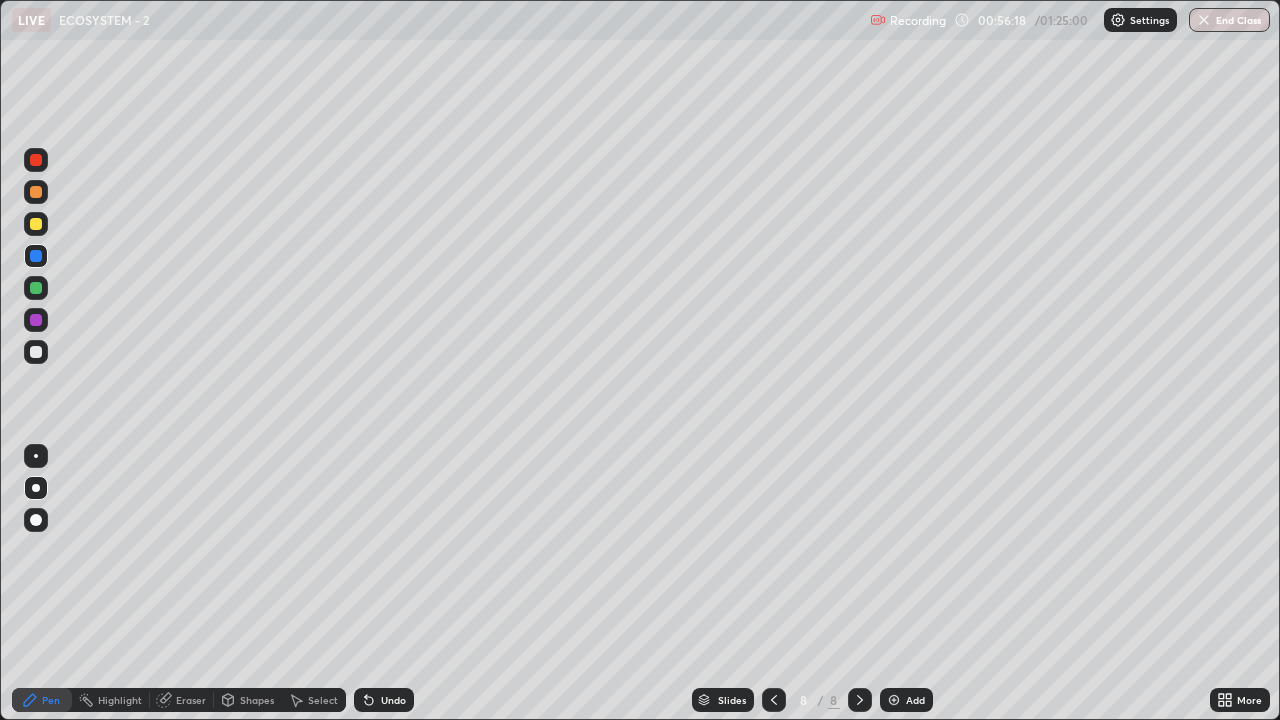 click at bounding box center (36, 352) 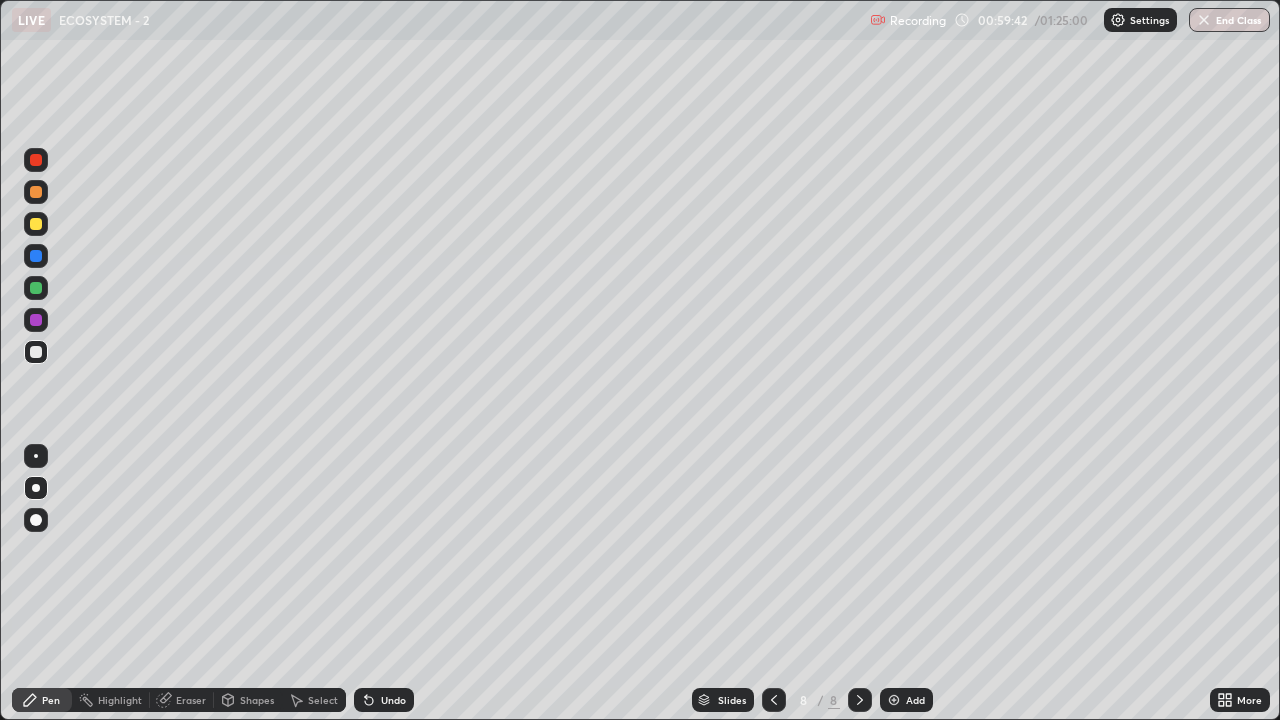 click on "Add" at bounding box center [915, 700] 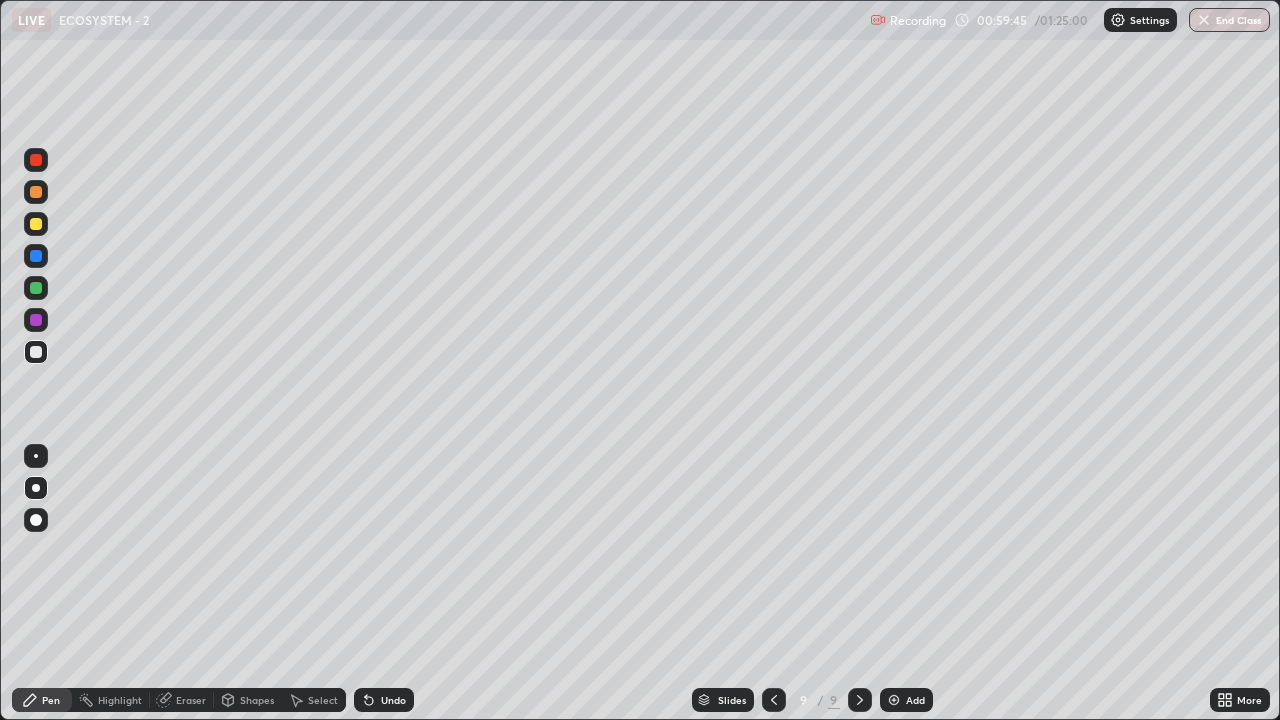 click 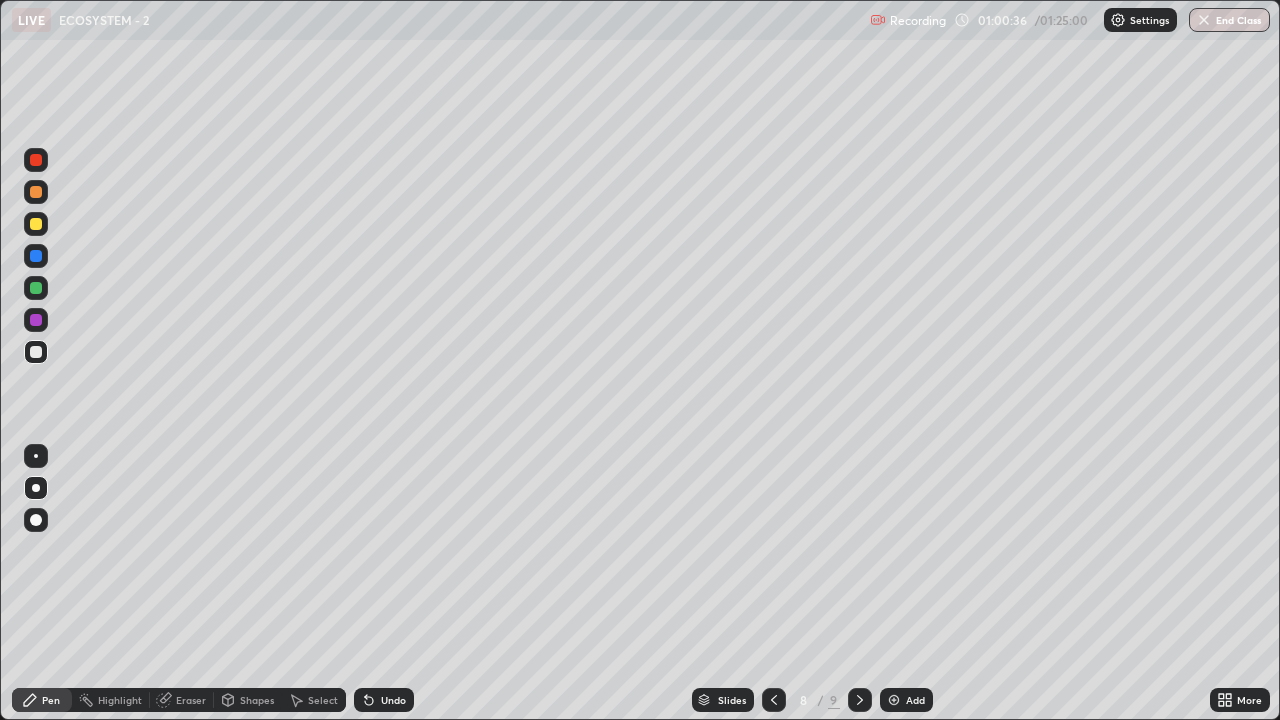 click on "Add" at bounding box center (915, 700) 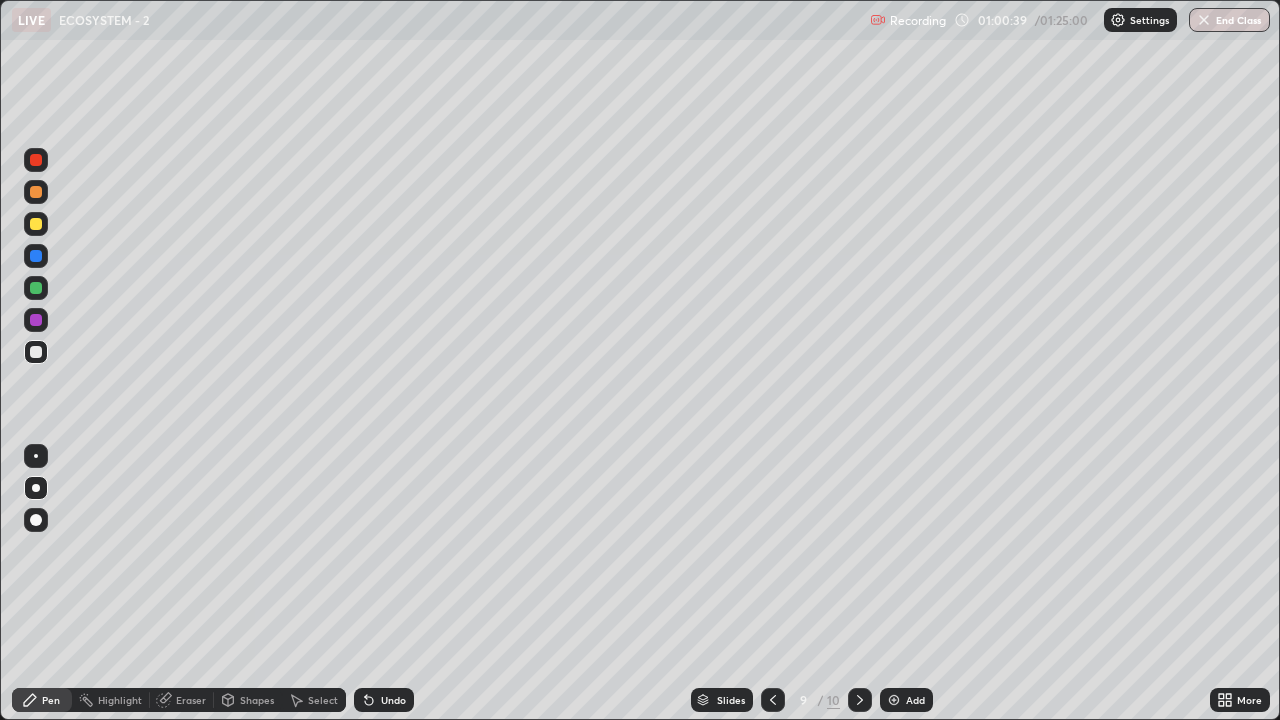 click at bounding box center (36, 192) 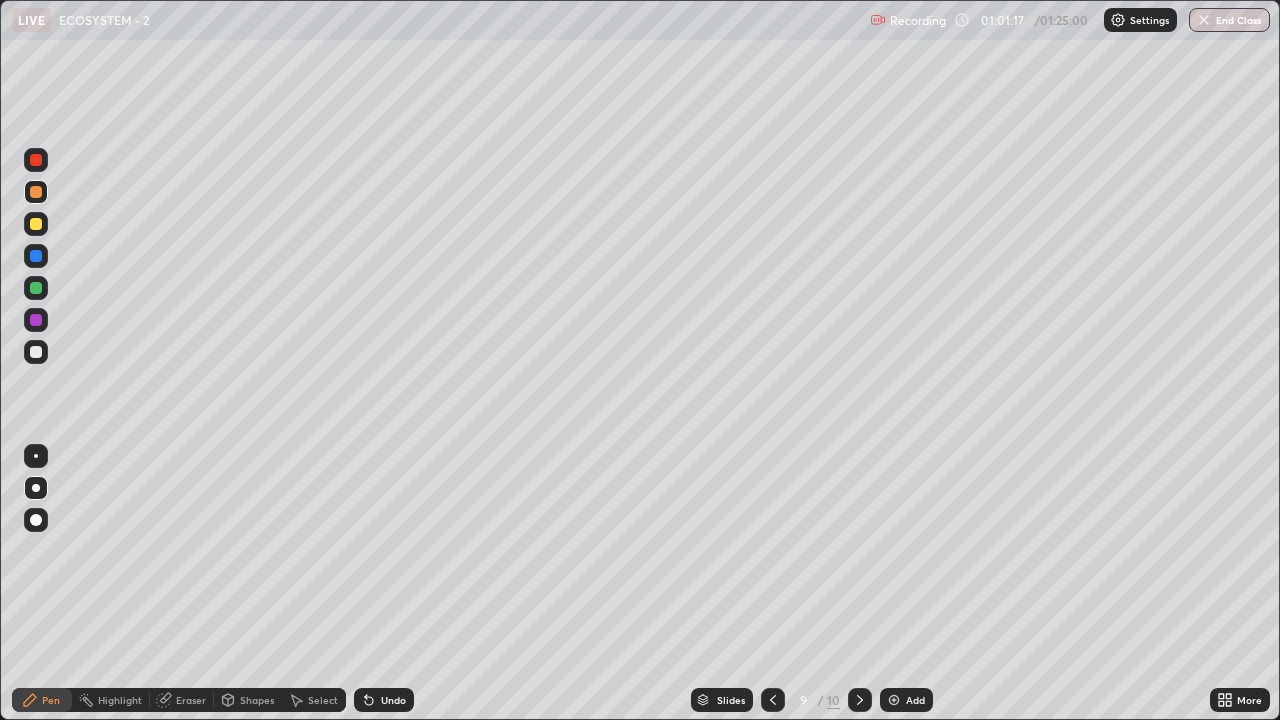 click at bounding box center (36, 352) 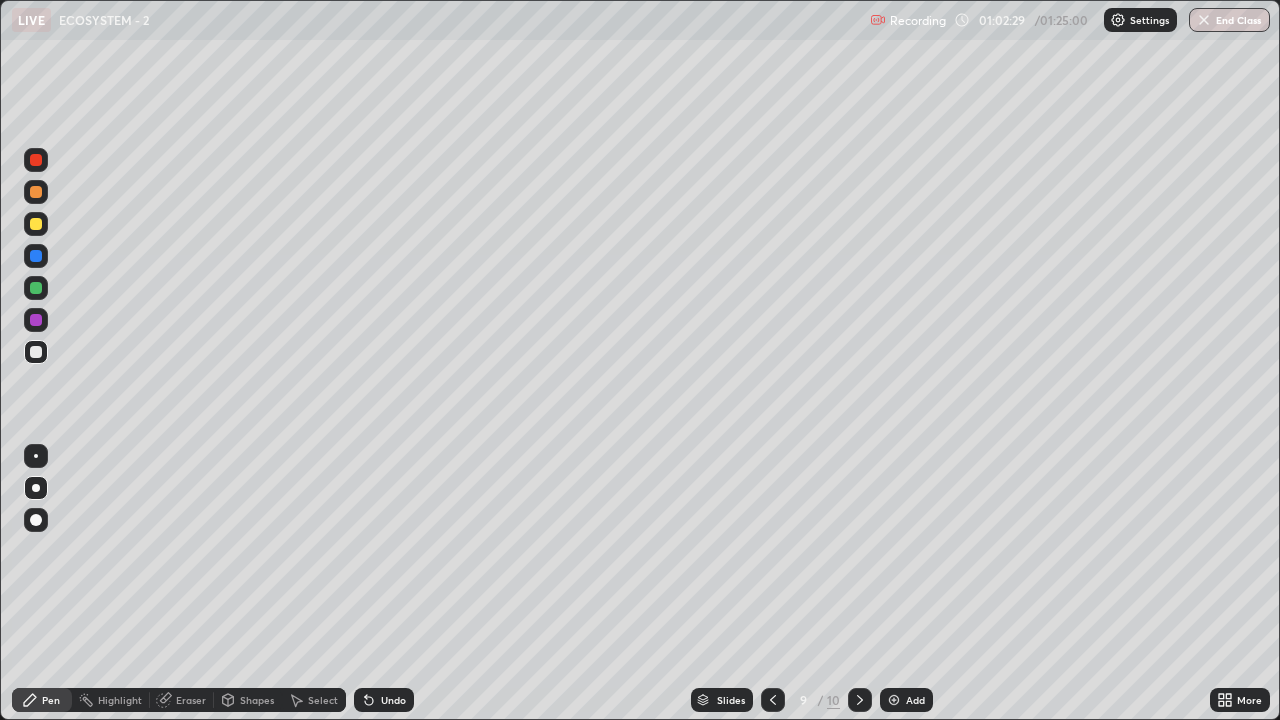 click at bounding box center (36, 288) 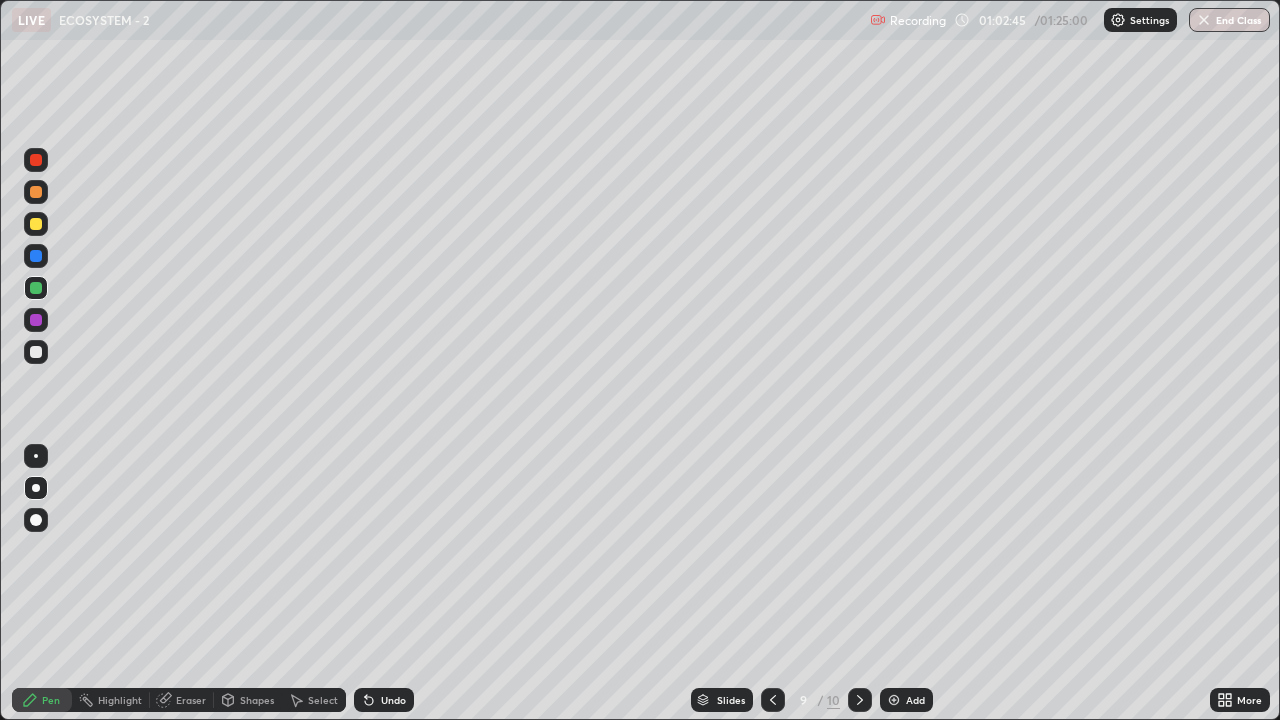 click at bounding box center (36, 224) 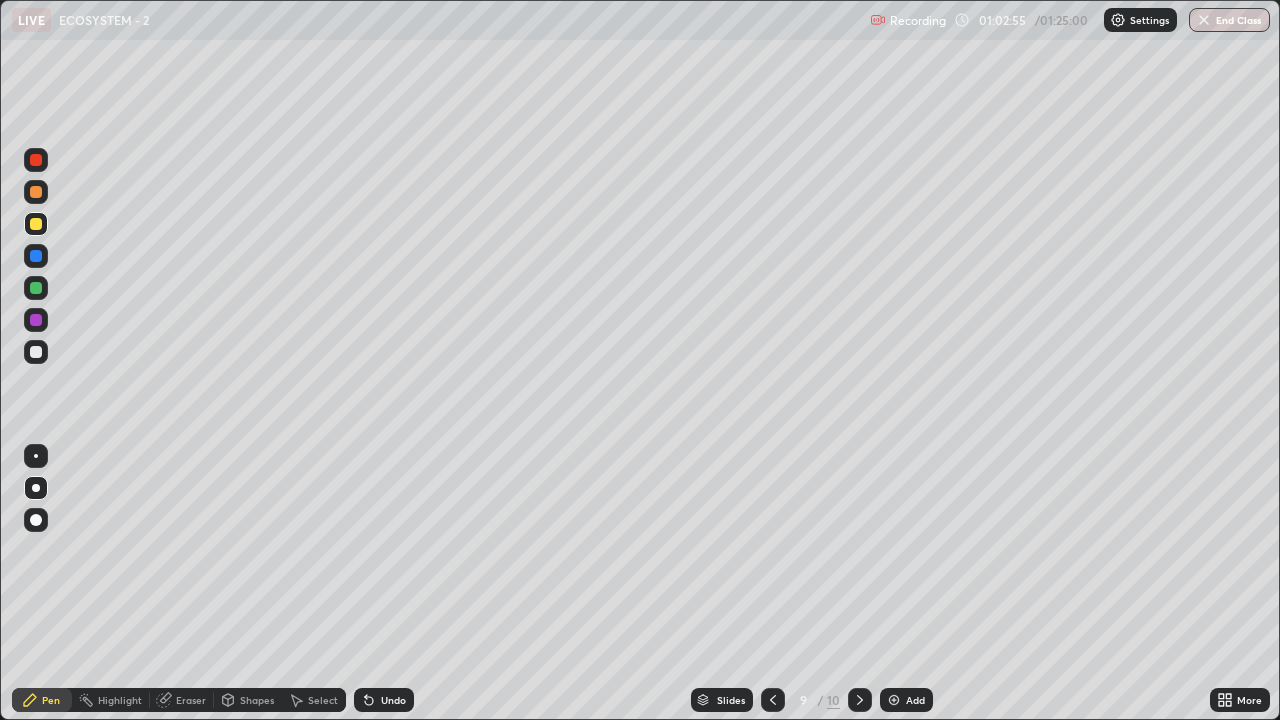 click on "Undo" at bounding box center (393, 700) 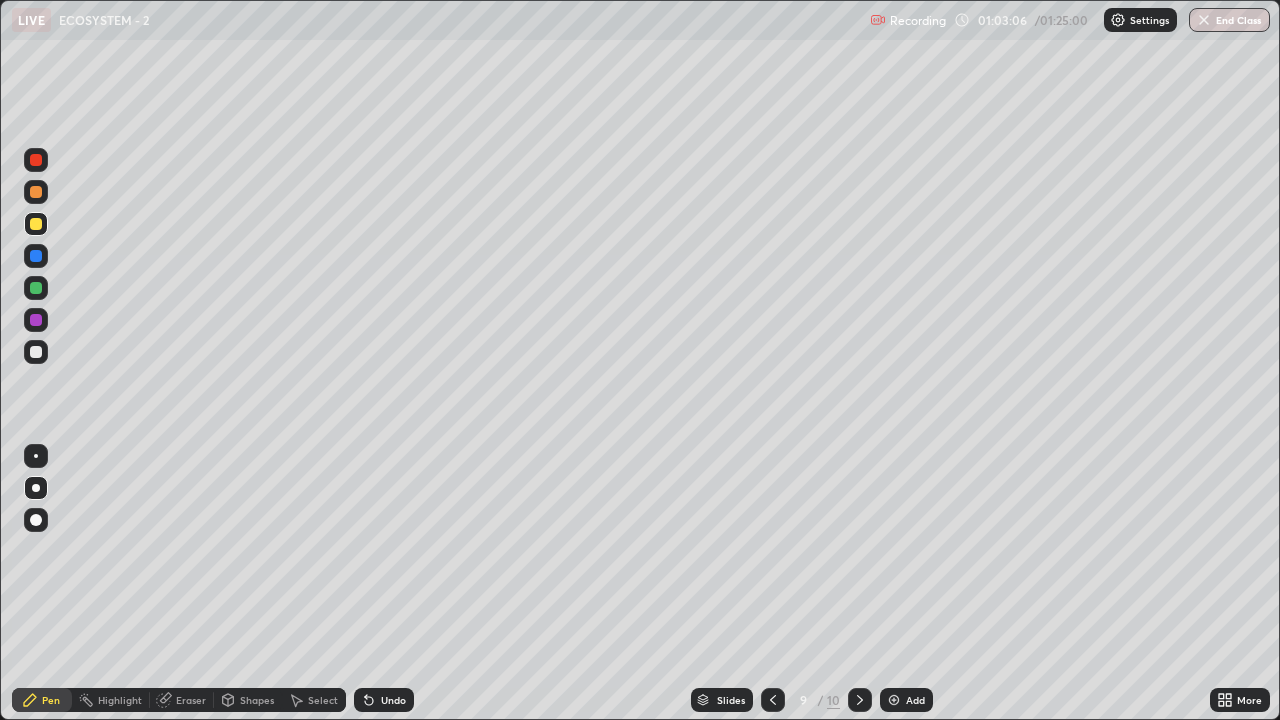 click at bounding box center (36, 160) 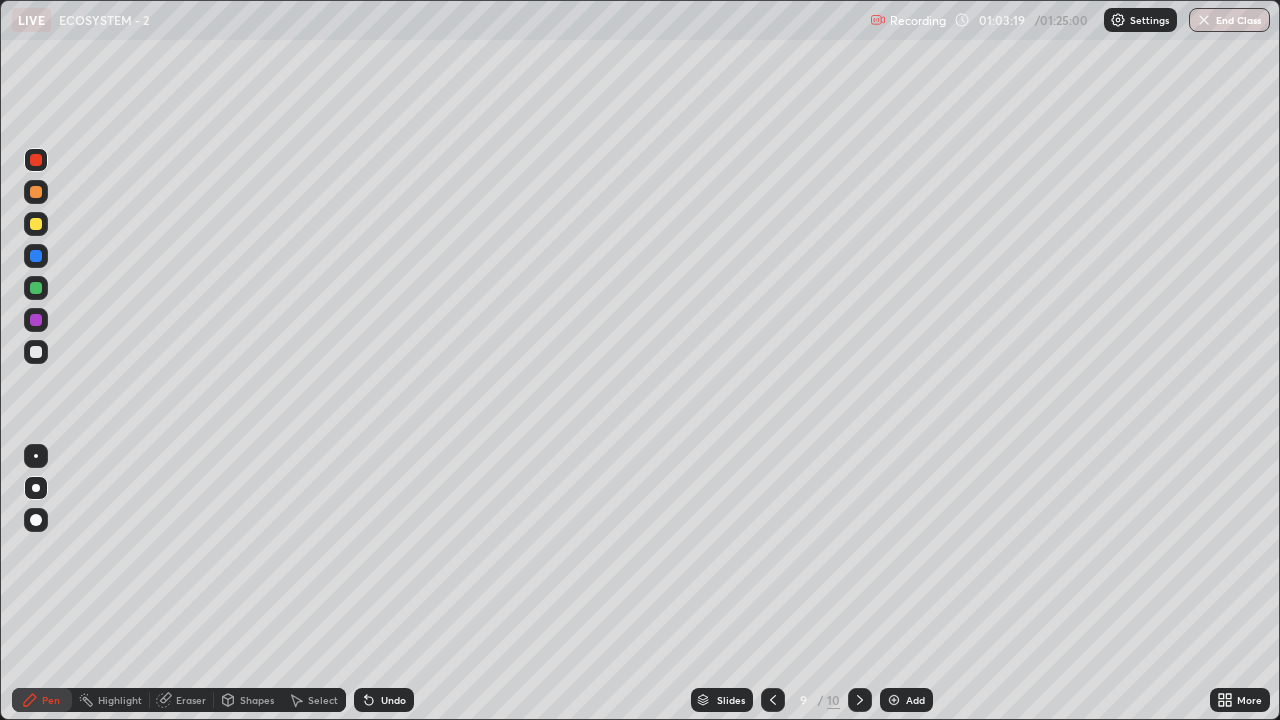 click at bounding box center (36, 224) 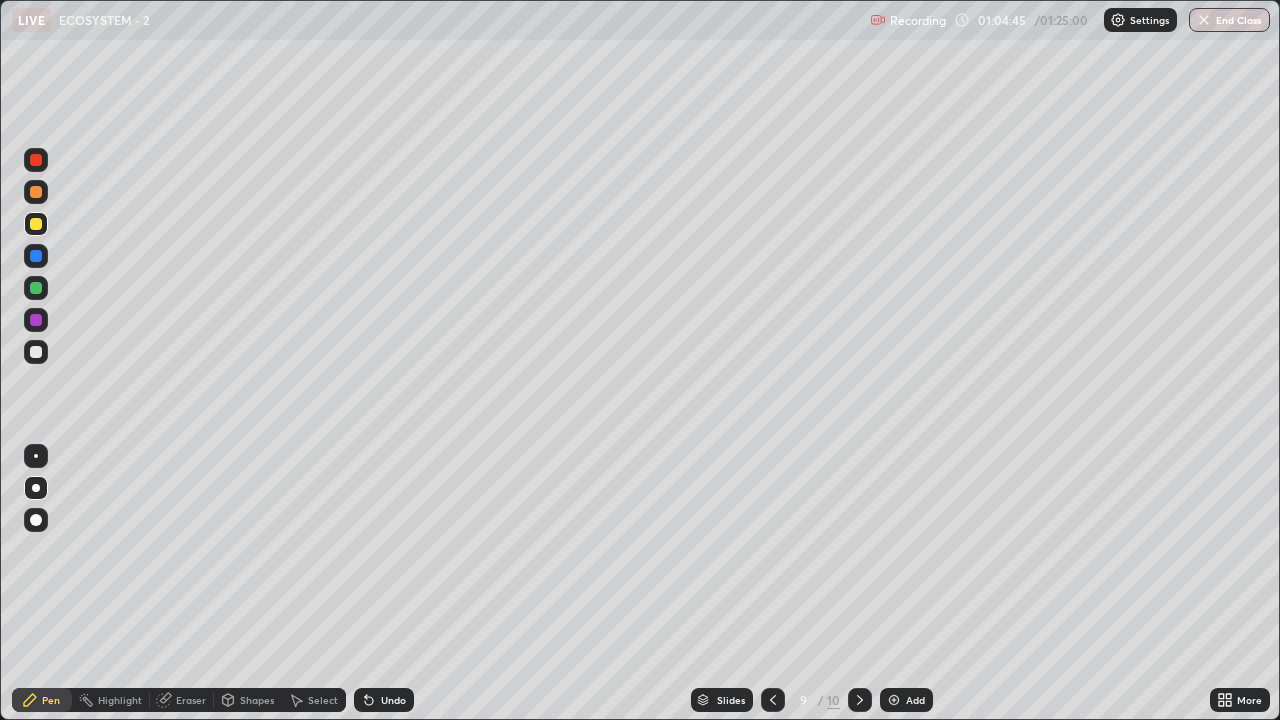 click at bounding box center (36, 192) 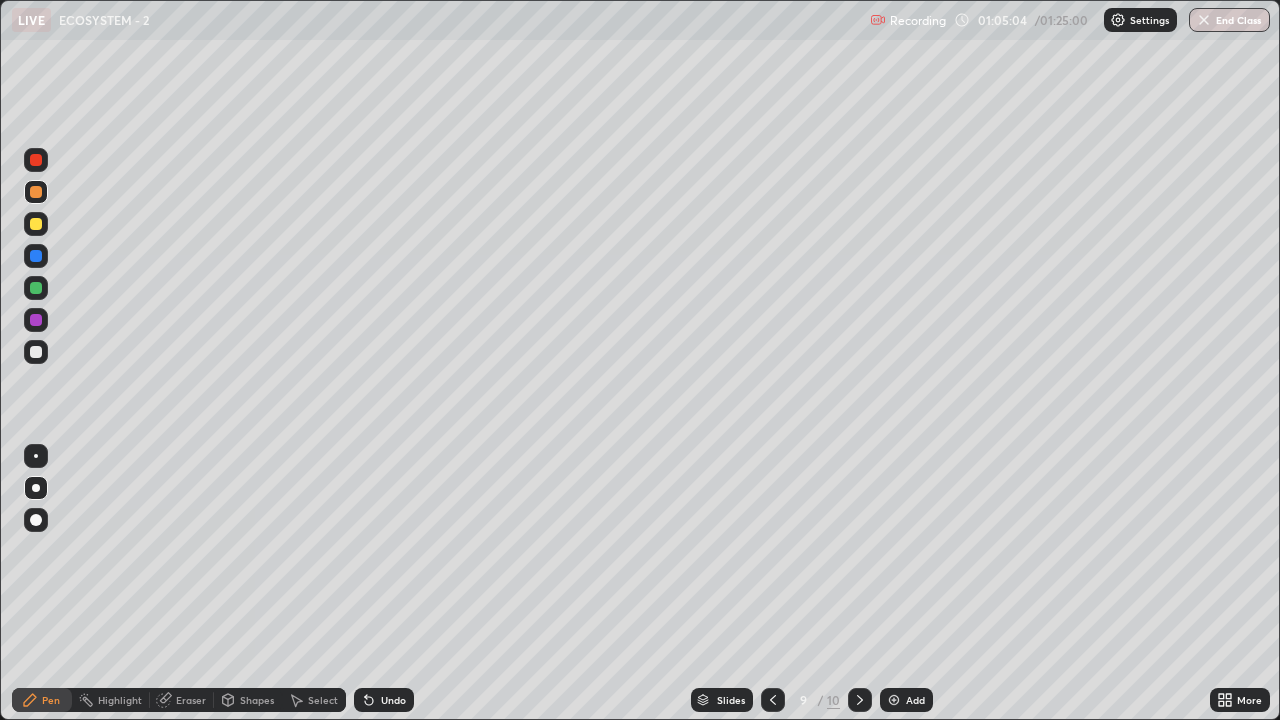 click on "Undo" at bounding box center (393, 700) 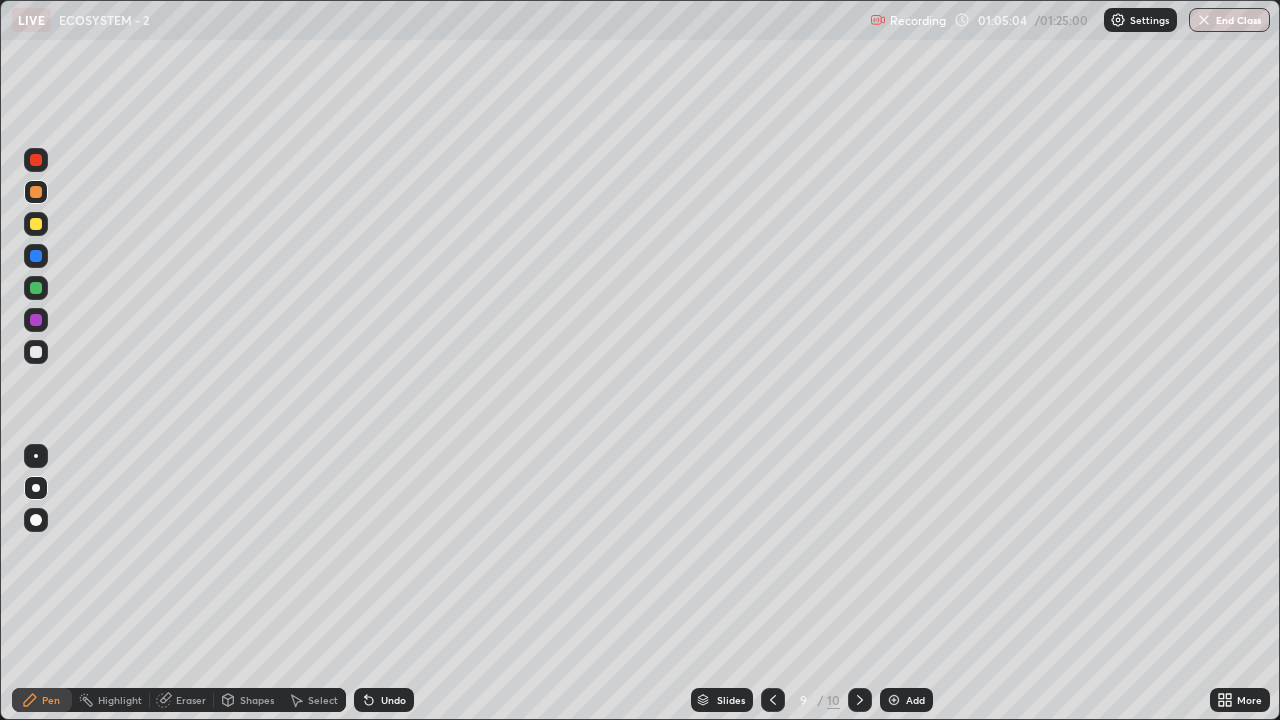 click on "Undo" at bounding box center (384, 700) 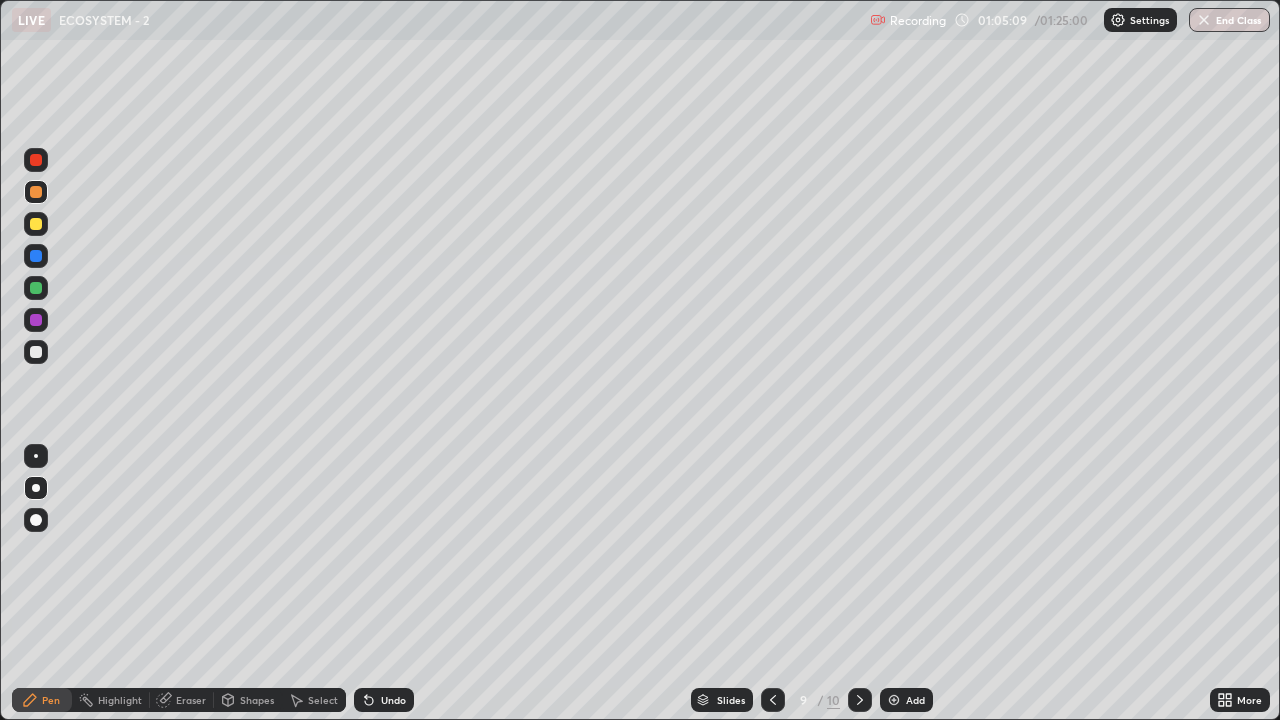 click on "Undo" at bounding box center (393, 700) 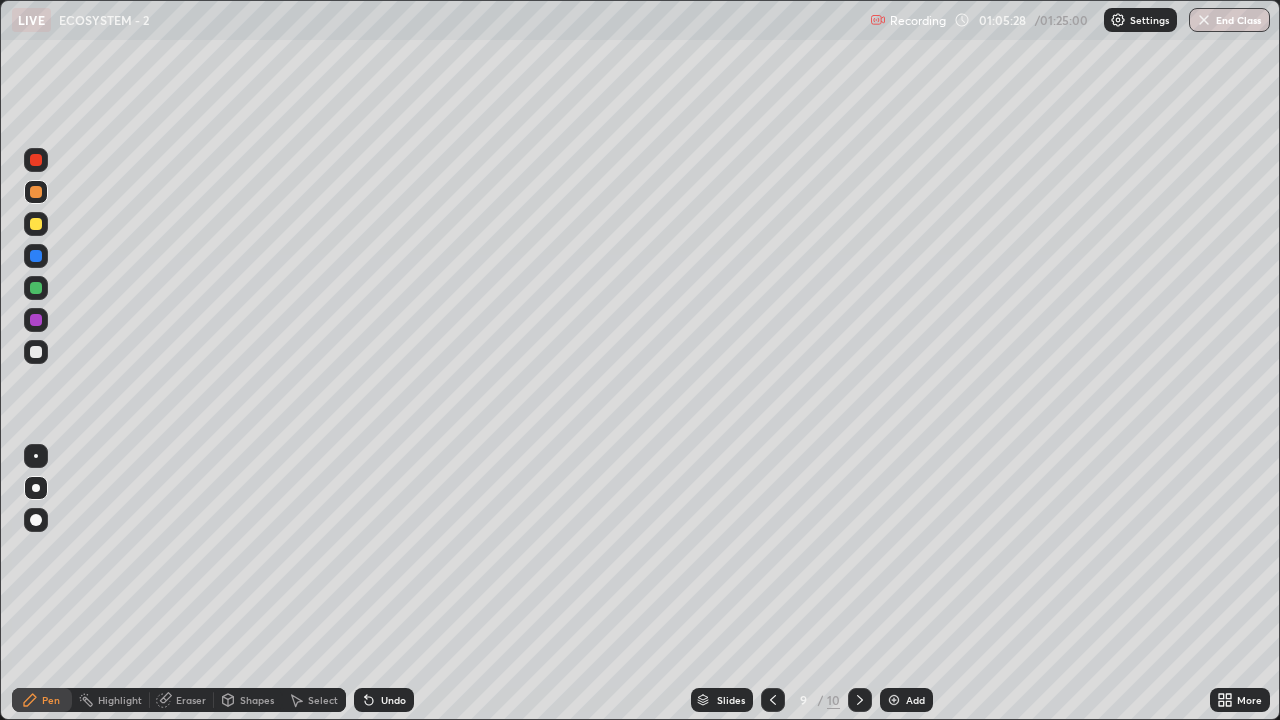 click at bounding box center [36, 352] 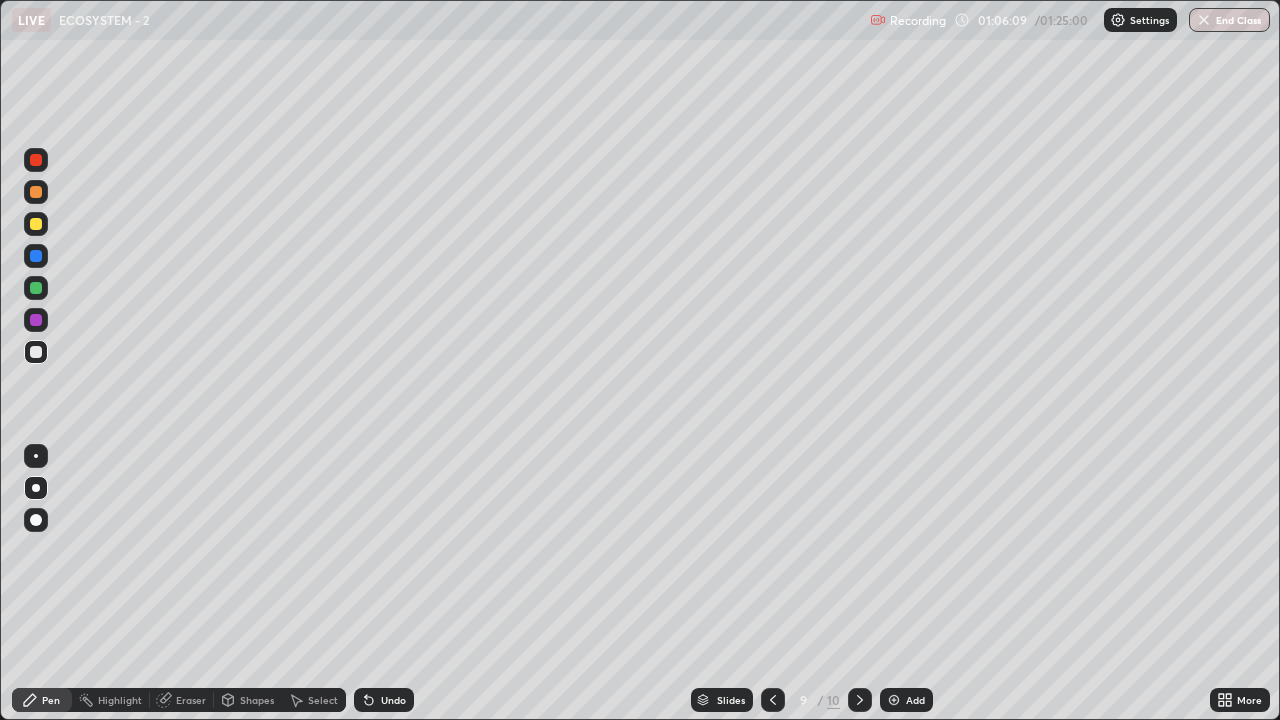 click 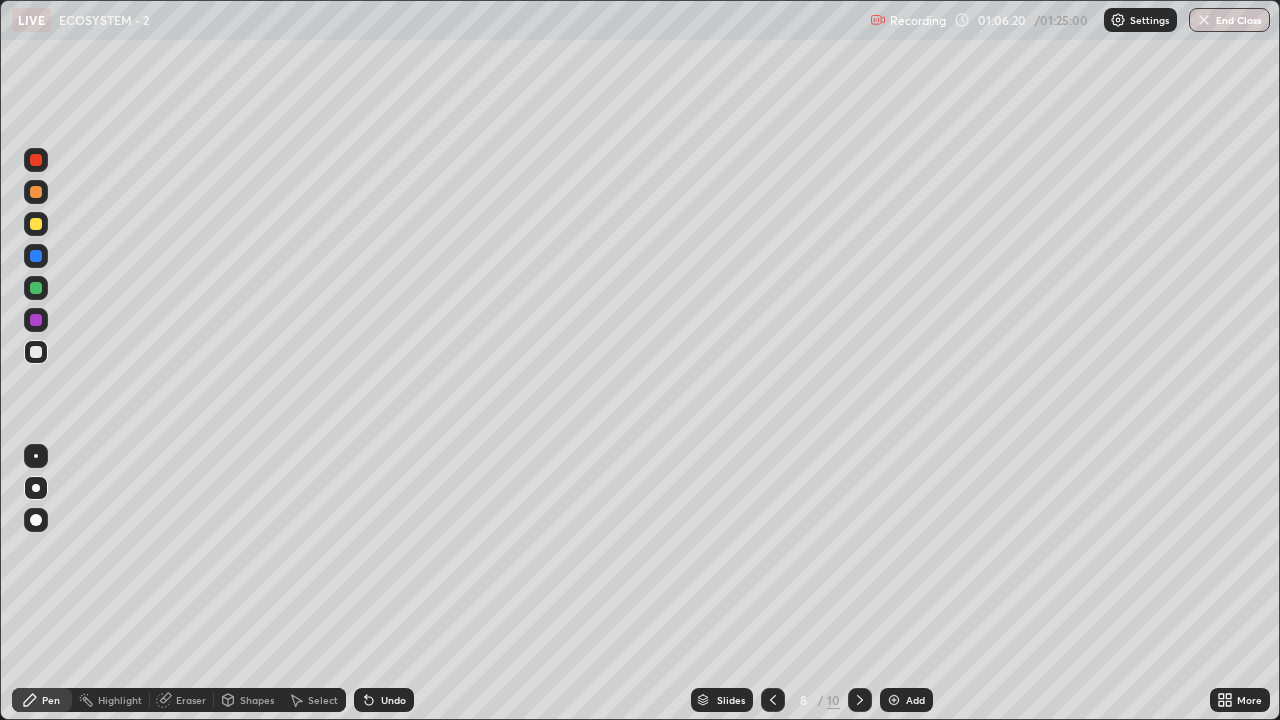 click 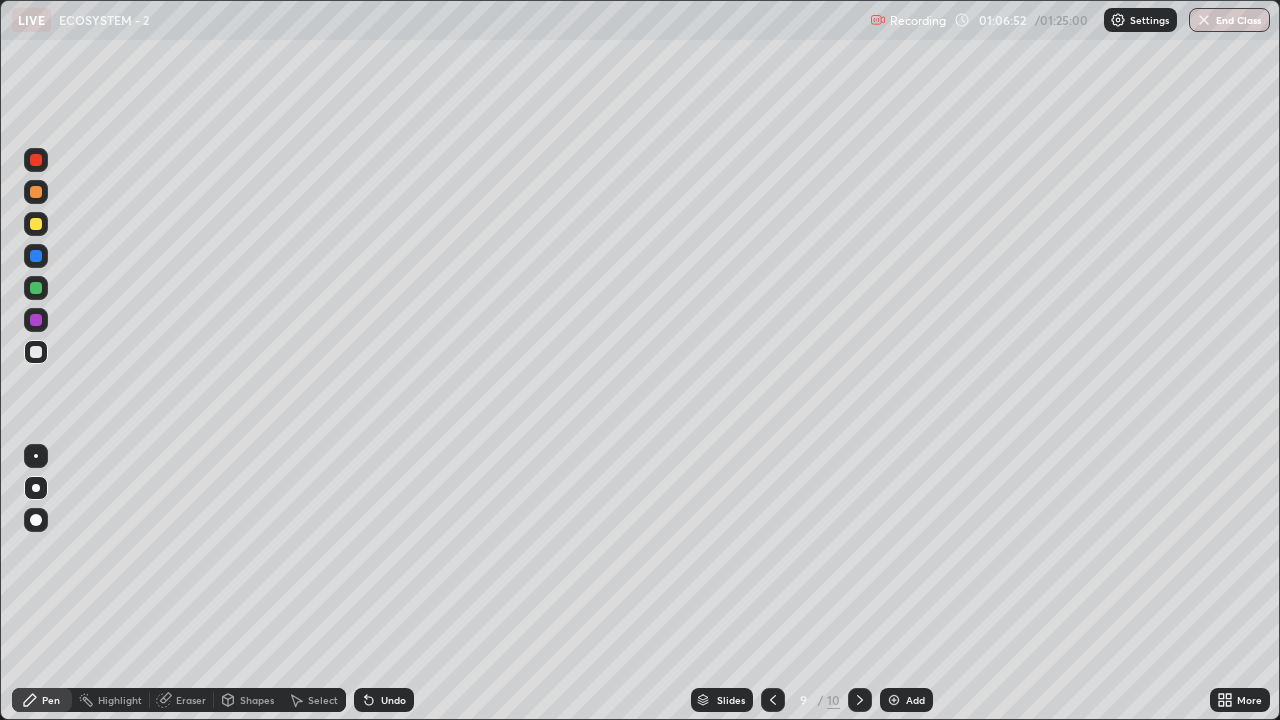 click at bounding box center [36, 224] 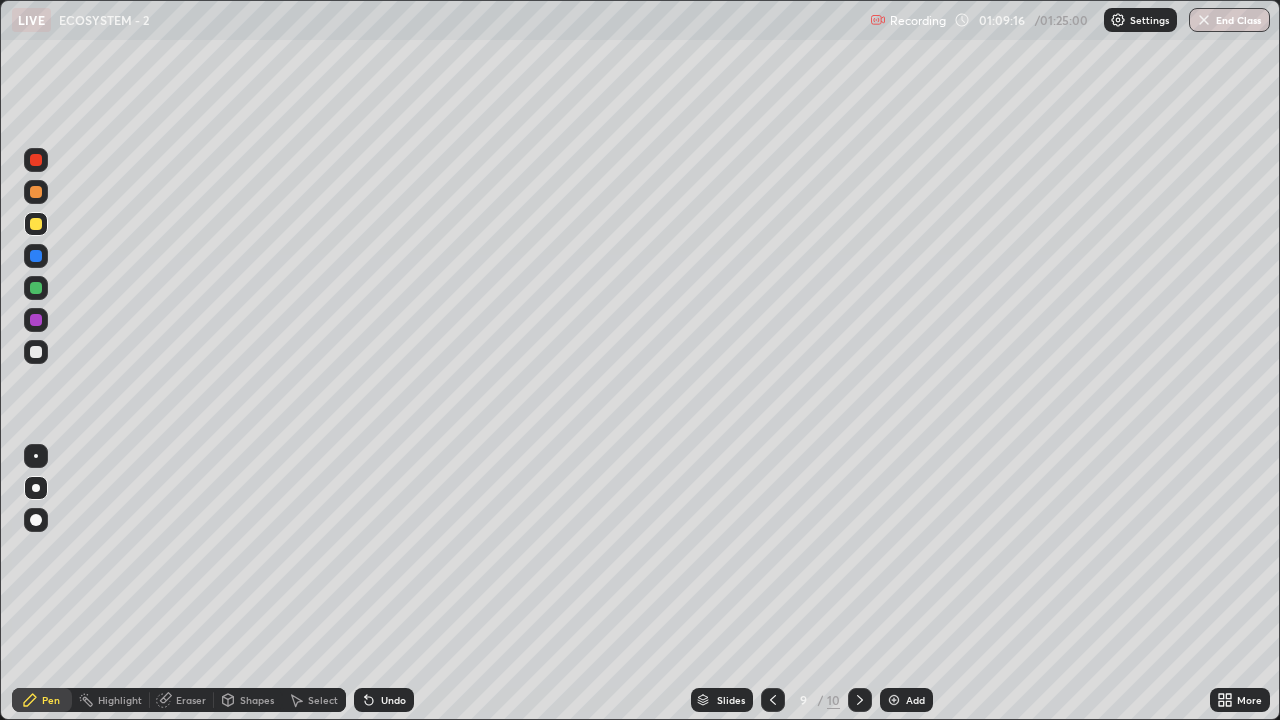 click on "More" at bounding box center (1249, 700) 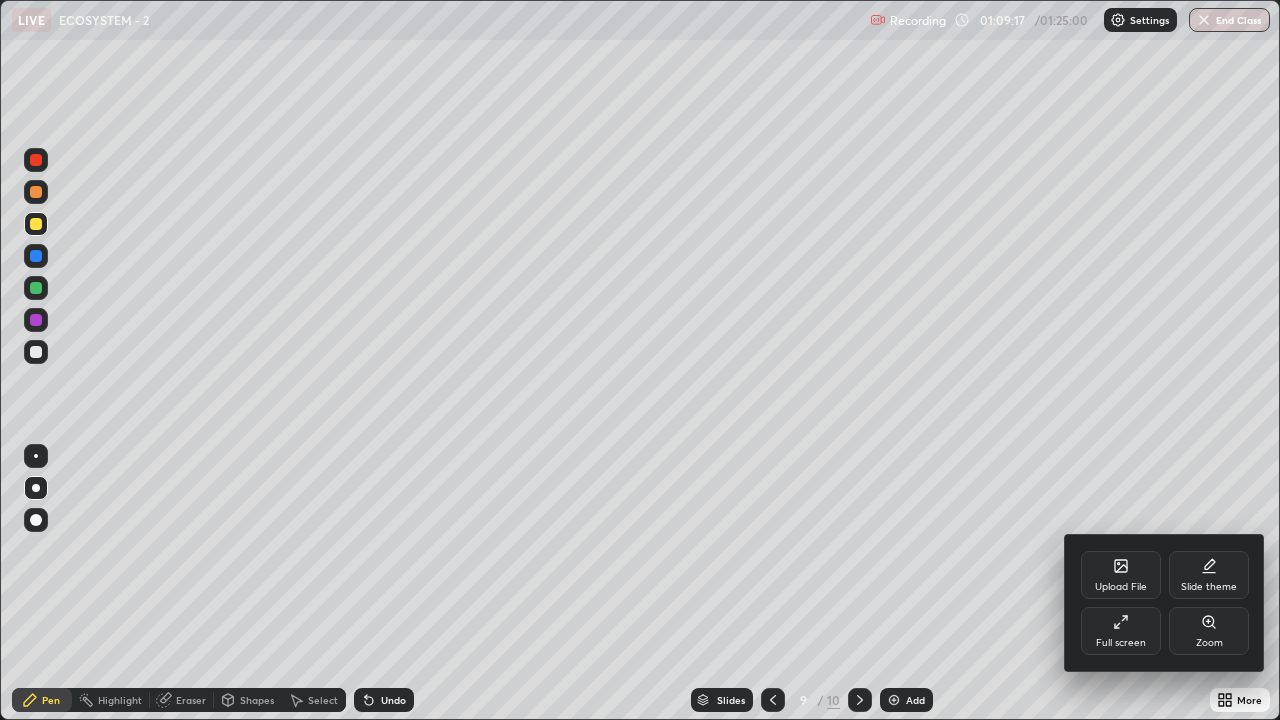 click 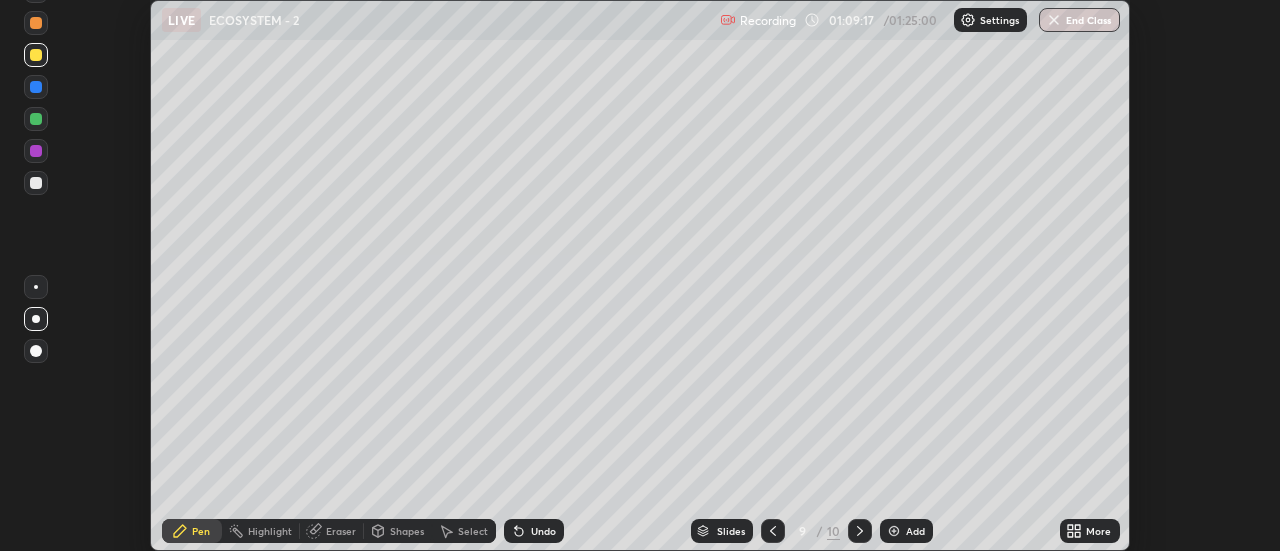 scroll, scrollTop: 551, scrollLeft: 1280, axis: both 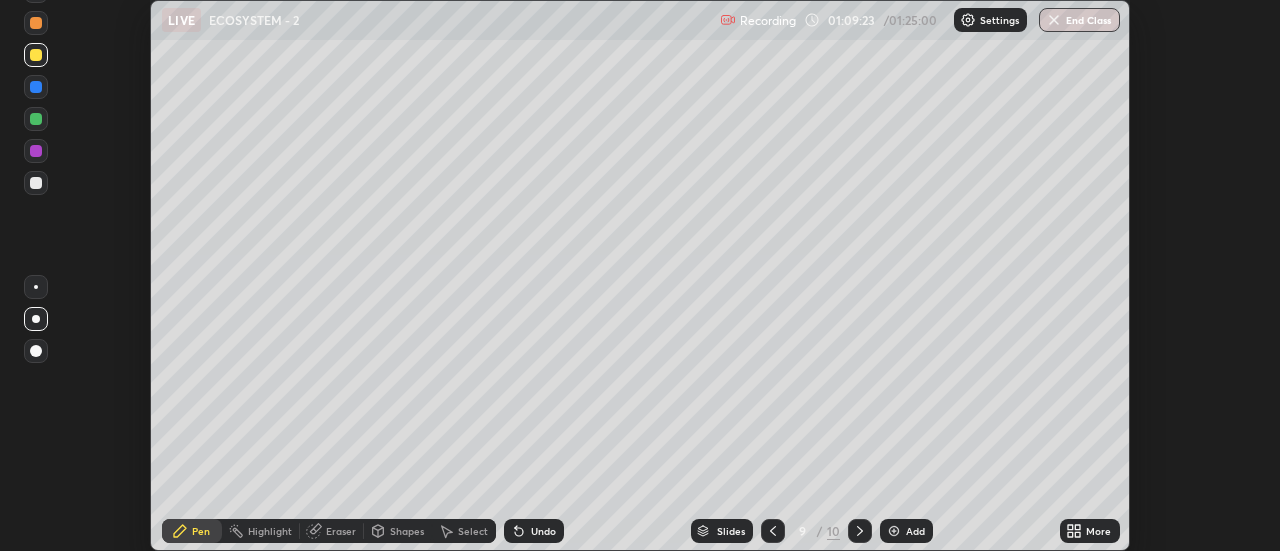 click 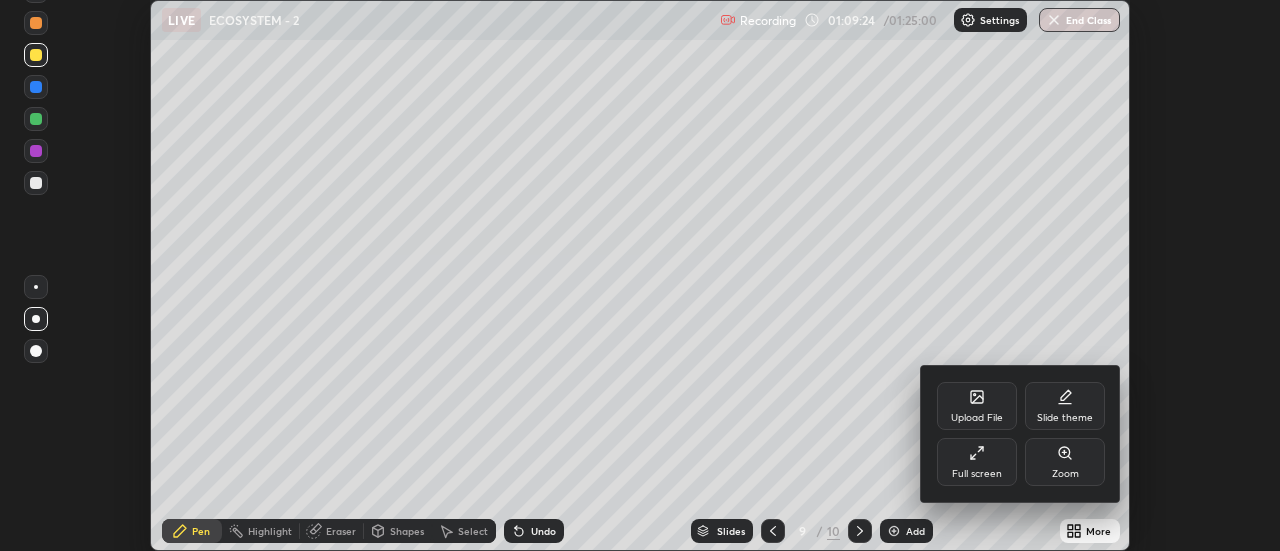 click 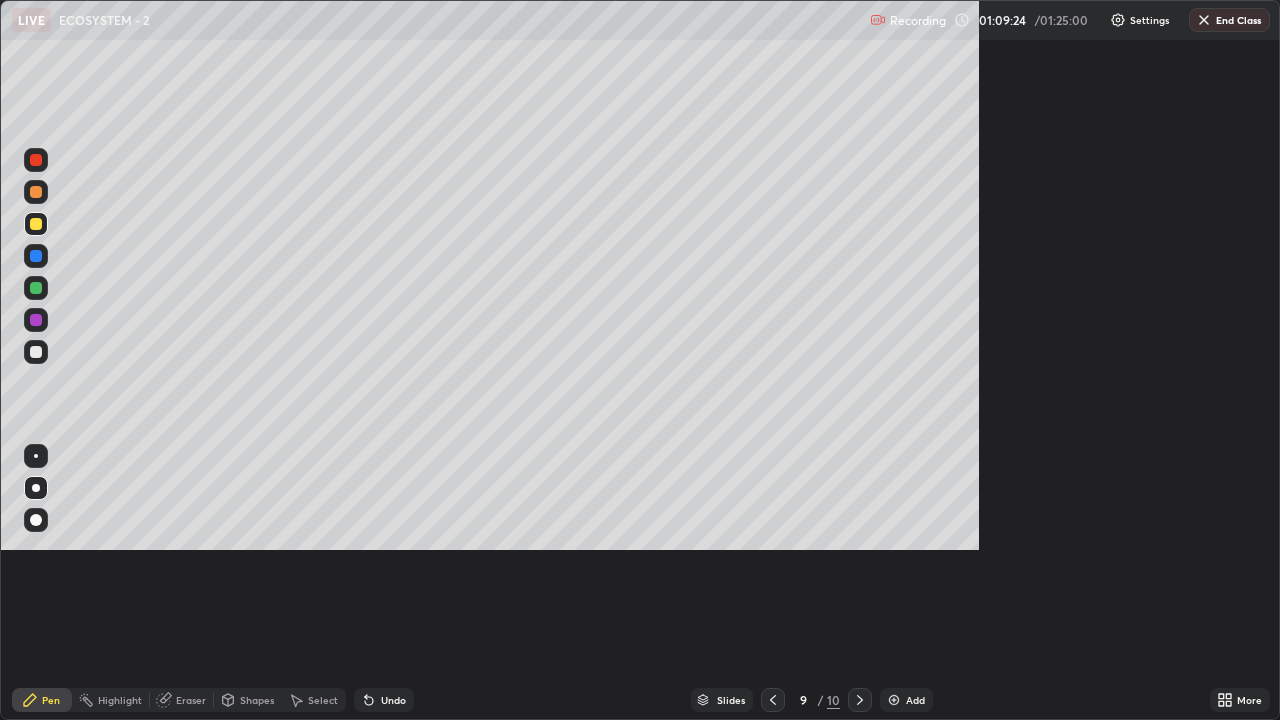 scroll, scrollTop: 99280, scrollLeft: 98720, axis: both 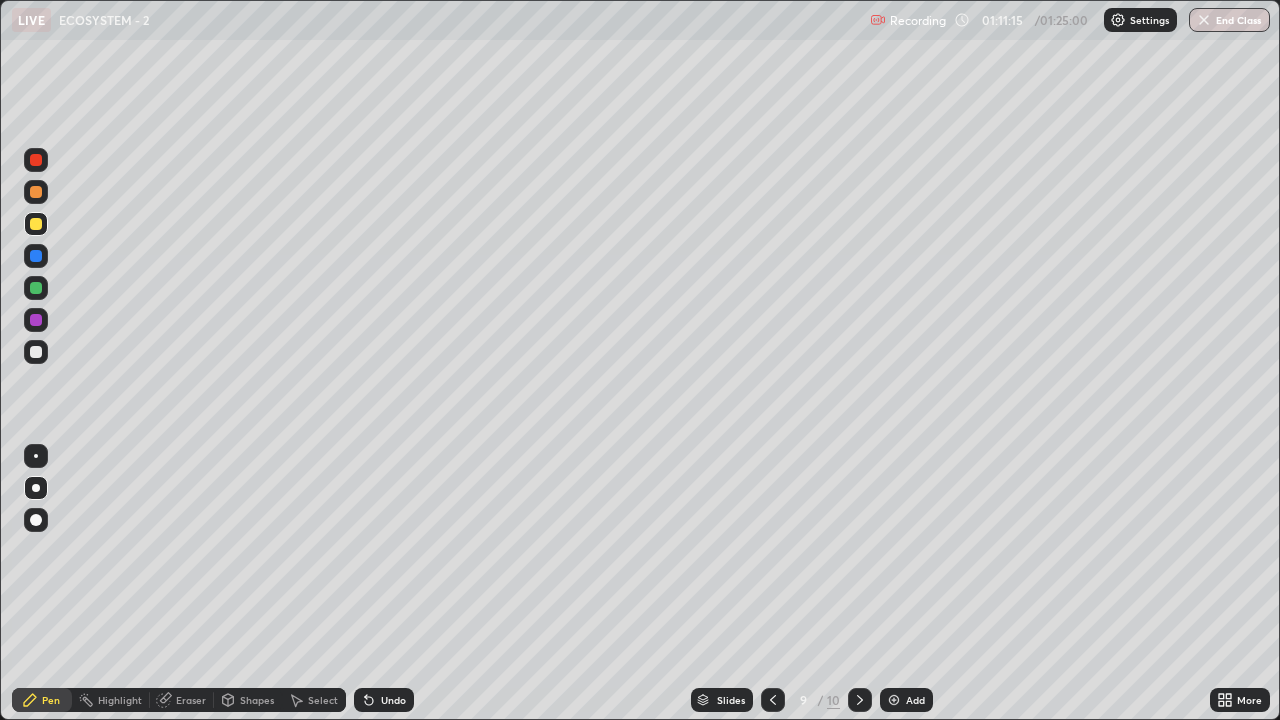 click on "More" at bounding box center [1249, 700] 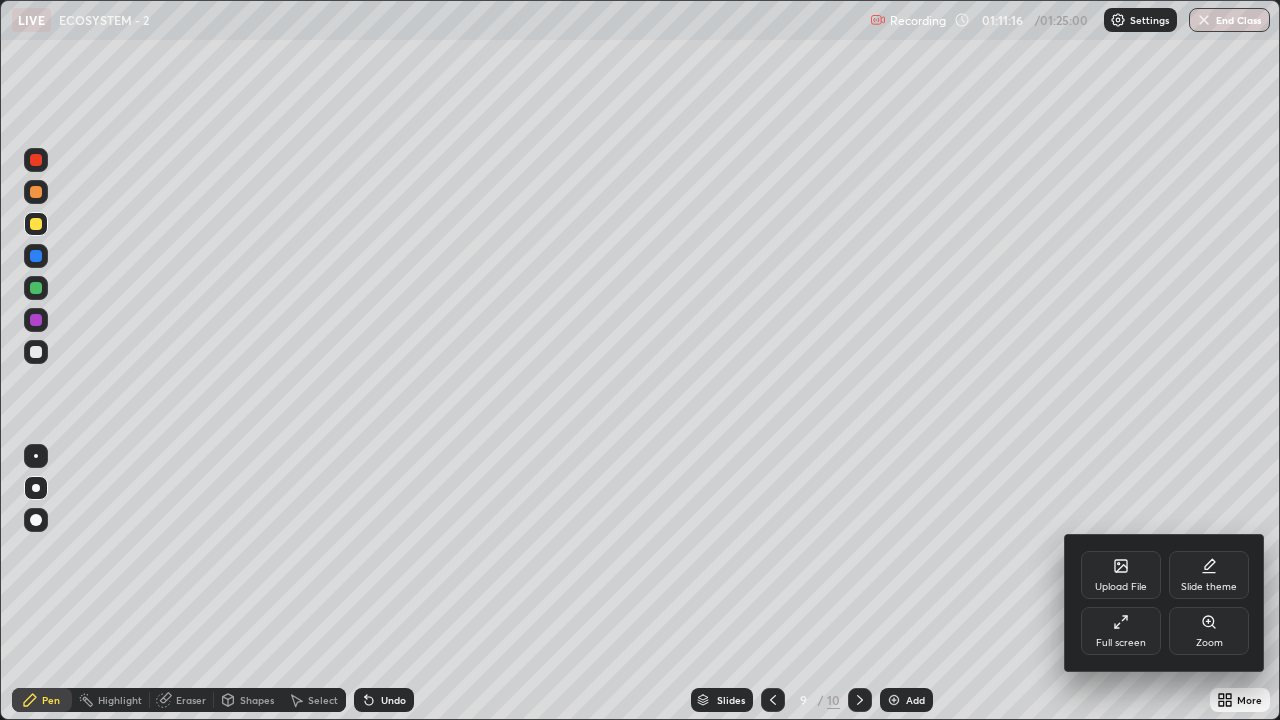click on "Full screen" at bounding box center (1121, 631) 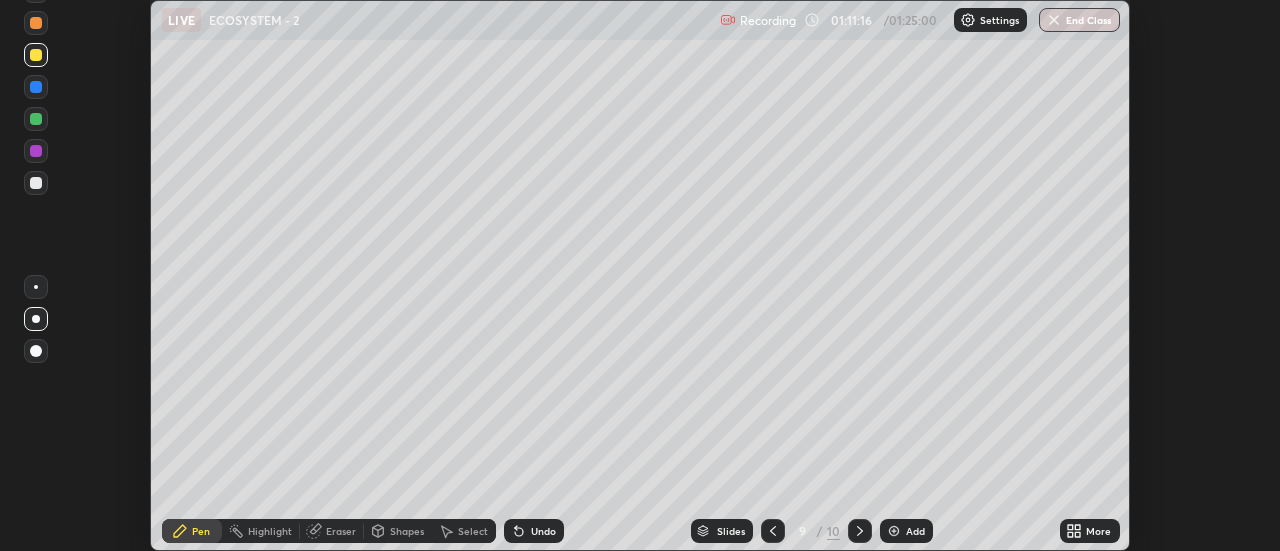 scroll, scrollTop: 551, scrollLeft: 1280, axis: both 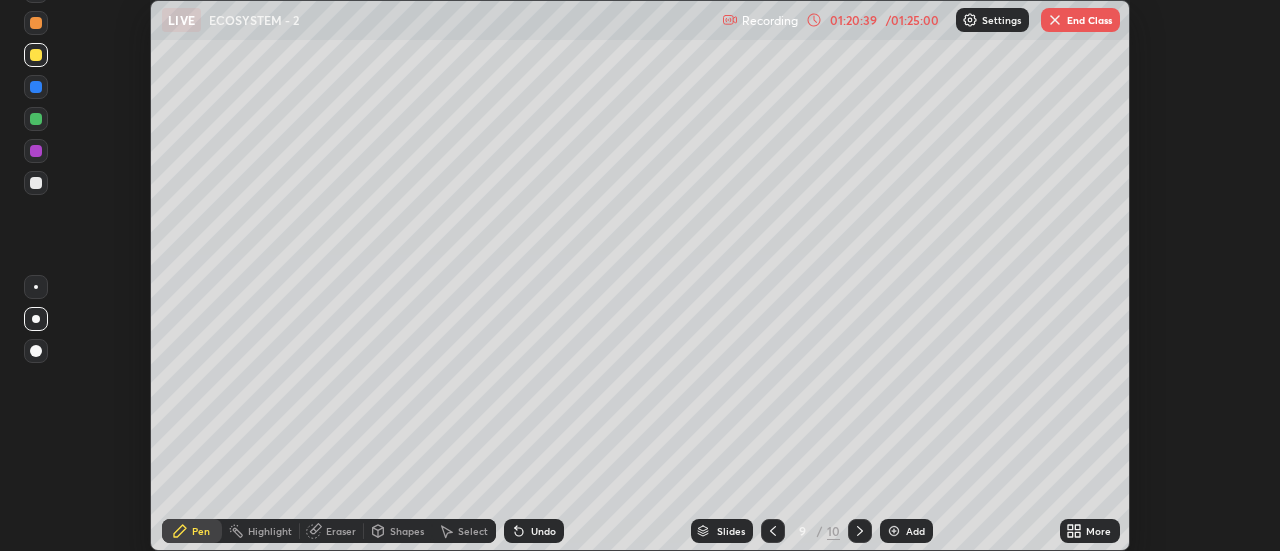 click 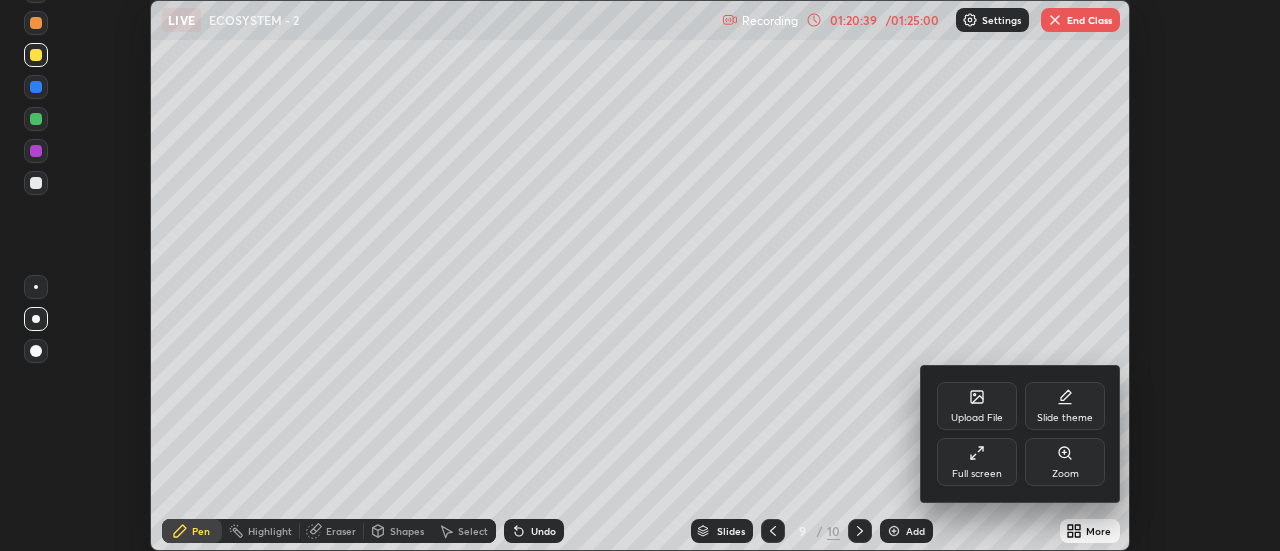 click on "Full screen" at bounding box center [977, 462] 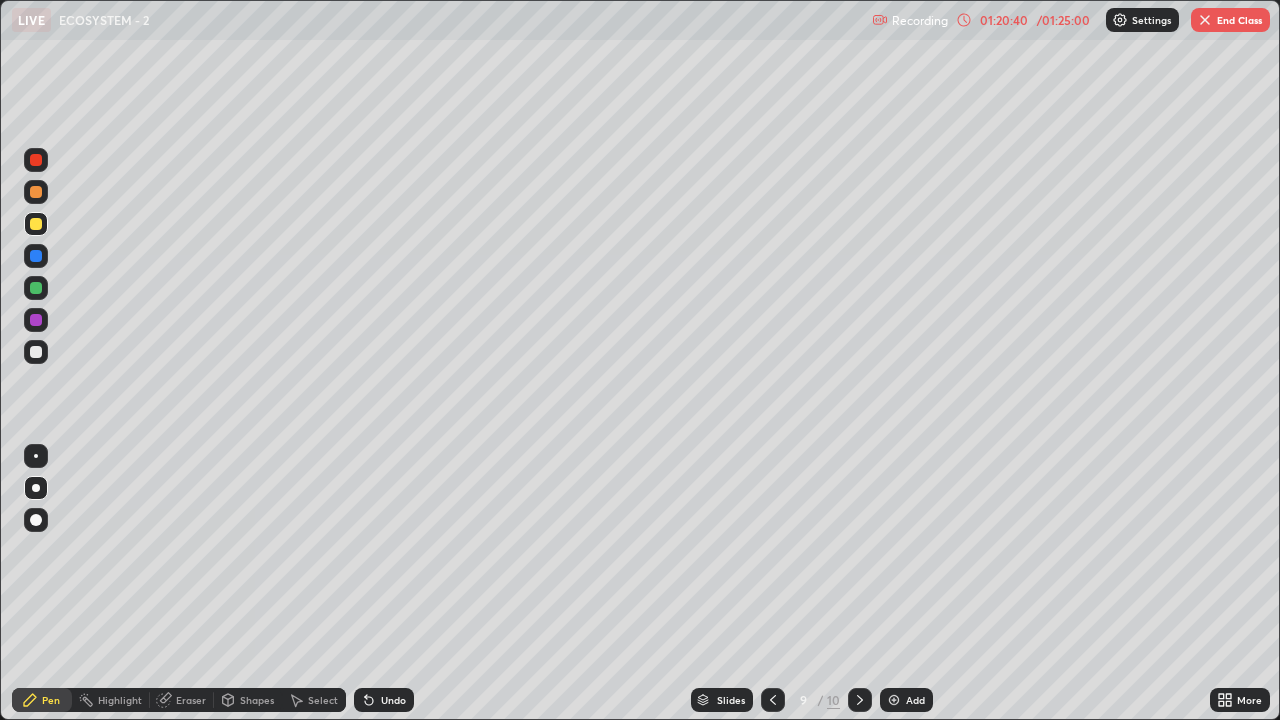 scroll, scrollTop: 99280, scrollLeft: 98720, axis: both 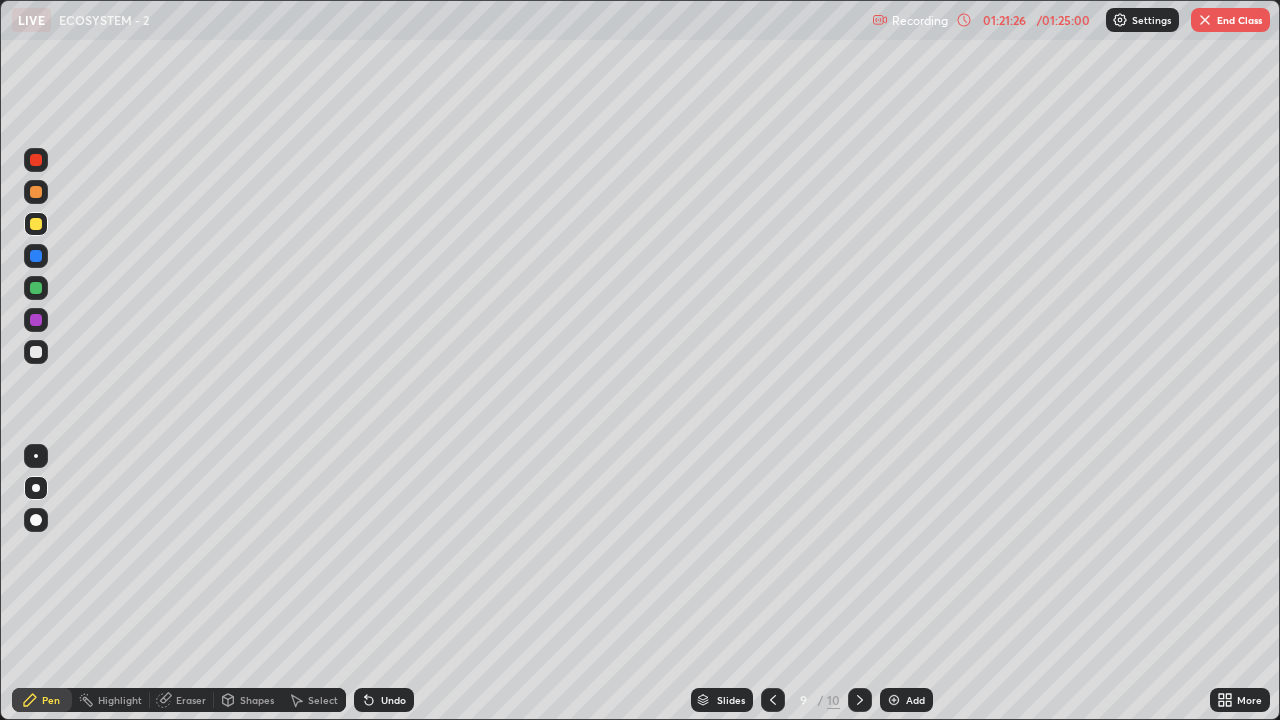 click at bounding box center [1205, 20] 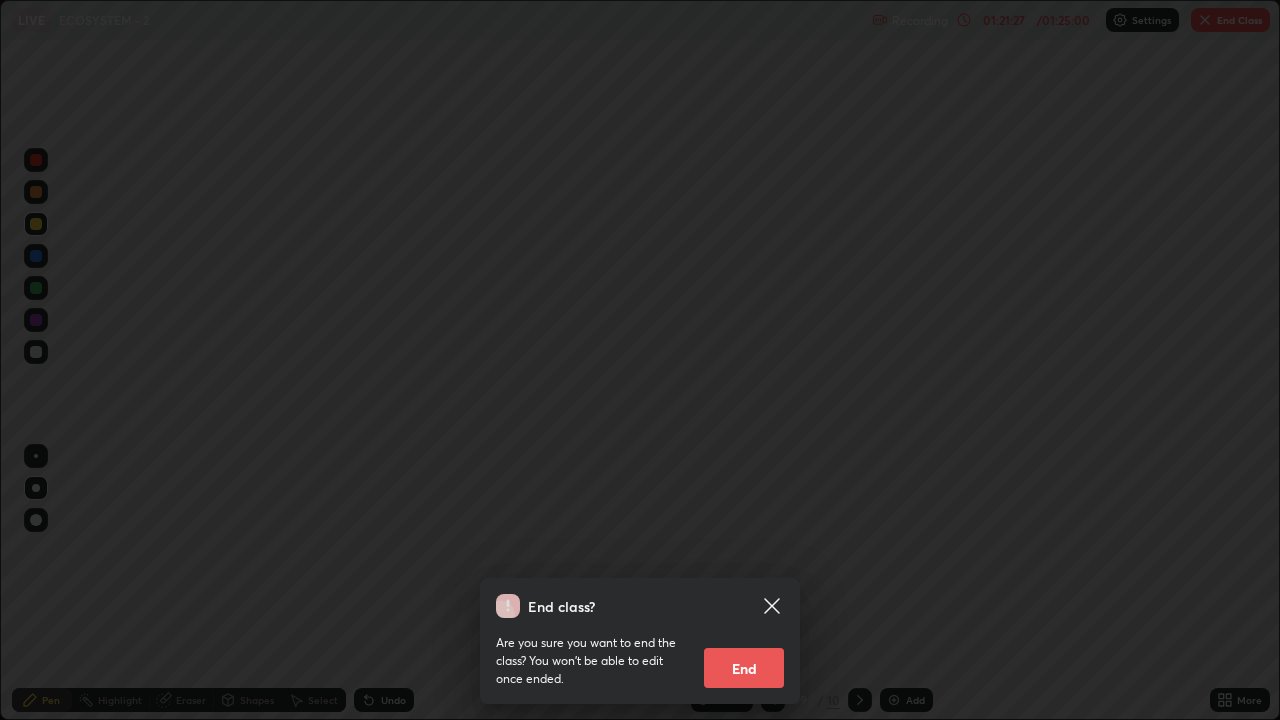 click on "End" at bounding box center (744, 668) 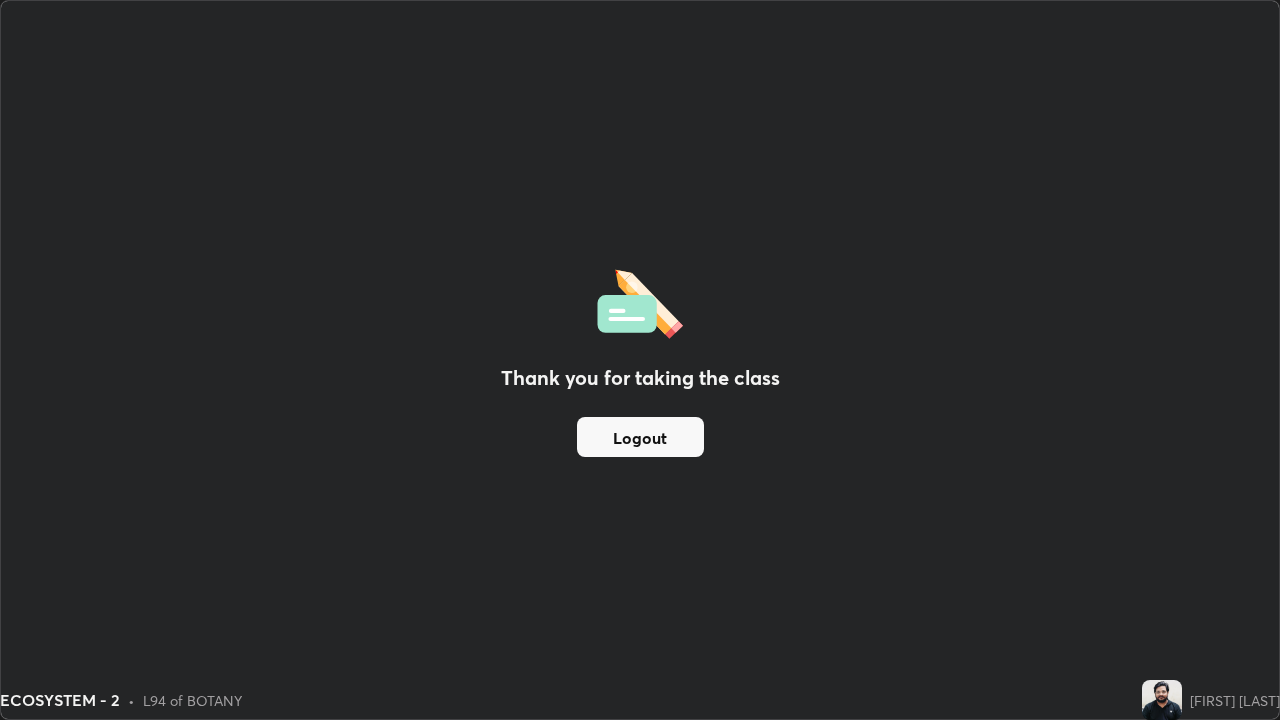 click on "Logout" at bounding box center (640, 437) 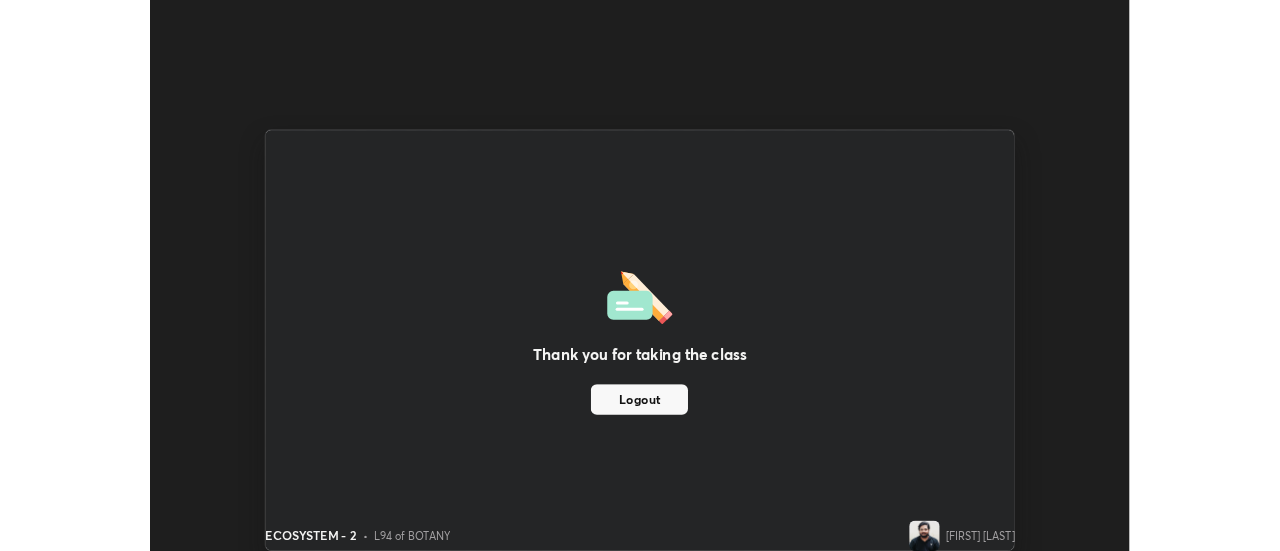 scroll, scrollTop: 551, scrollLeft: 1280, axis: both 